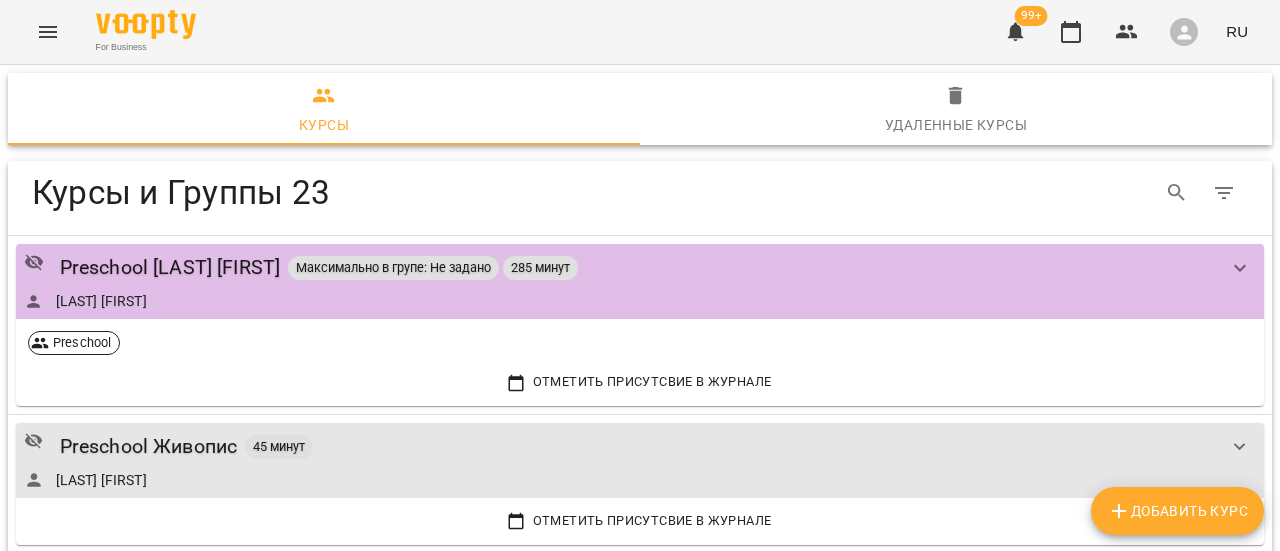 scroll, scrollTop: 0, scrollLeft: 0, axis: both 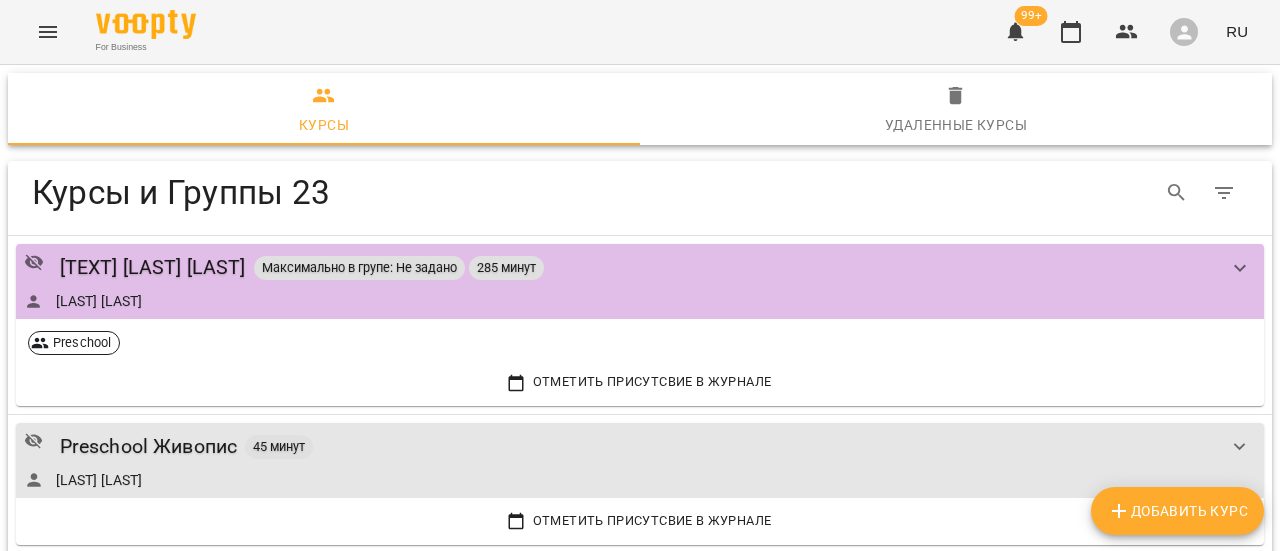 click on "For Business 99+ RU" at bounding box center [640, 32] 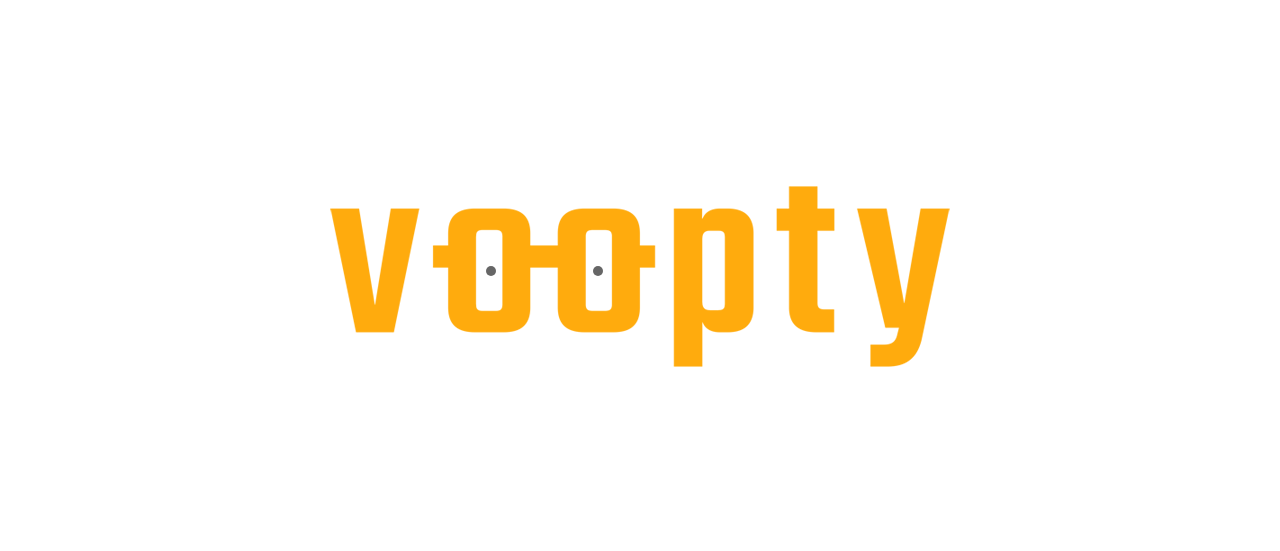scroll, scrollTop: 0, scrollLeft: 0, axis: both 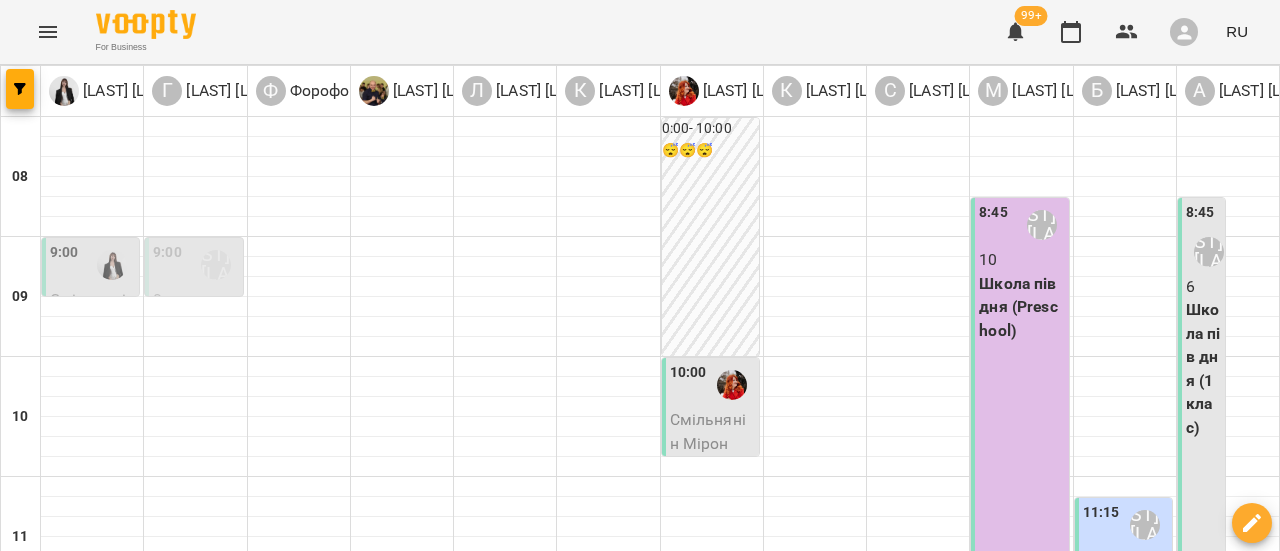 click 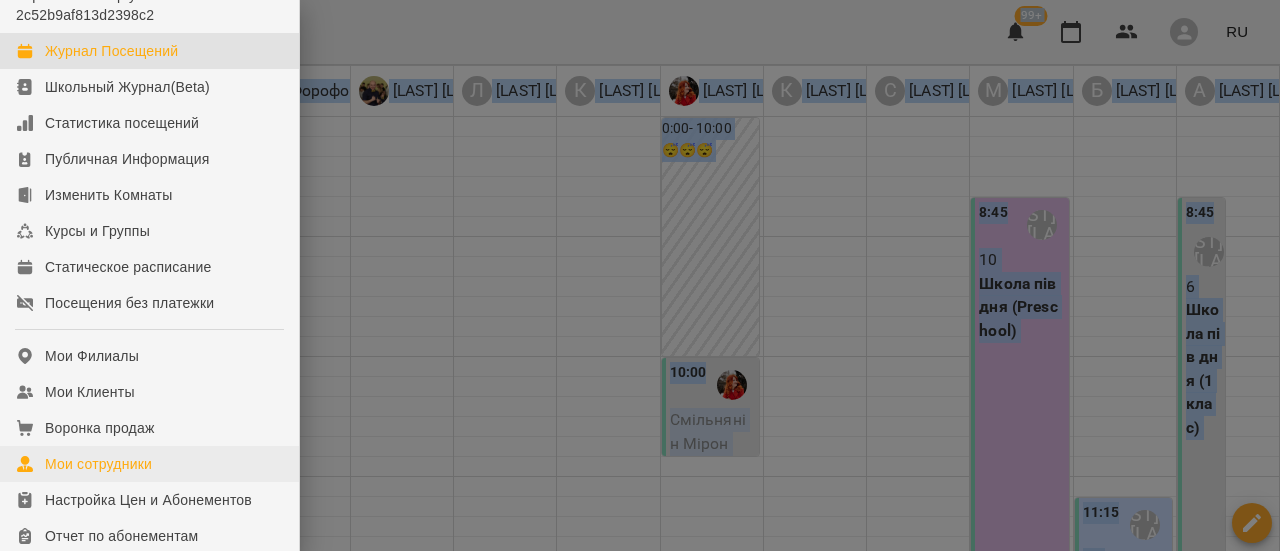 scroll, scrollTop: 100, scrollLeft: 0, axis: vertical 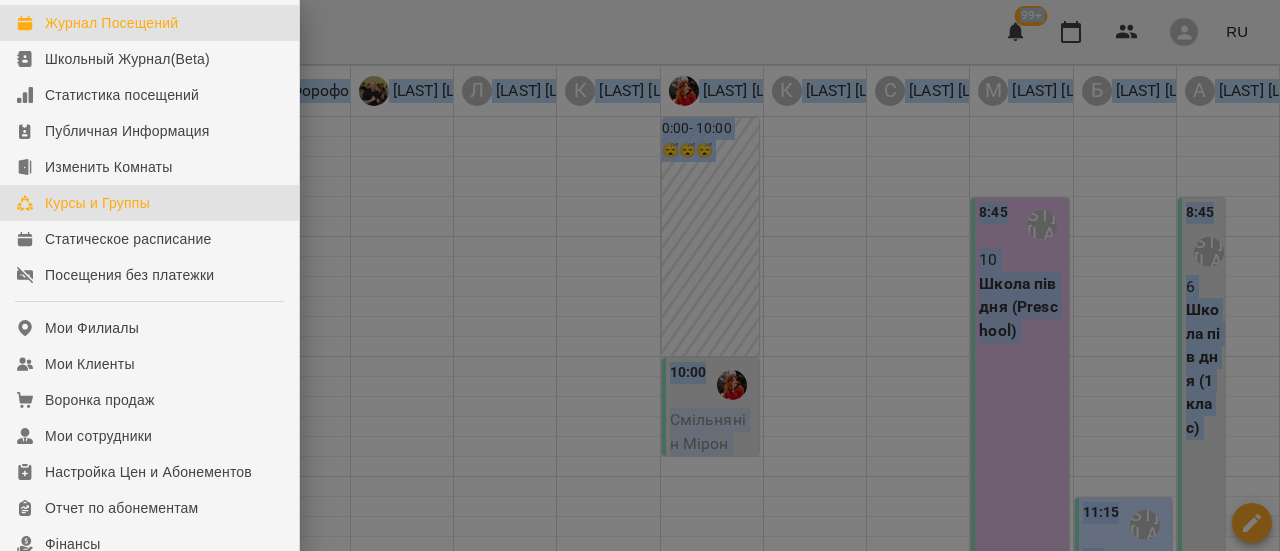 click on "Курсы и Группы" at bounding box center (97, 203) 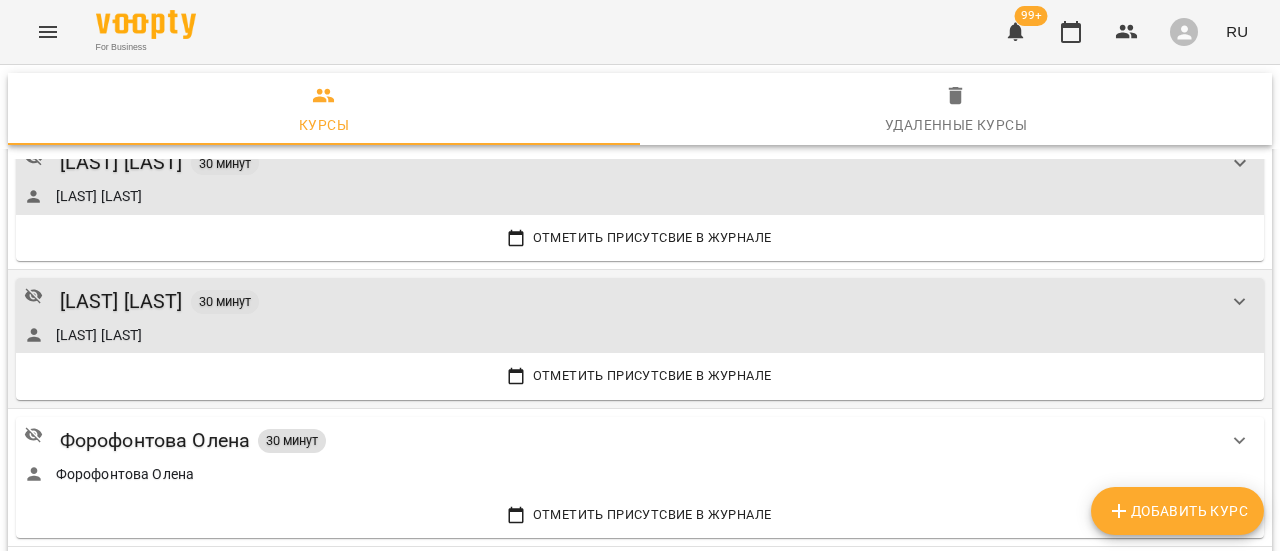 scroll, scrollTop: 800, scrollLeft: 0, axis: vertical 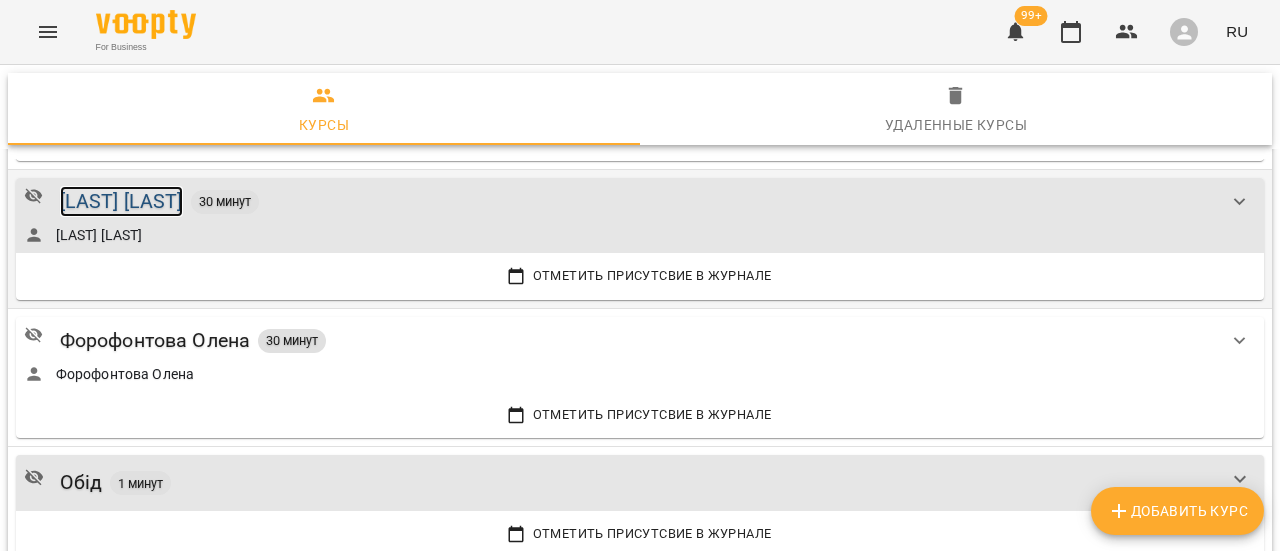 click on "[LAST_NAME] [FIRST_NAME]" at bounding box center (121, 201) 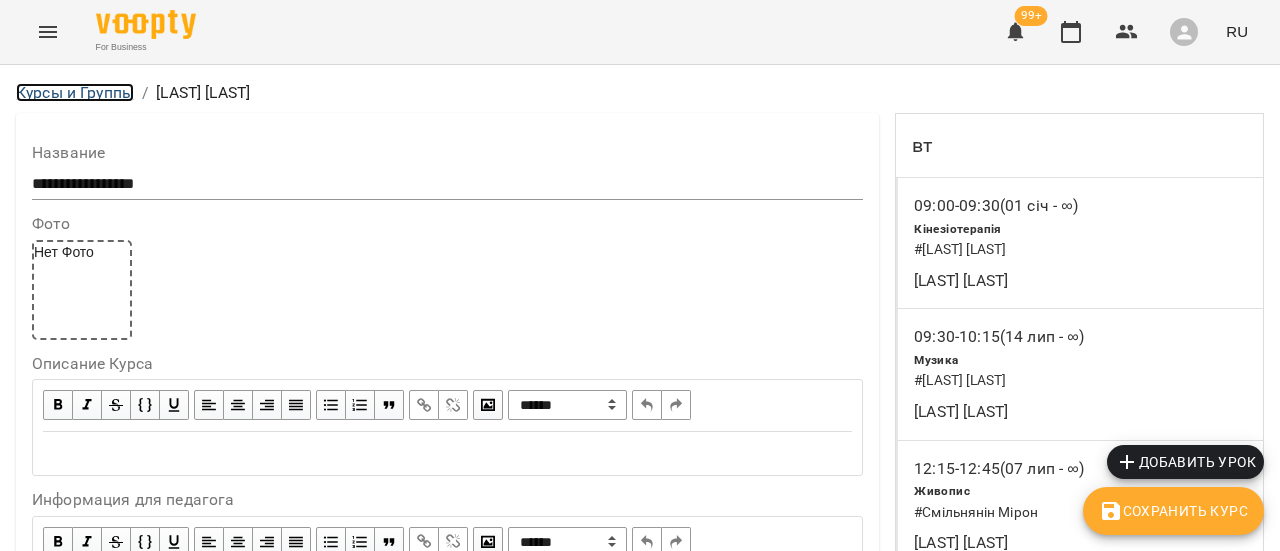click on "Курсы и Группы" at bounding box center [75, 92] 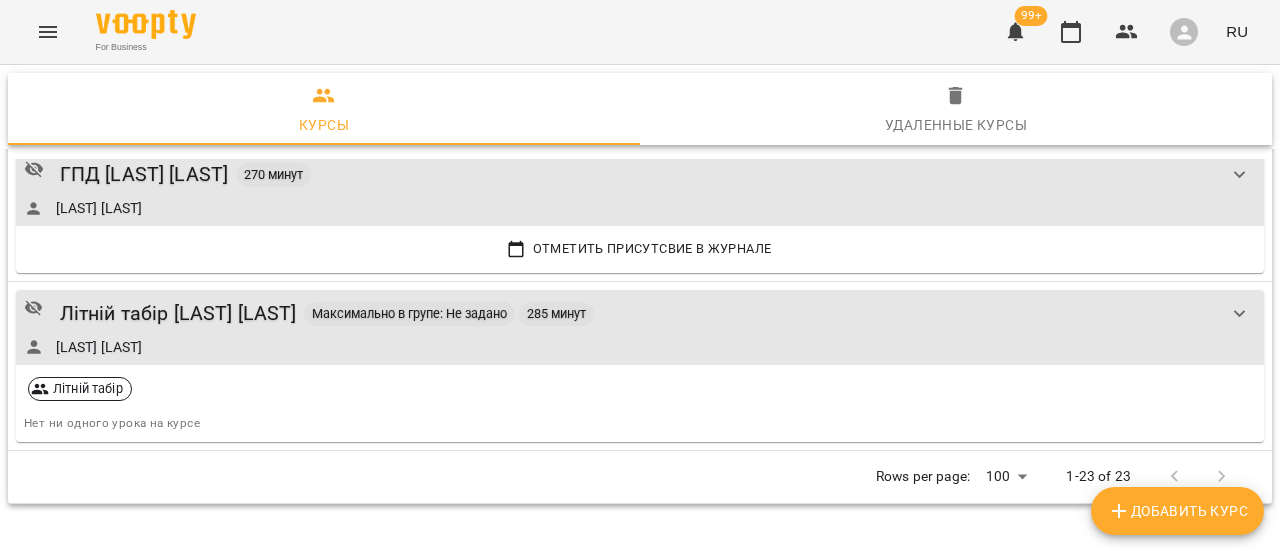 scroll, scrollTop: 3093, scrollLeft: 0, axis: vertical 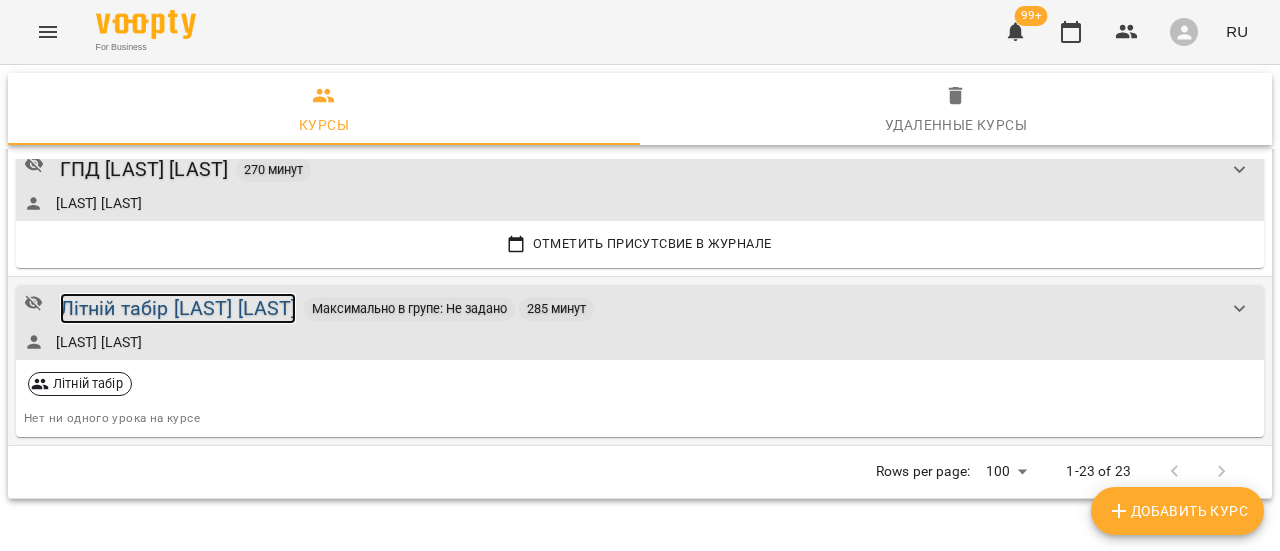click on "Літній табір [LAST_NAME] [FIRST_NAME]" at bounding box center [178, 308] 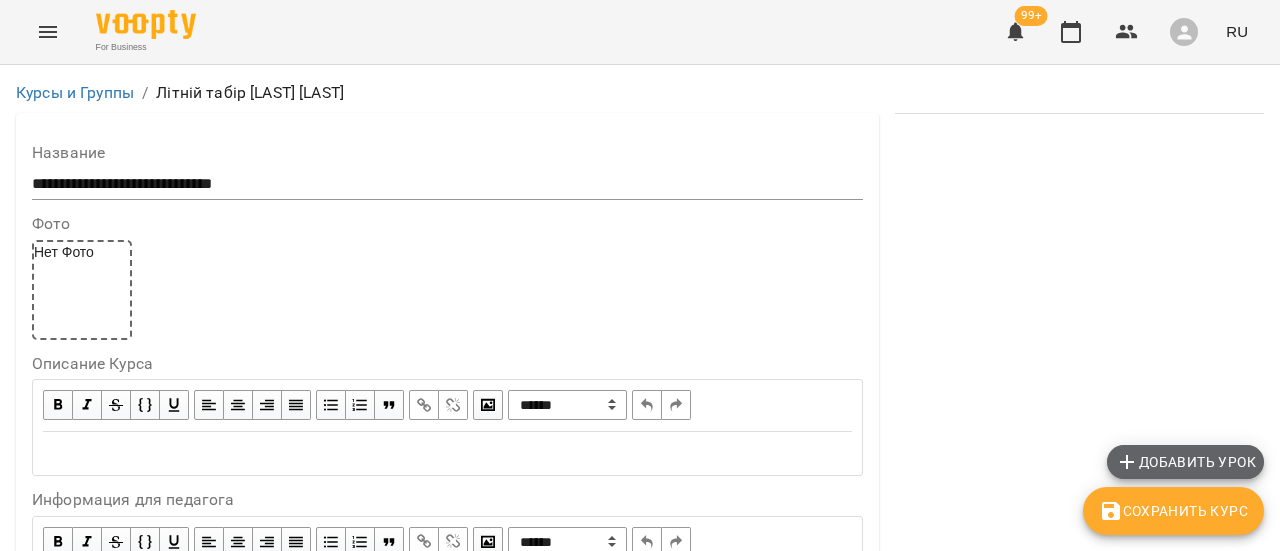 click on "Добавить урок" at bounding box center (1185, 462) 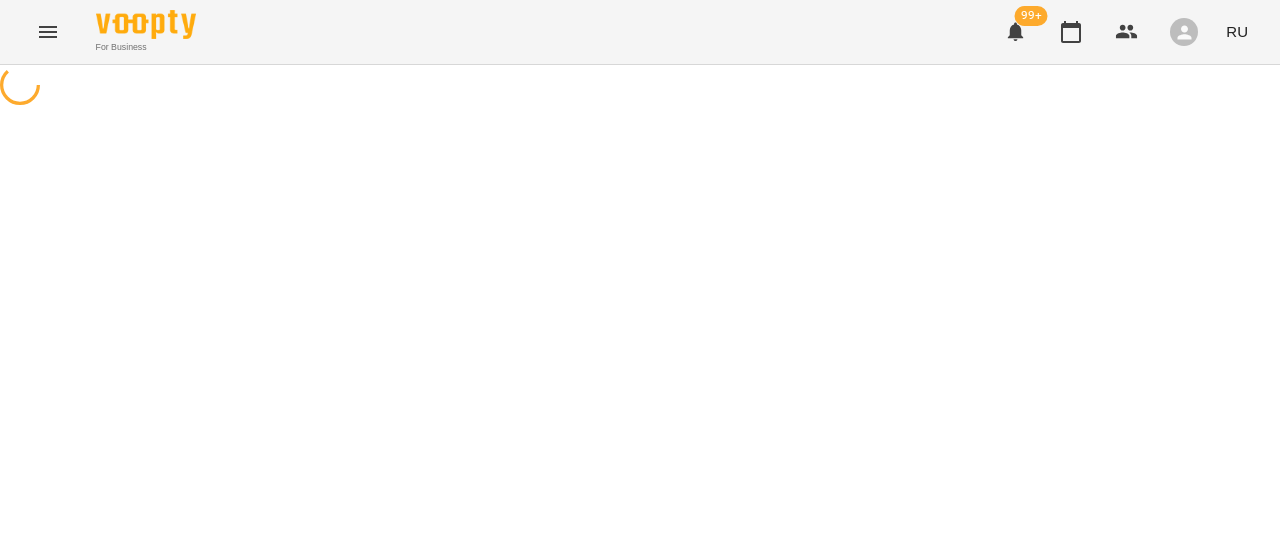 select on "**********" 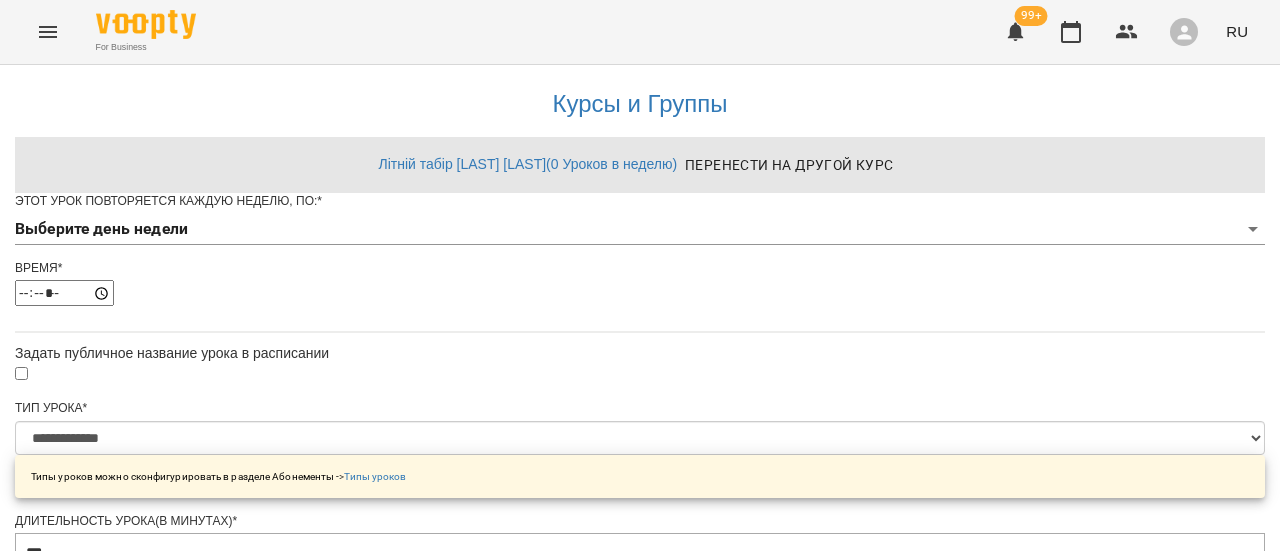 scroll, scrollTop: 100, scrollLeft: 0, axis: vertical 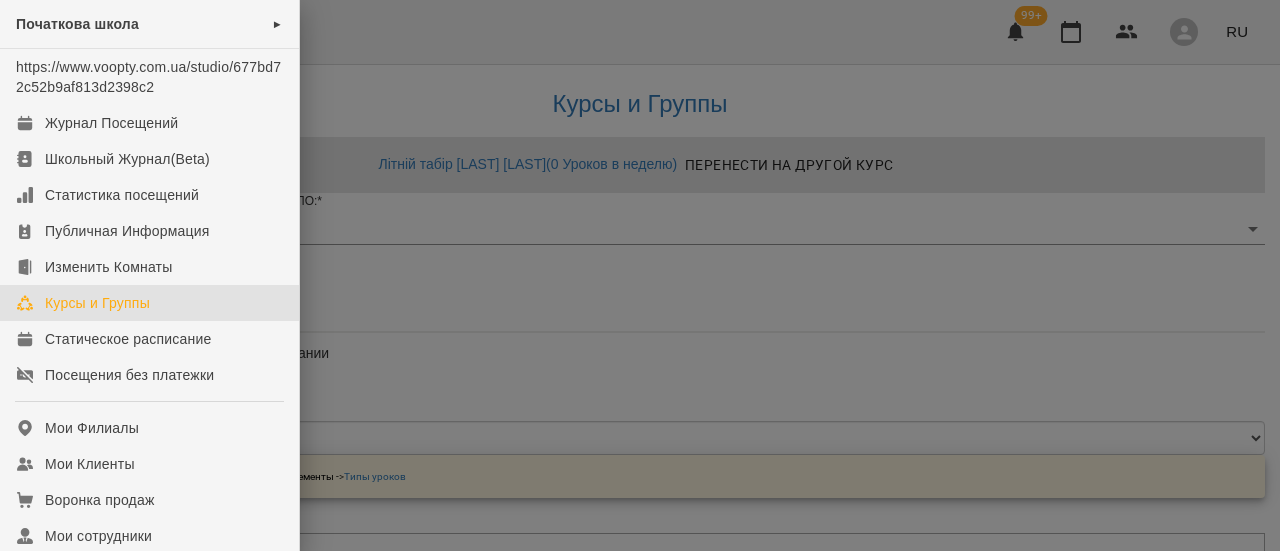 click on "Курсы и Группы" at bounding box center (97, 303) 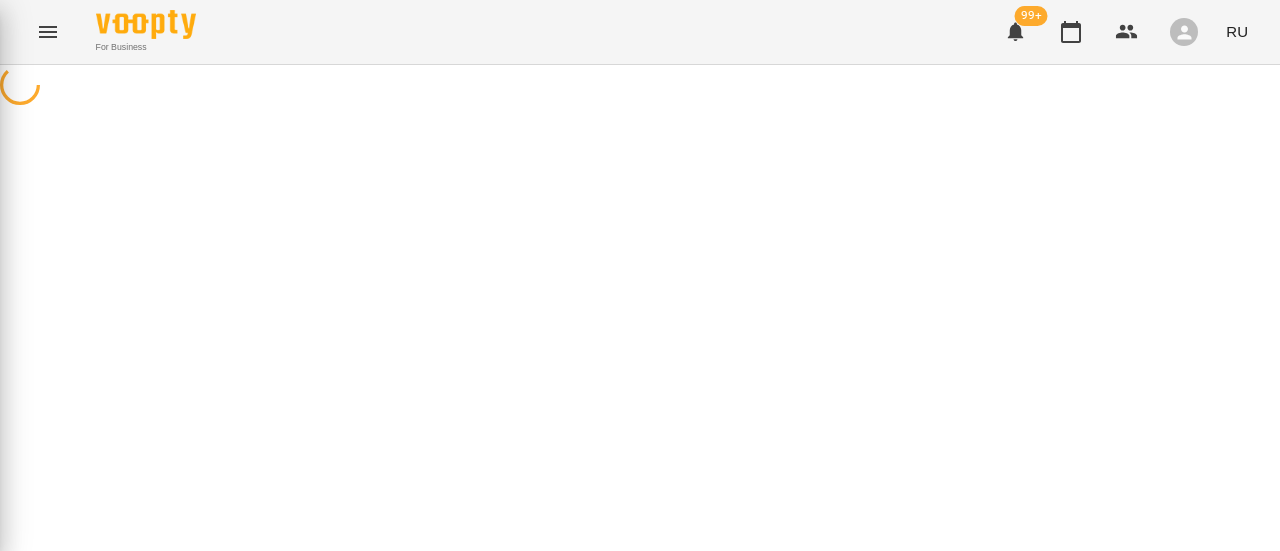 click on "Курсы и Группы" at bounding box center (-151, 303) 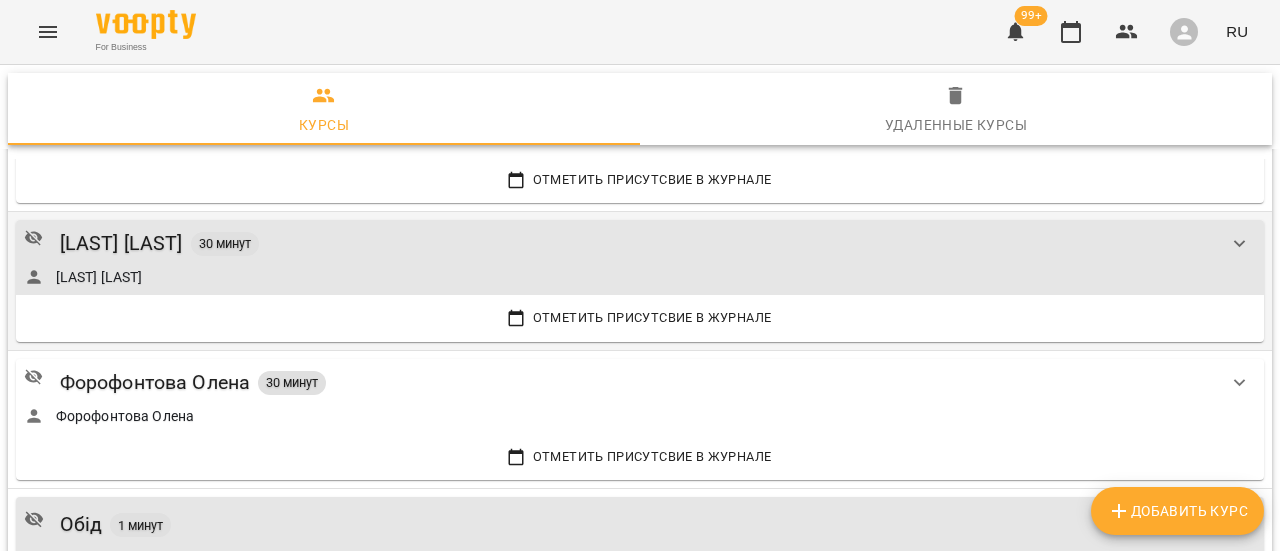 scroll, scrollTop: 800, scrollLeft: 0, axis: vertical 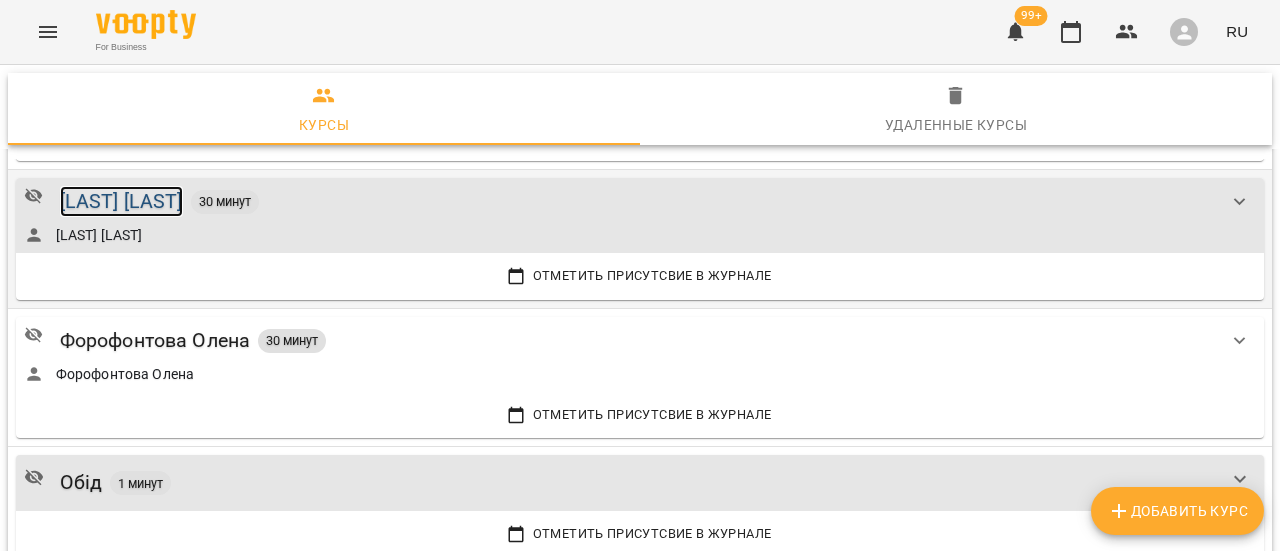 click on "[LAST_NAME] [FIRST_NAME]" at bounding box center (121, 201) 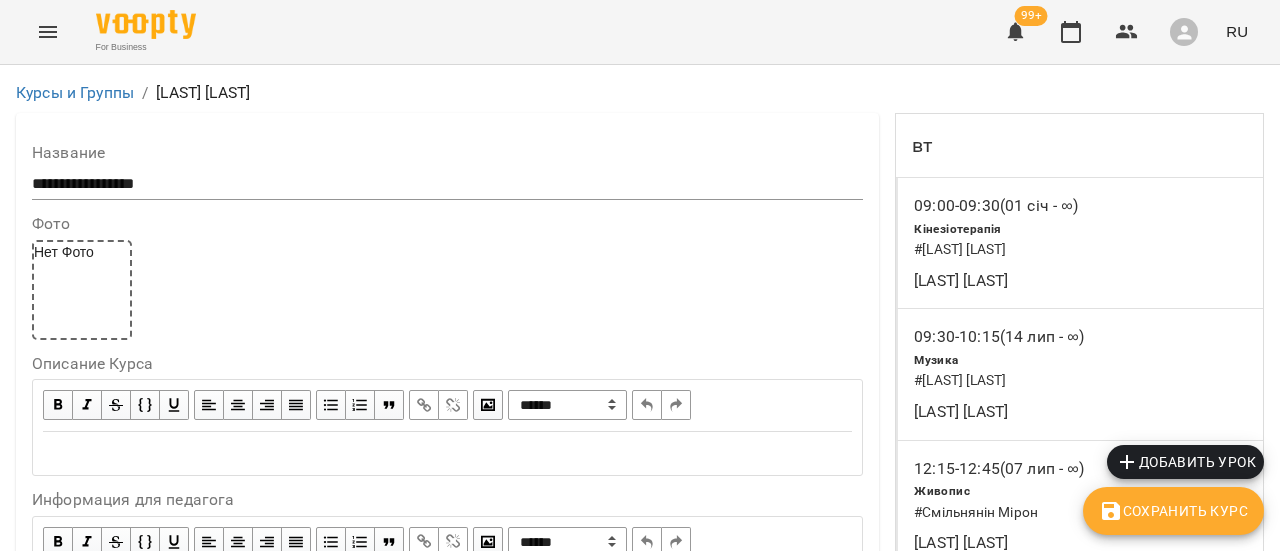 scroll, scrollTop: 600, scrollLeft: 0, axis: vertical 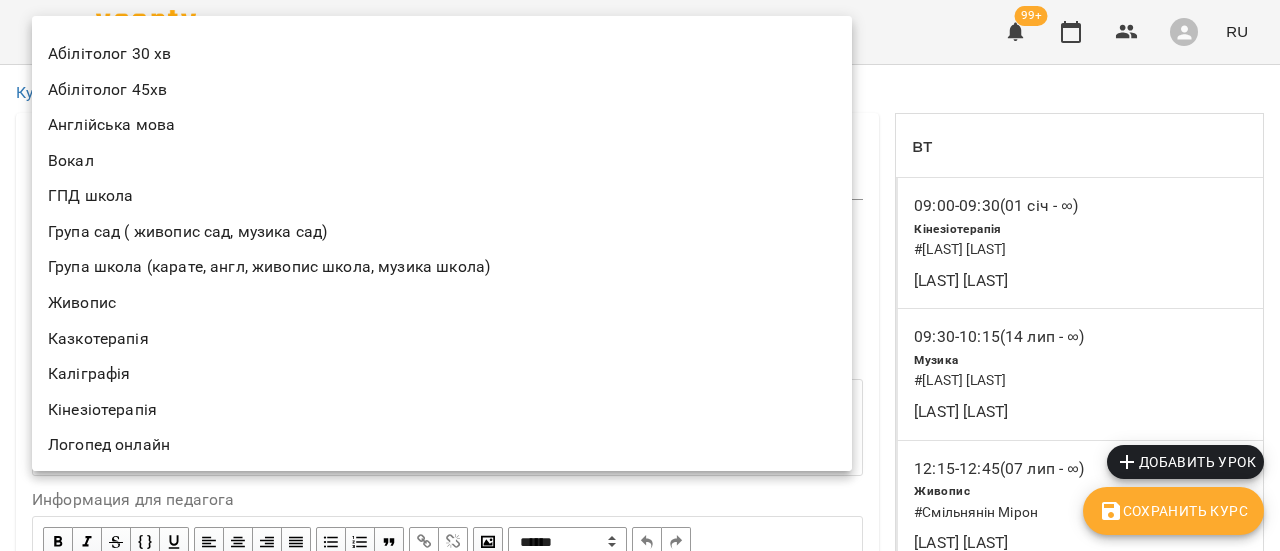 click on "**********" at bounding box center (640, 1236) 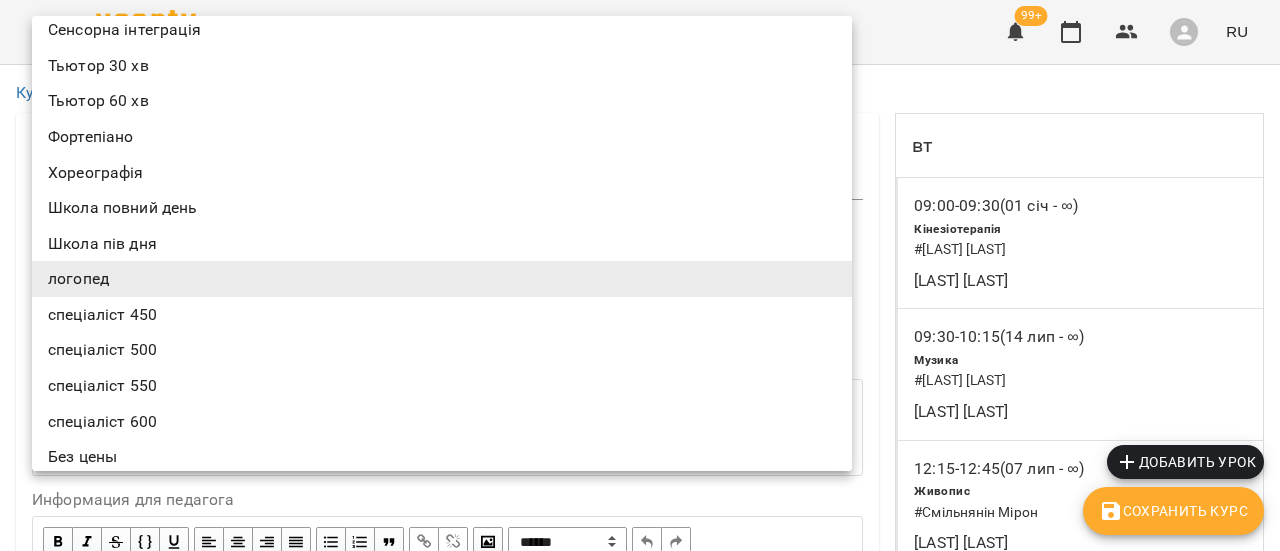 scroll, scrollTop: 1031, scrollLeft: 0, axis: vertical 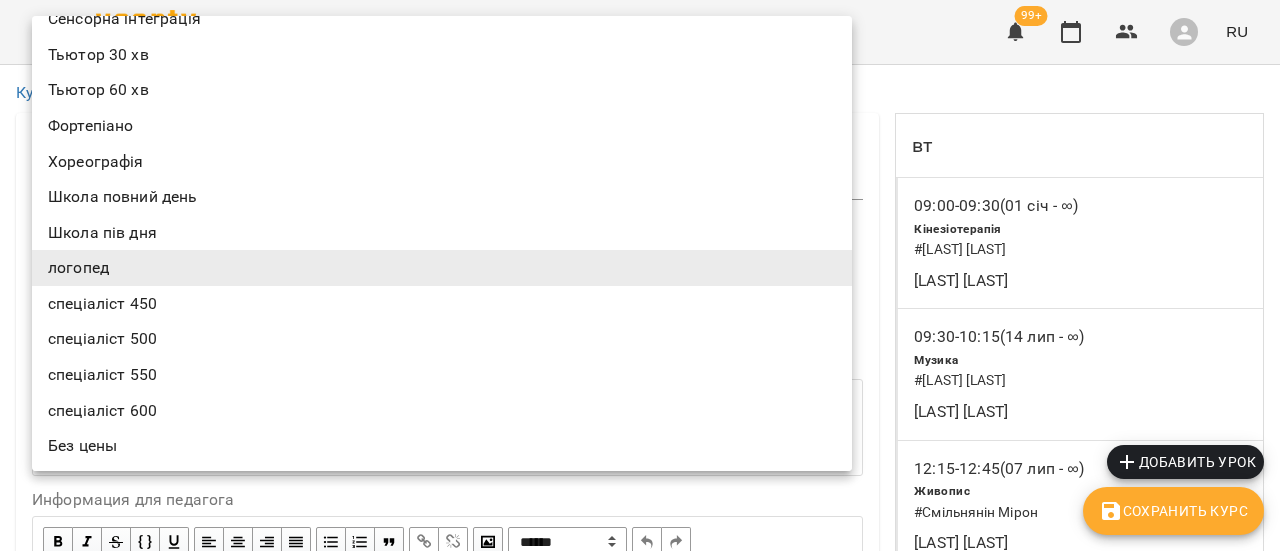click at bounding box center (640, 275) 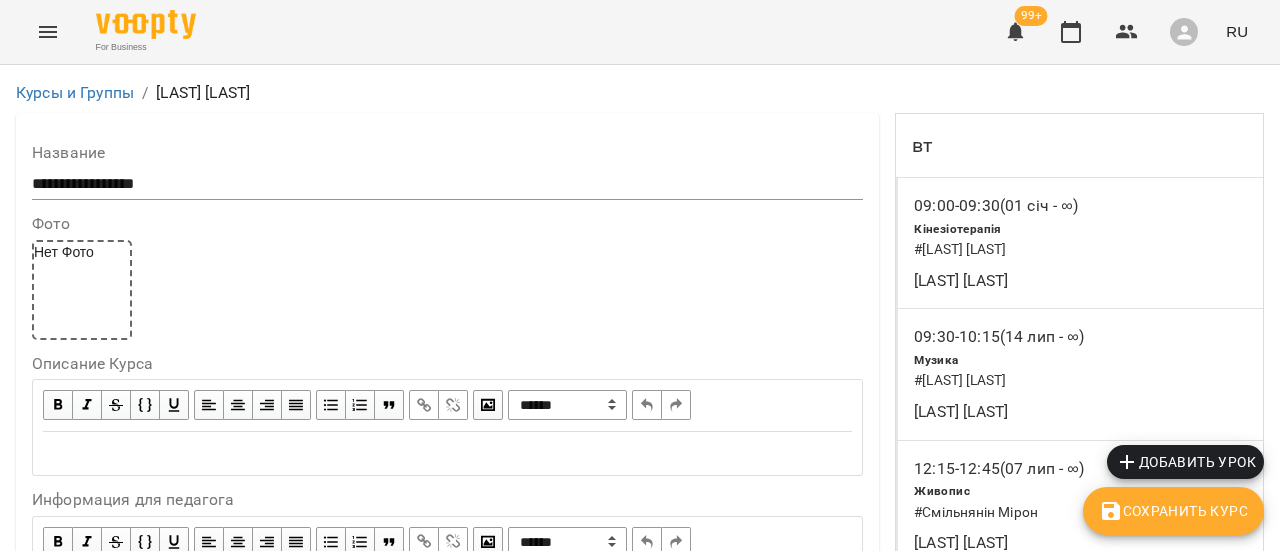 scroll, scrollTop: 500, scrollLeft: 0, axis: vertical 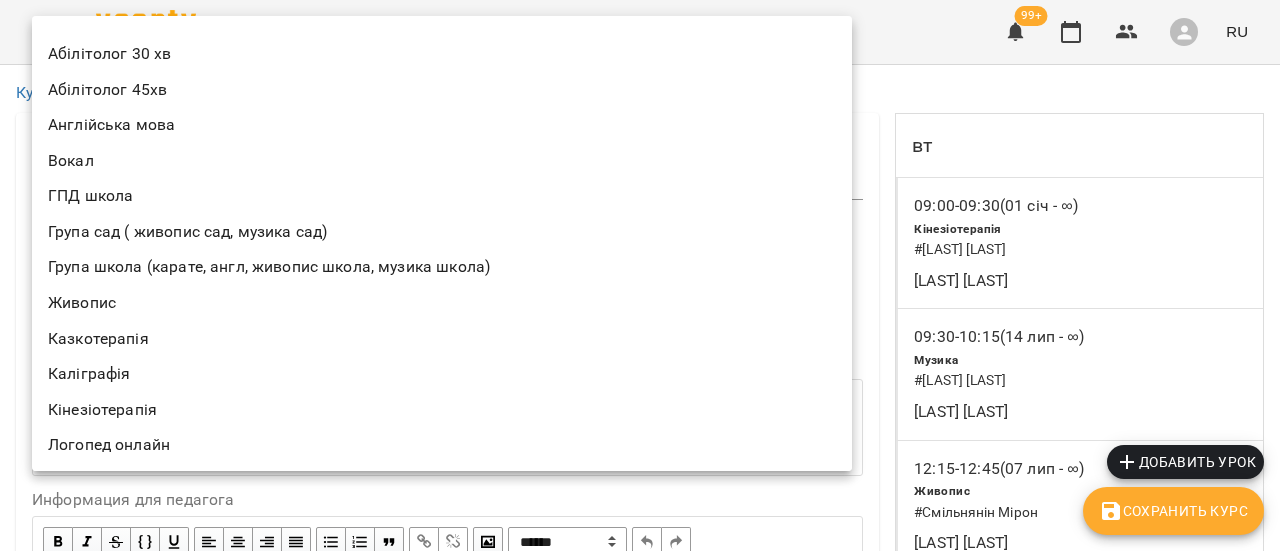 click on "**********" at bounding box center (640, 1236) 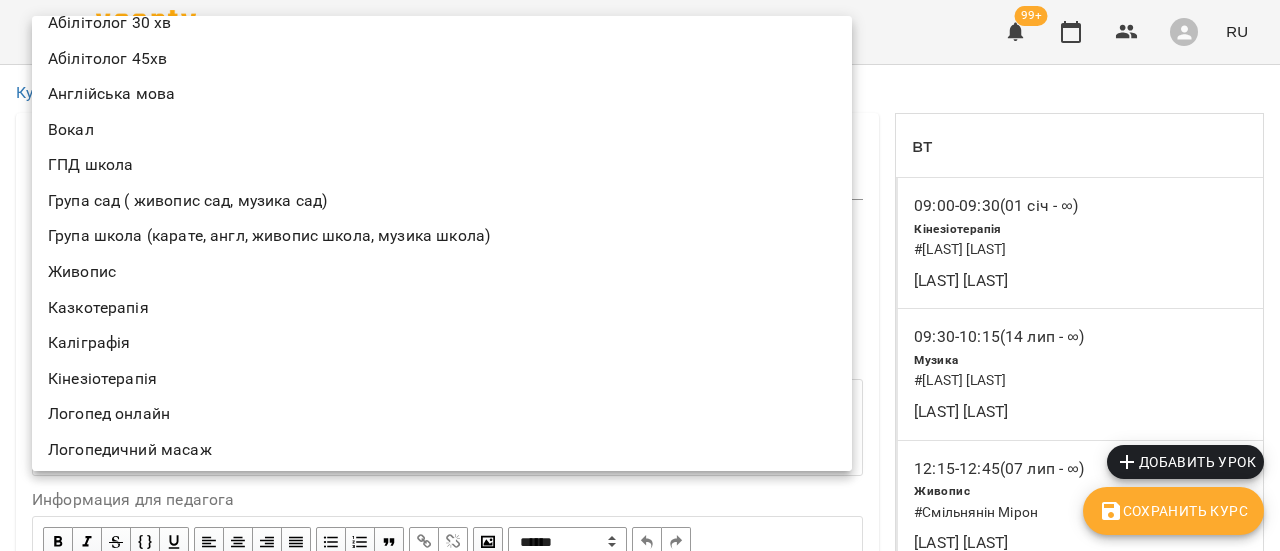 scroll, scrollTop: 0, scrollLeft: 0, axis: both 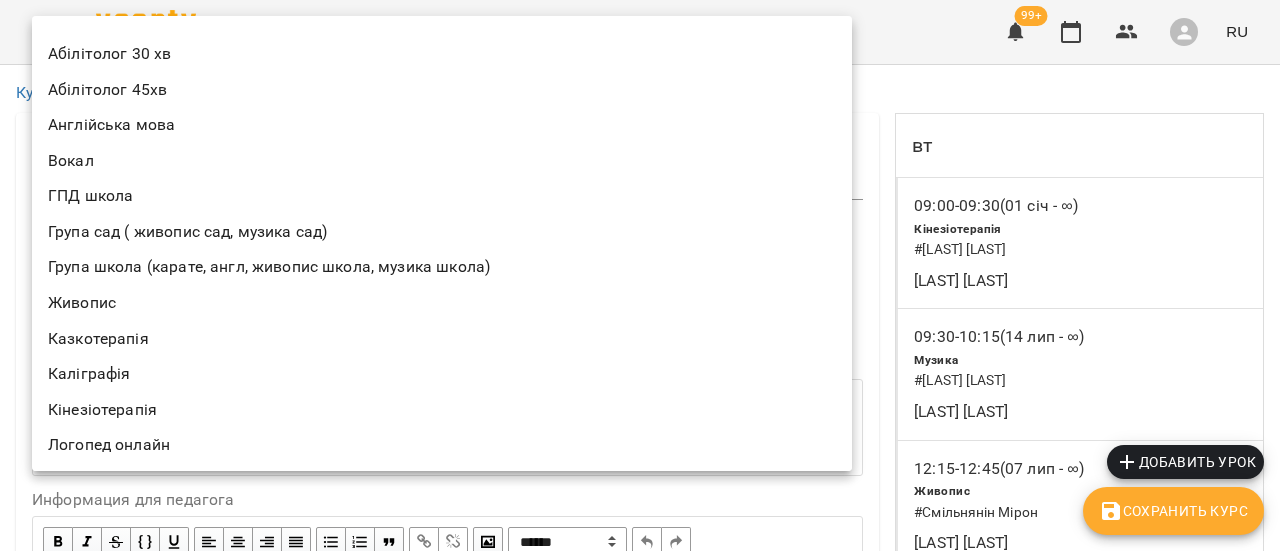click at bounding box center (640, 275) 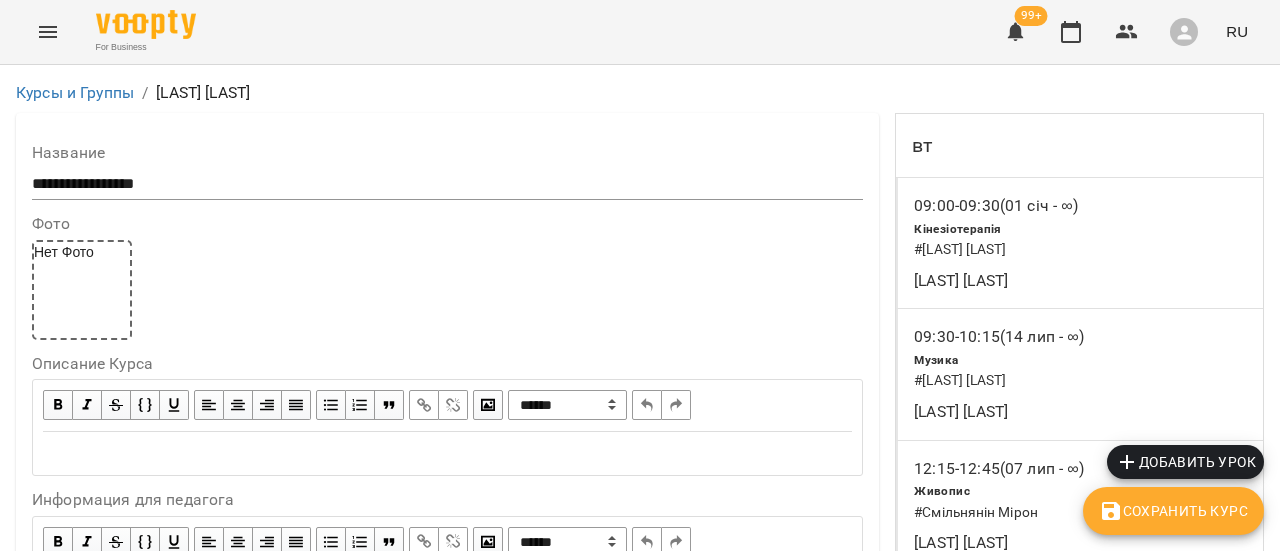 scroll, scrollTop: 0, scrollLeft: 0, axis: both 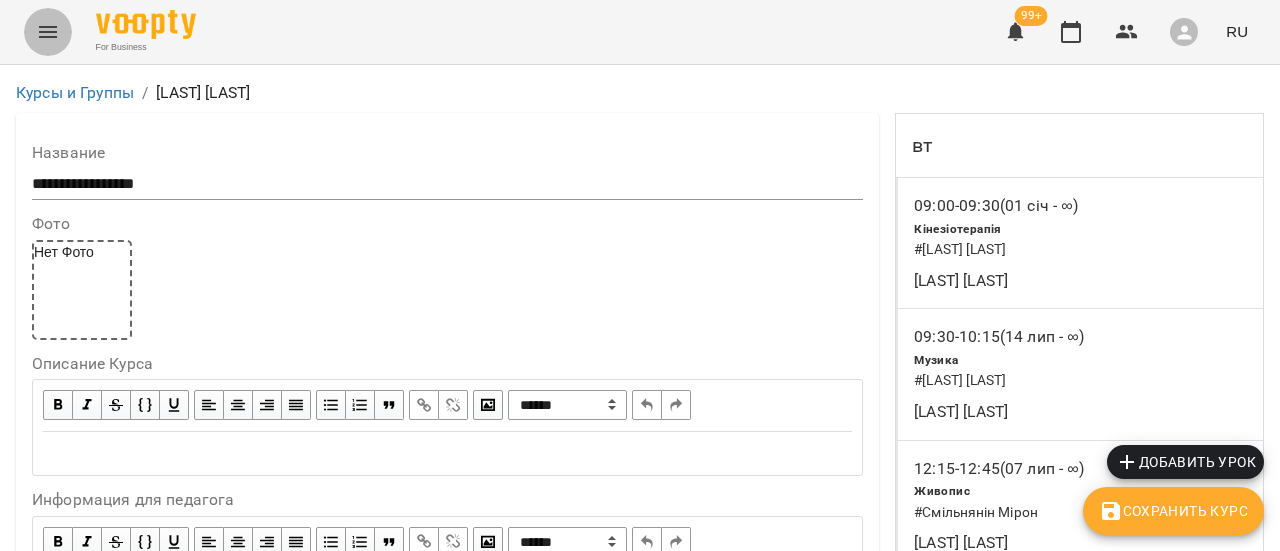 click 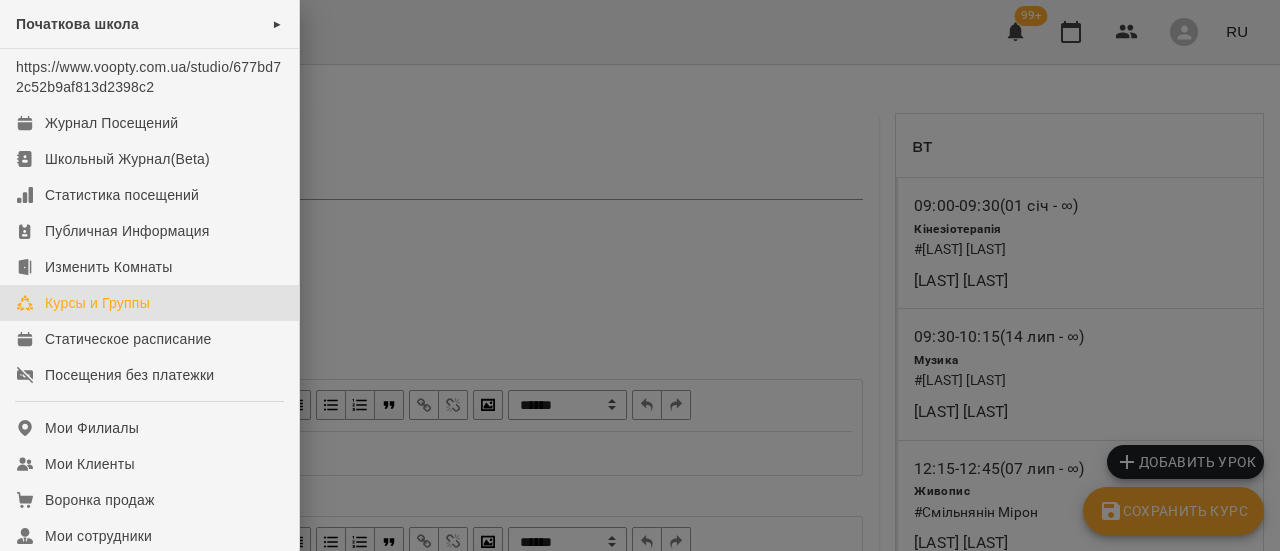 click on "Курсы и Группы" at bounding box center (97, 303) 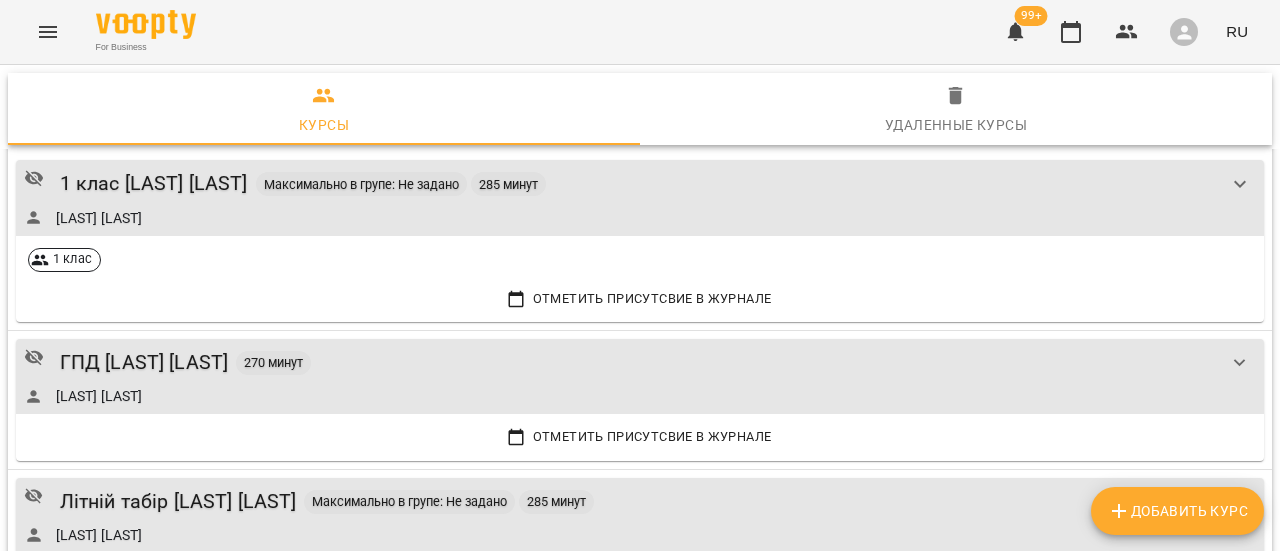 scroll, scrollTop: 3093, scrollLeft: 0, axis: vertical 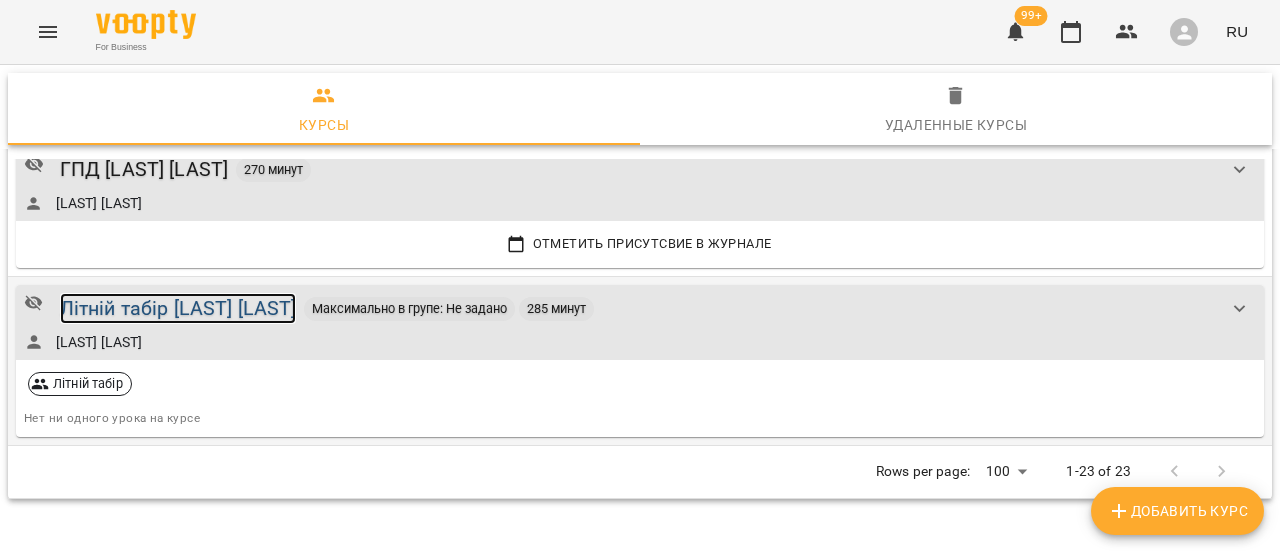 click on "Літній табір [LAST_NAME] [FIRST_NAME]" at bounding box center [178, 308] 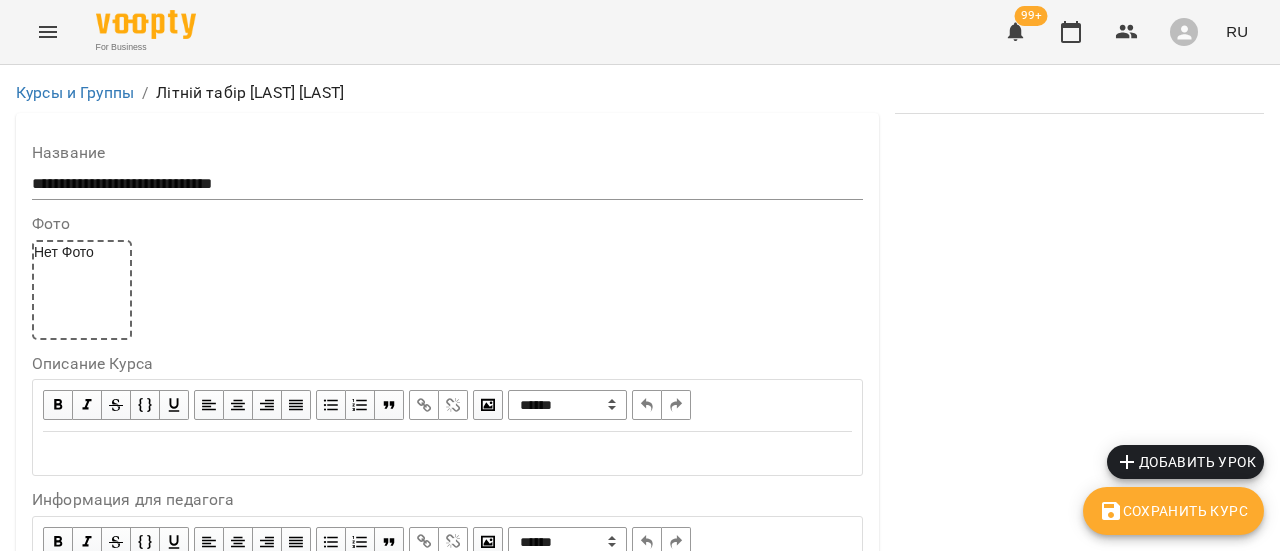 scroll, scrollTop: 200, scrollLeft: 0, axis: vertical 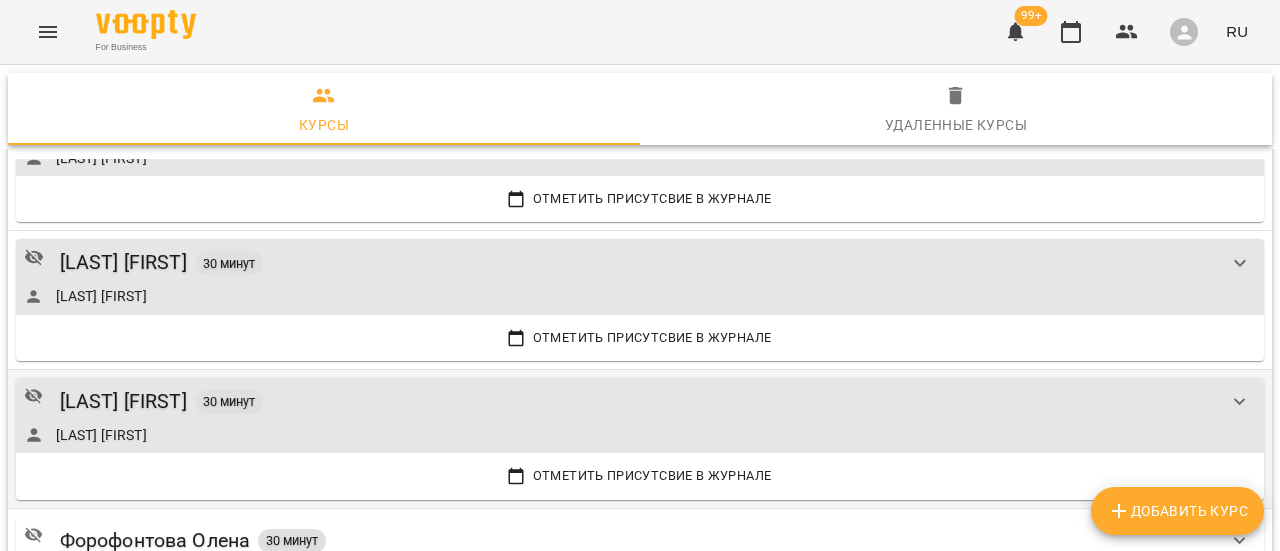 click on "[LAST] [FIRST] 30 минут" at bounding box center [620, 401] 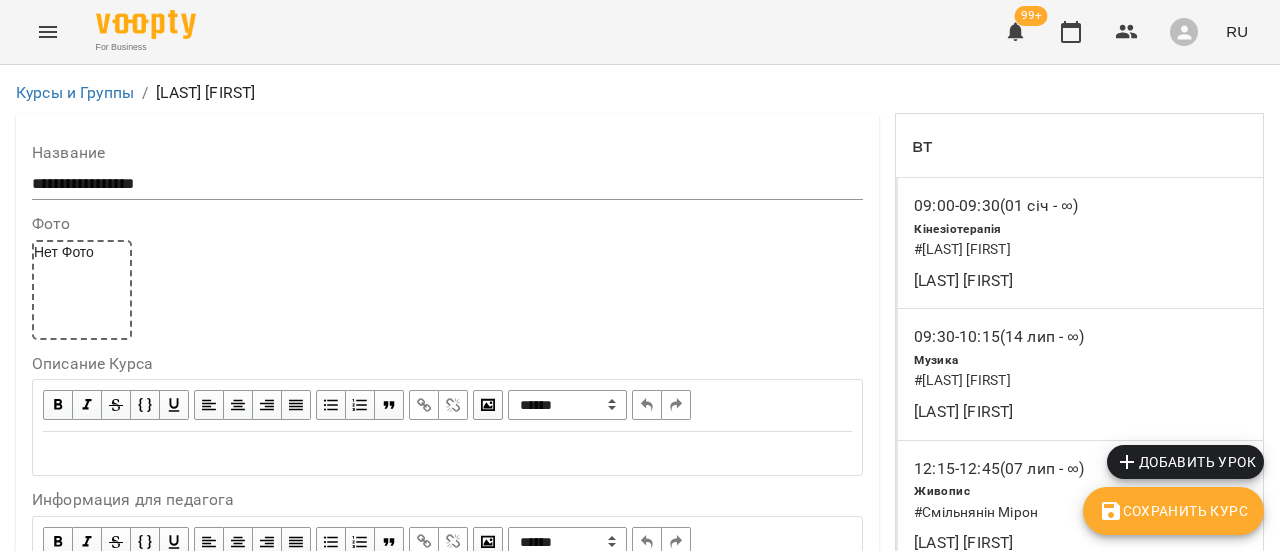 scroll, scrollTop: 100, scrollLeft: 0, axis: vertical 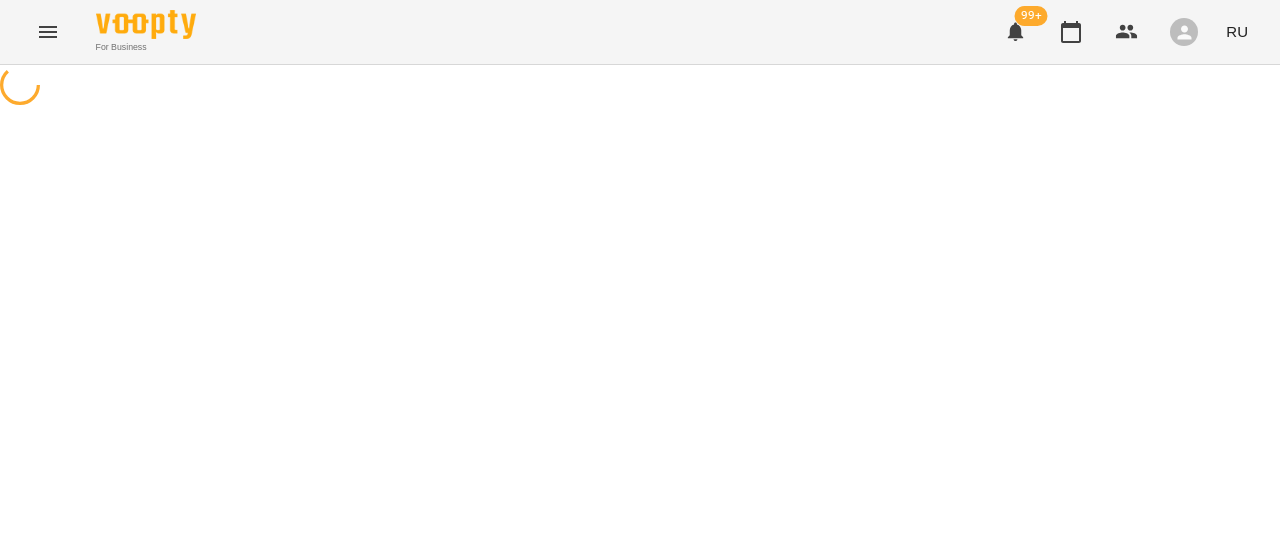 select on "*" 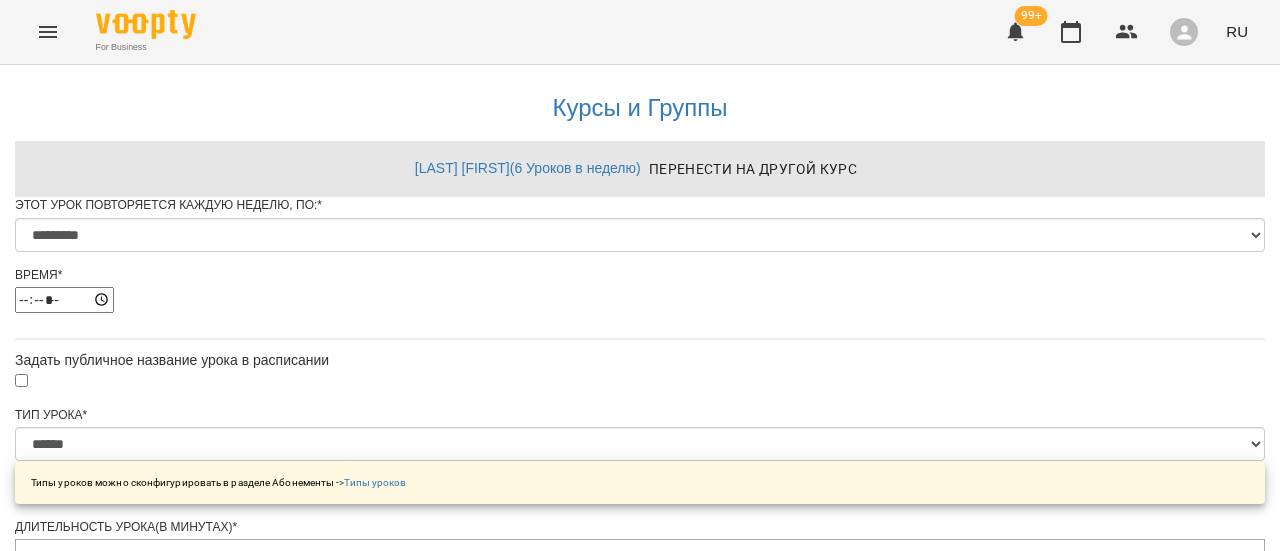 click 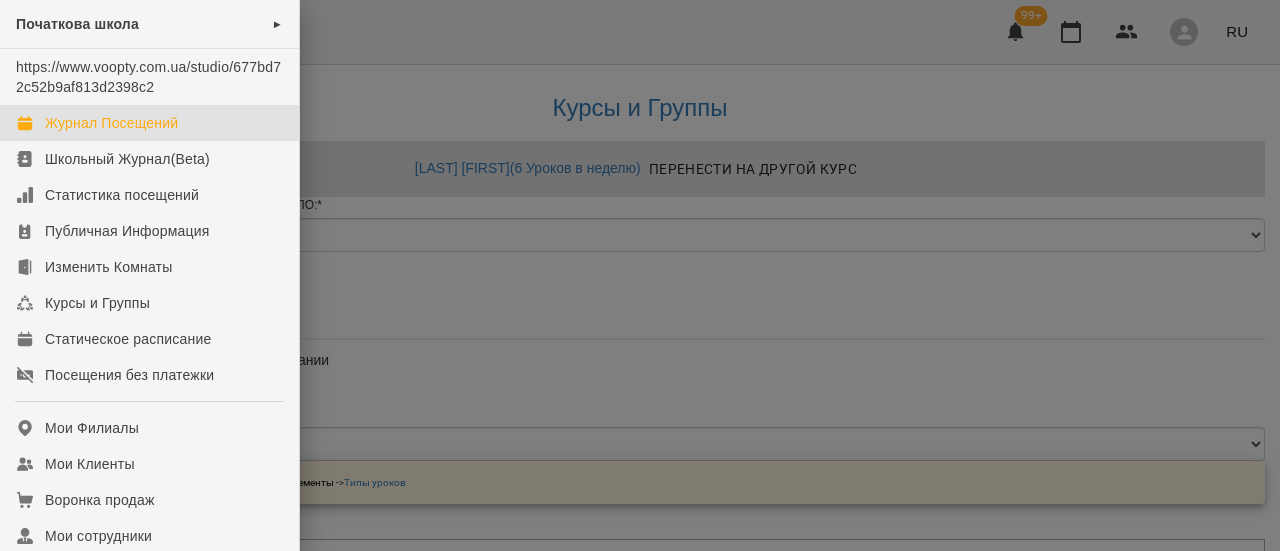 click on "Журнал Посещений" at bounding box center [111, 123] 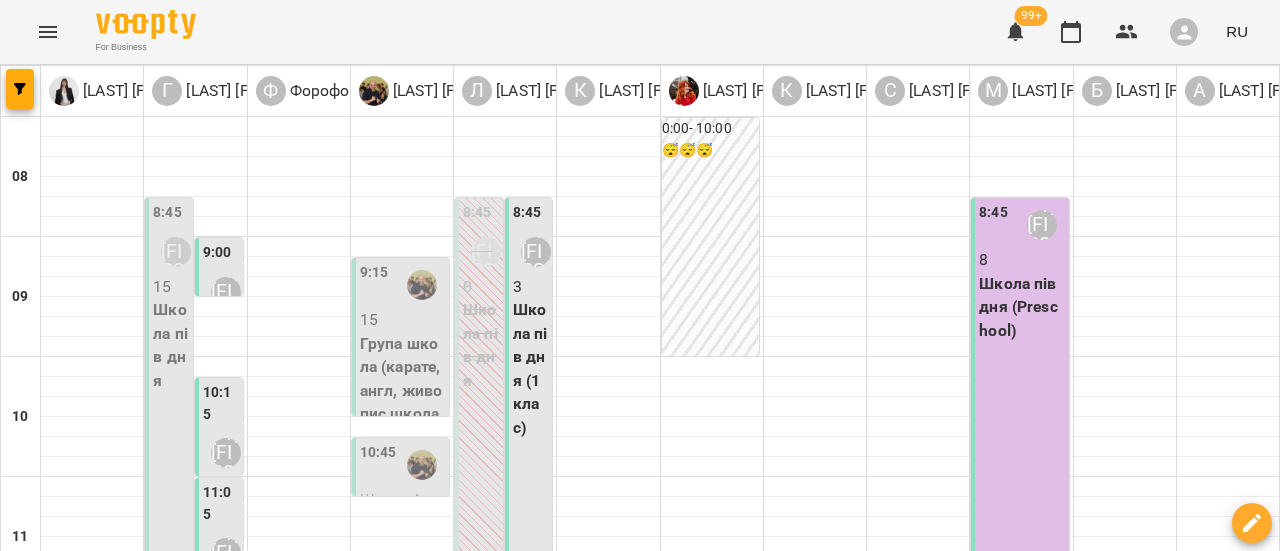 scroll, scrollTop: 600, scrollLeft: 0, axis: vertical 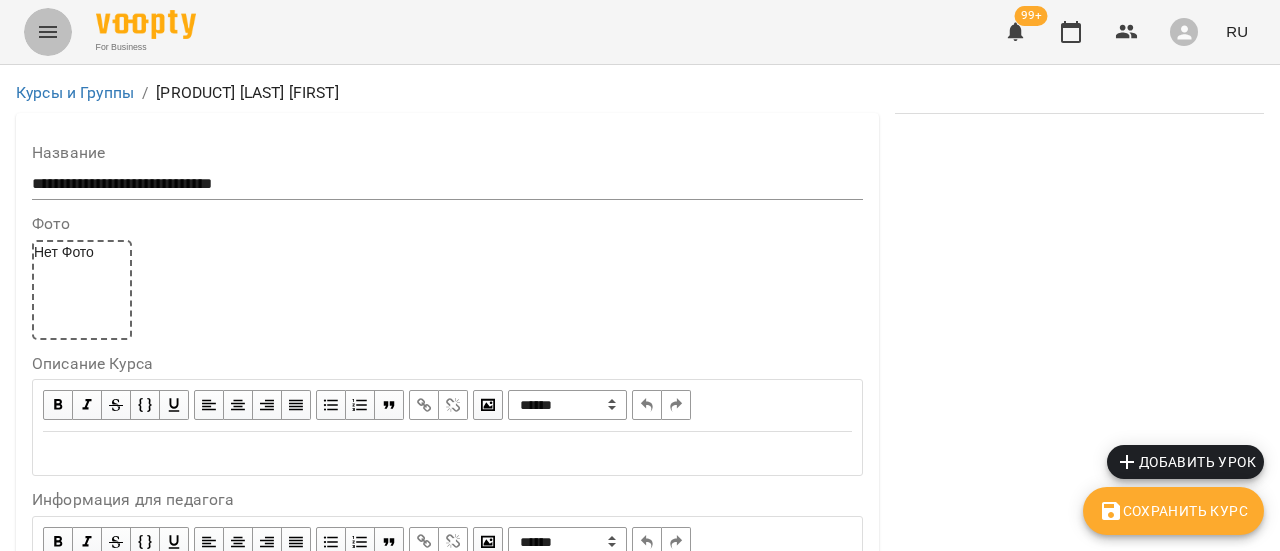 click 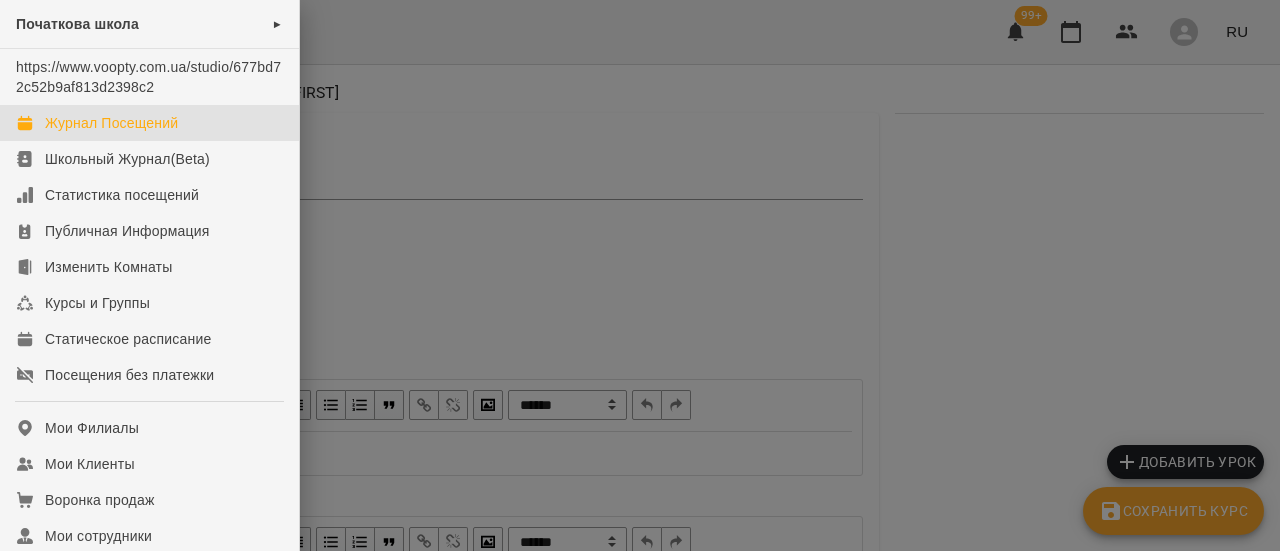 click on "Журнал Посещений" at bounding box center [111, 123] 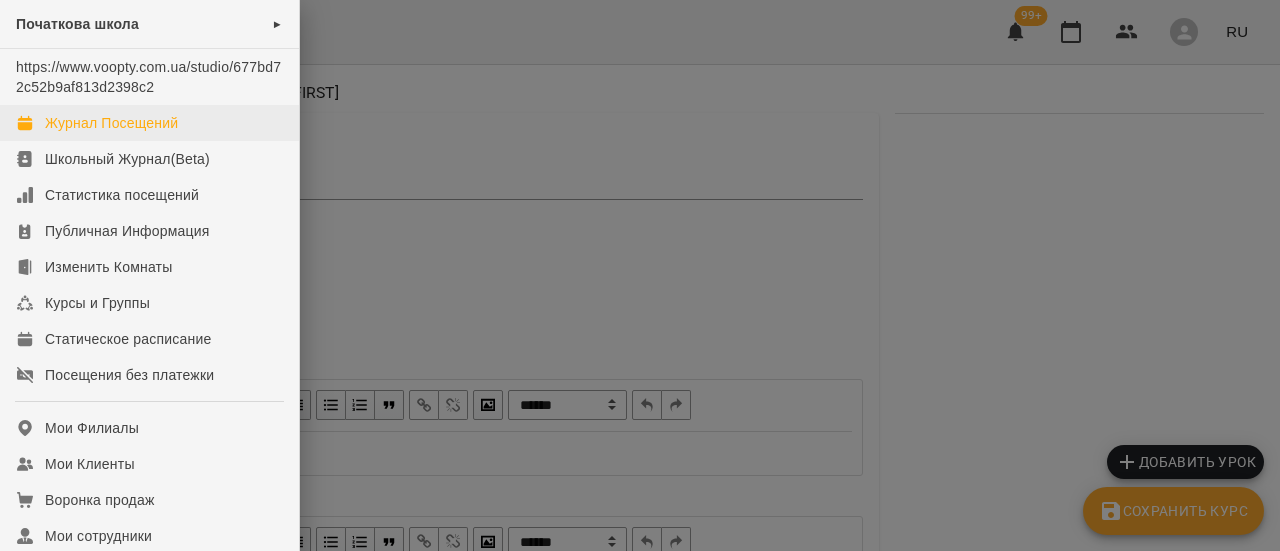 scroll, scrollTop: 0, scrollLeft: 0, axis: both 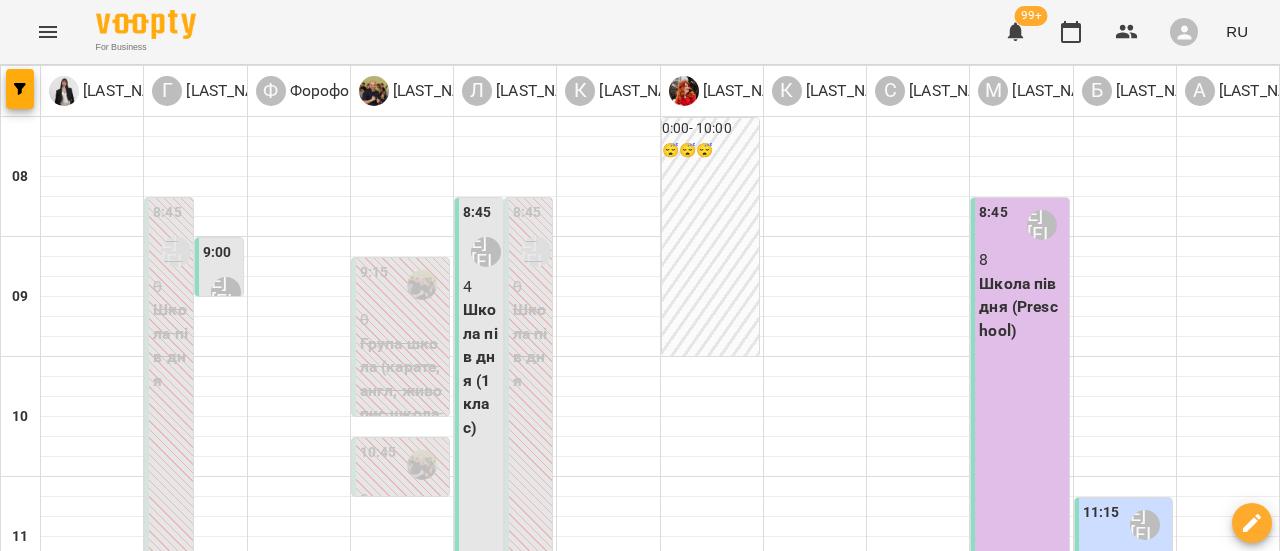 click at bounding box center (48, 32) 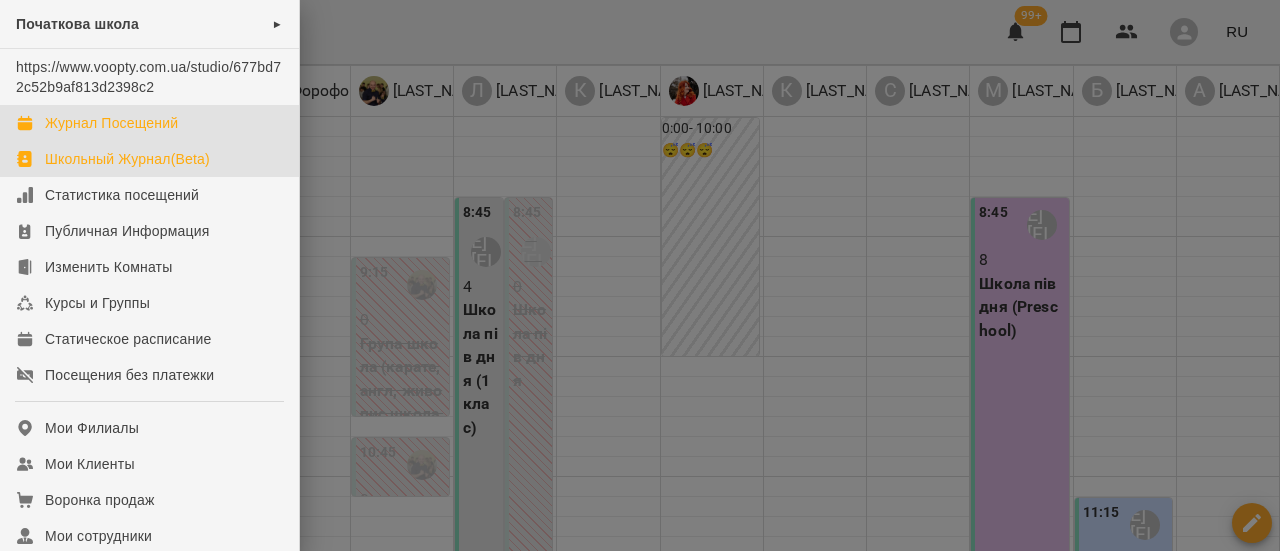 click on "Школьный Журнал(Beta)" at bounding box center (127, 159) 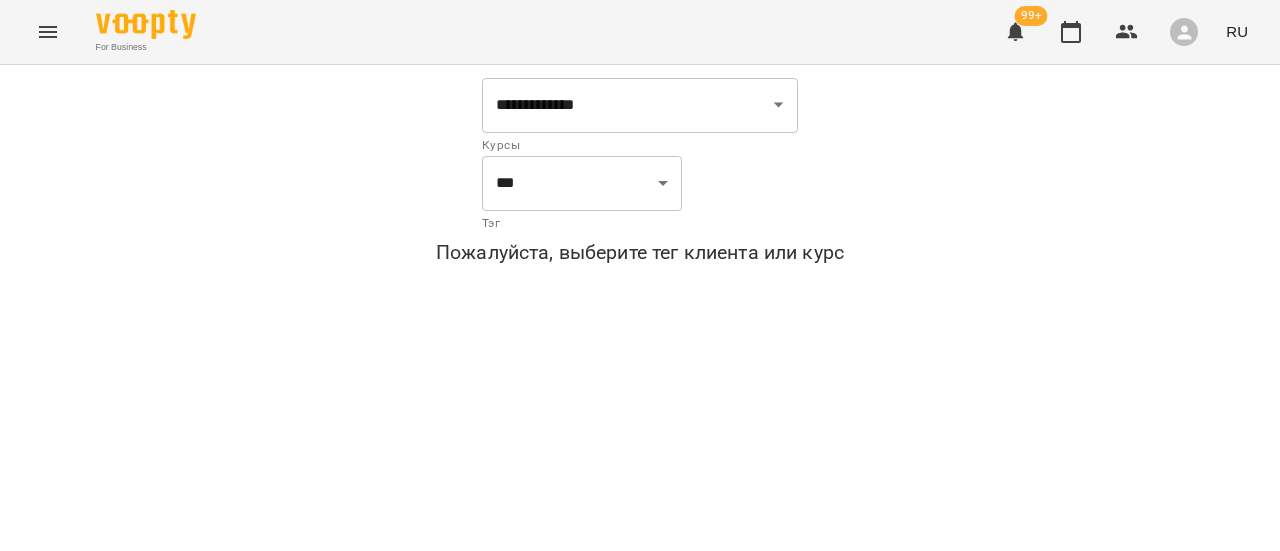 click 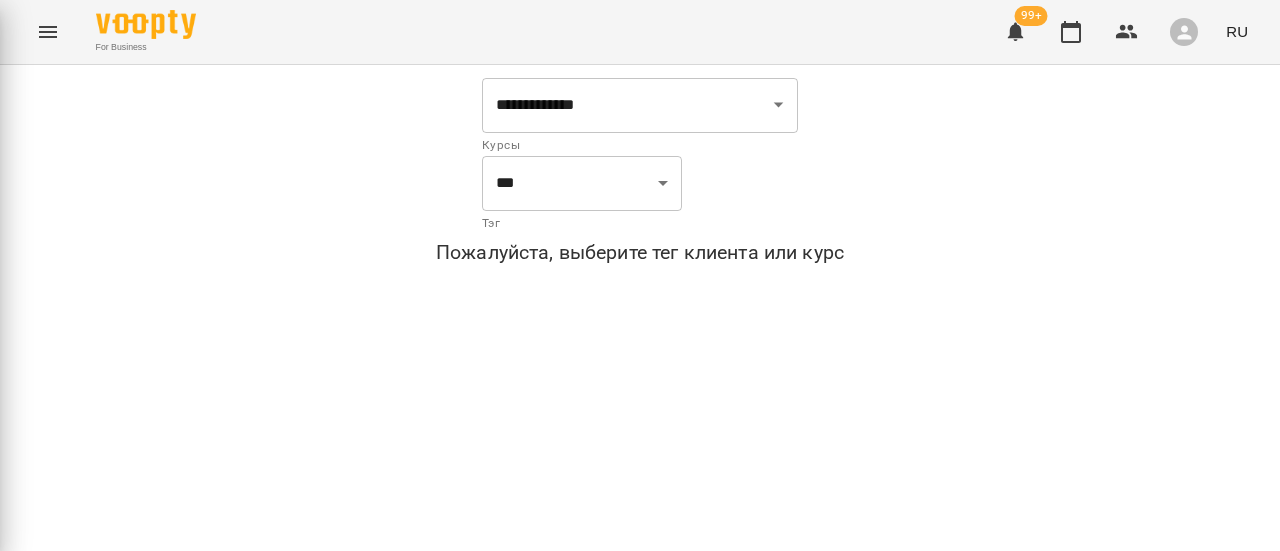 click at bounding box center (640, 275) 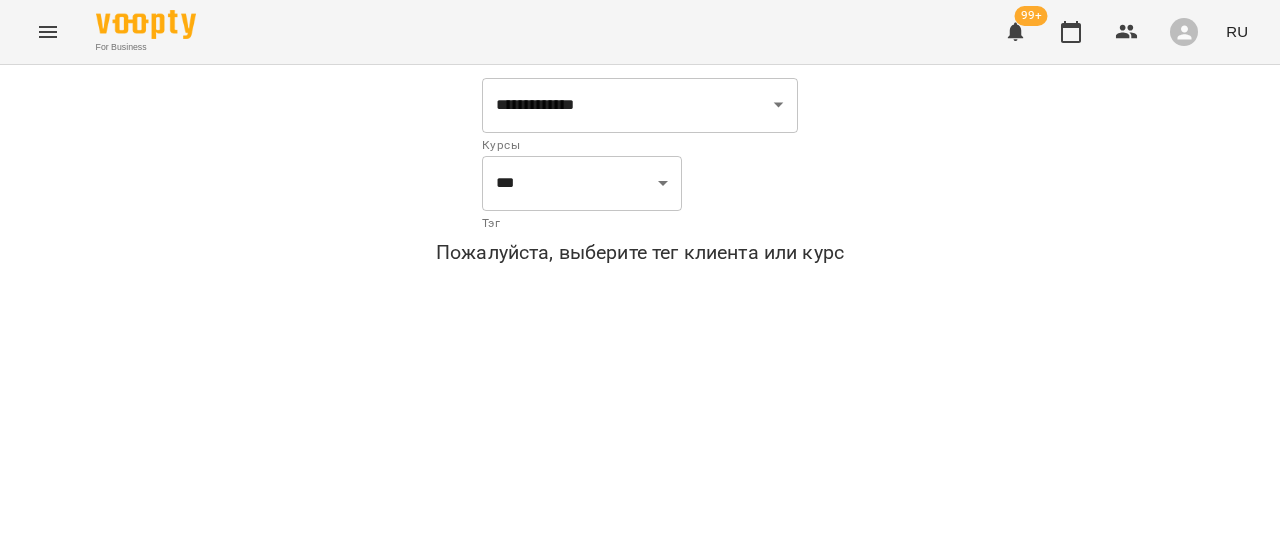 click at bounding box center [48, 32] 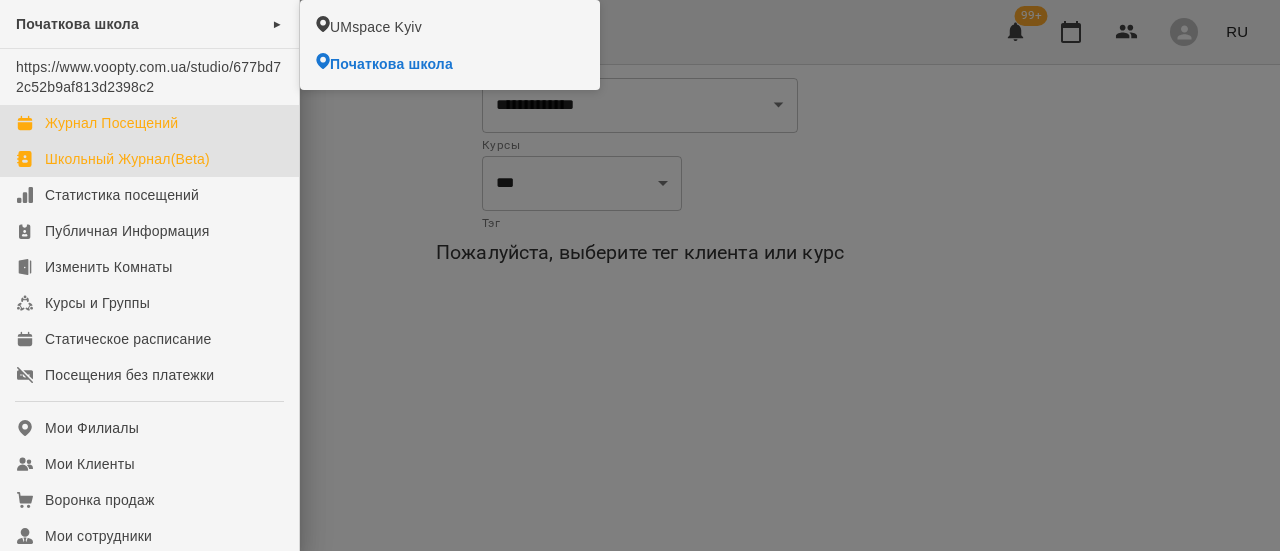 click on "Журнал Посещений" at bounding box center (111, 123) 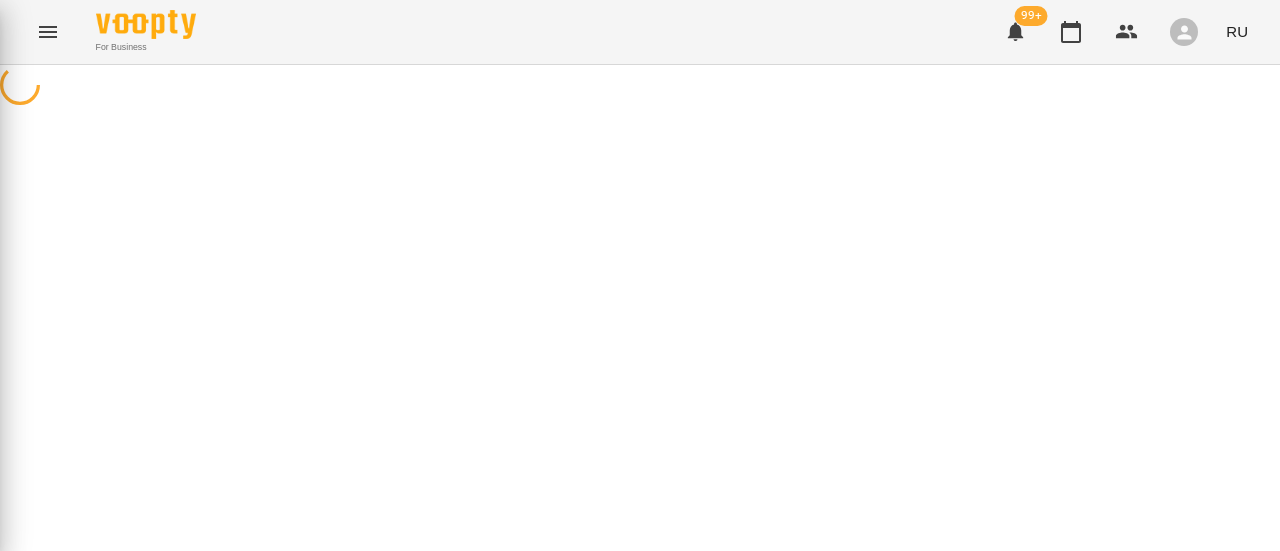 click on "Журнал Посещений" at bounding box center [-189, 123] 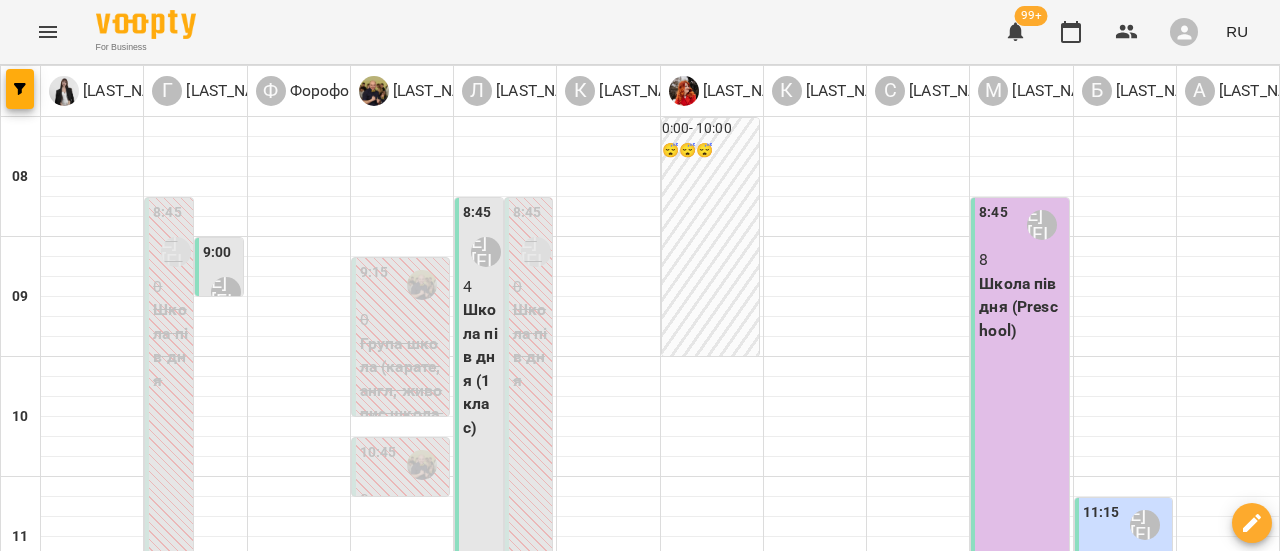 scroll, scrollTop: 700, scrollLeft: 0, axis: vertical 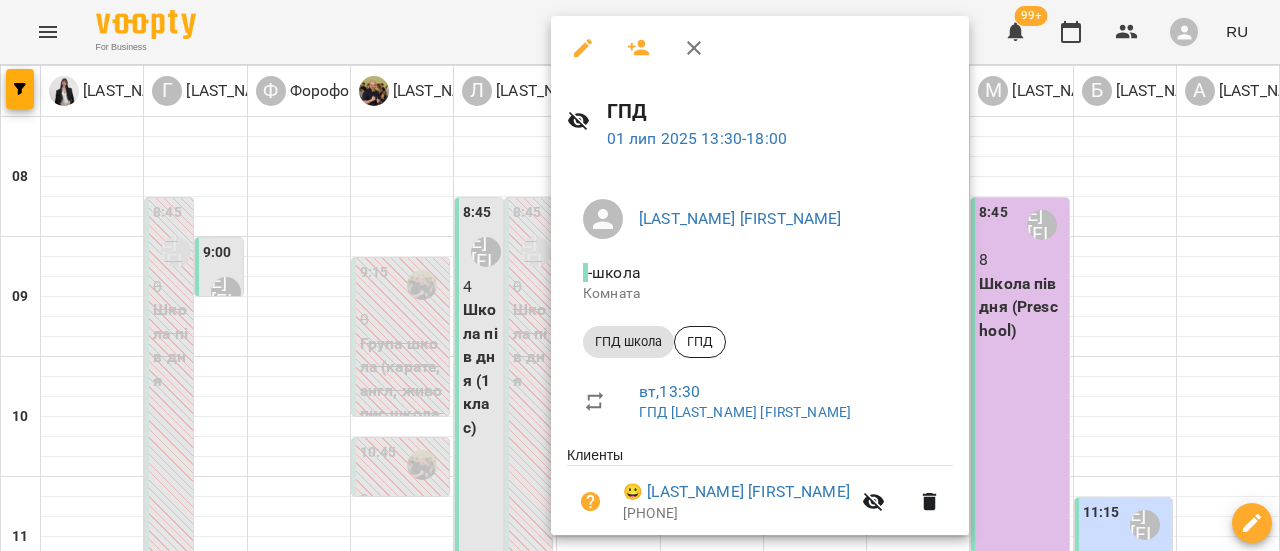 click 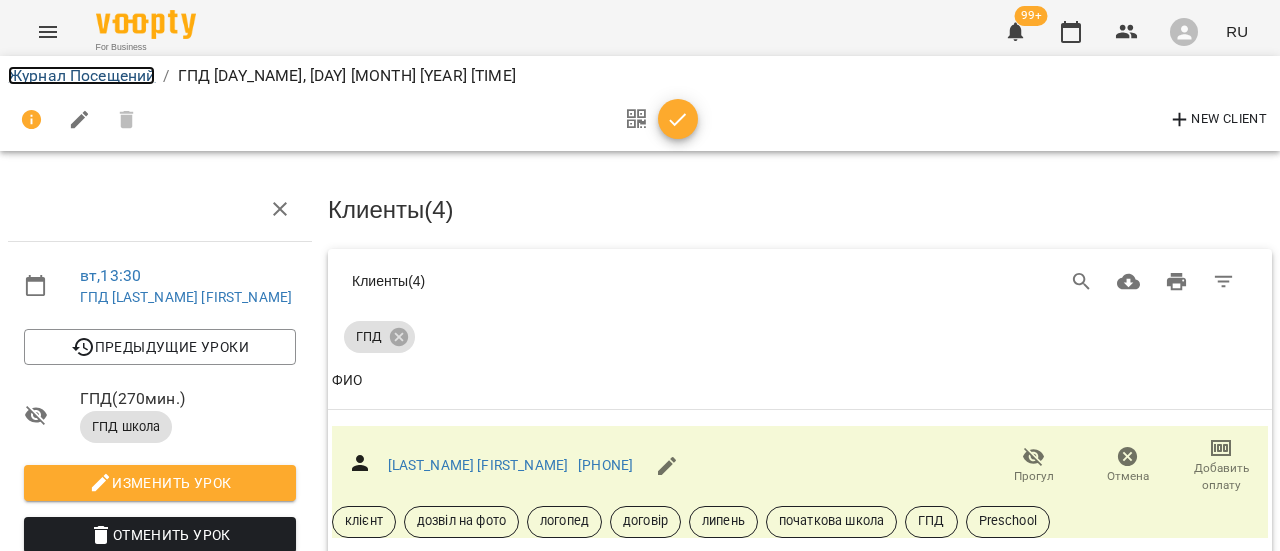 click on "Журнал Посещений" at bounding box center (81, 75) 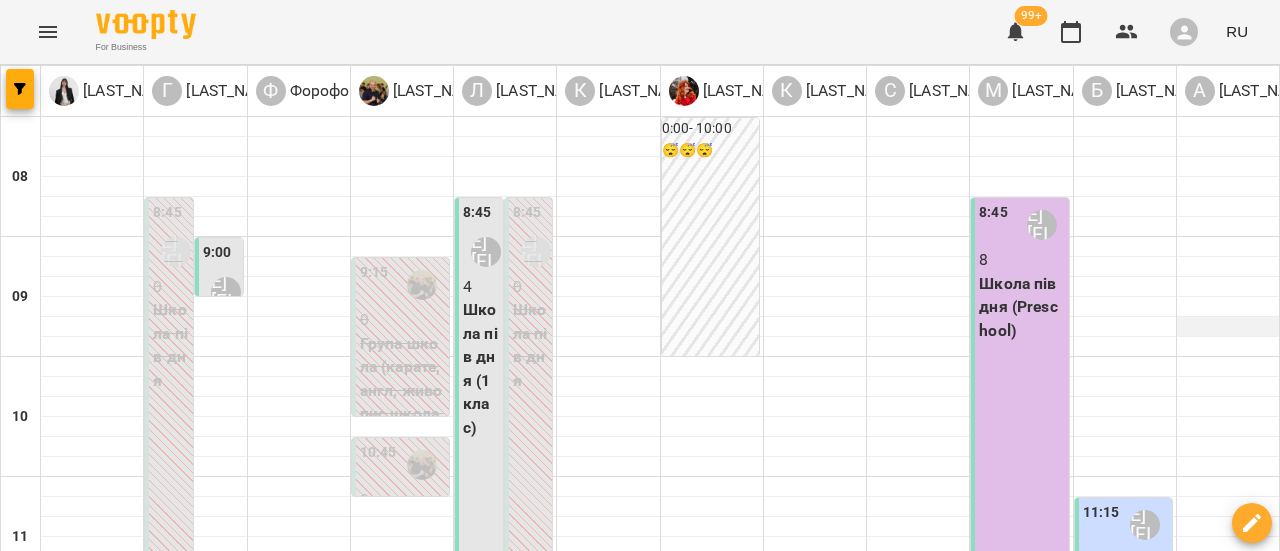 scroll, scrollTop: 700, scrollLeft: 0, axis: vertical 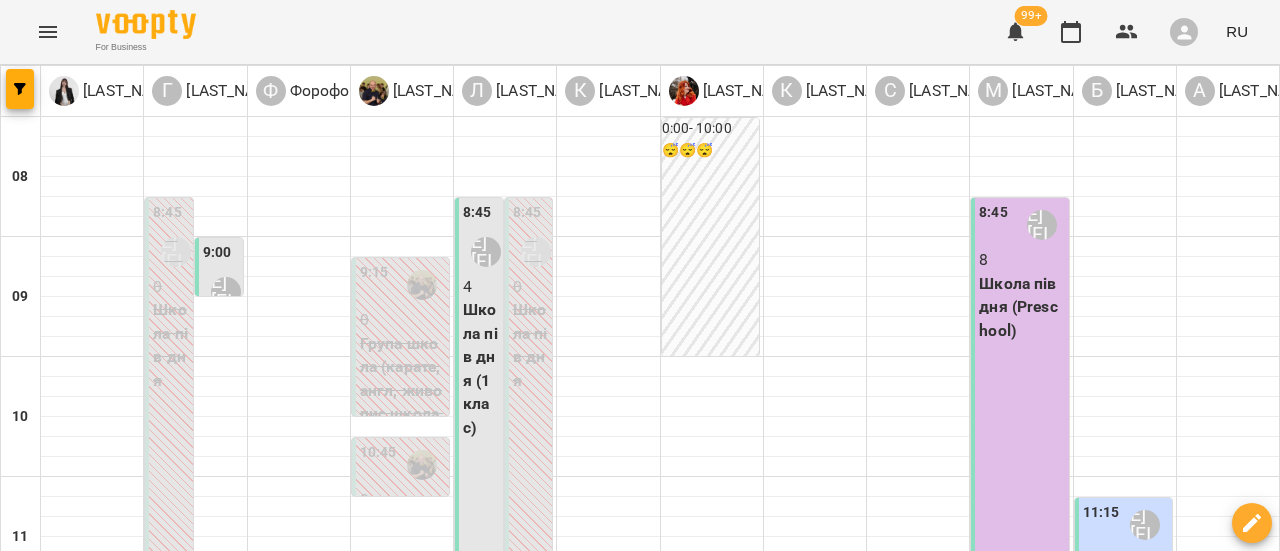 click on "[TIME] [LAST_NAME] [FIRST_NAME] [DAY] ГПД школа" at bounding box center (1226, 1047) 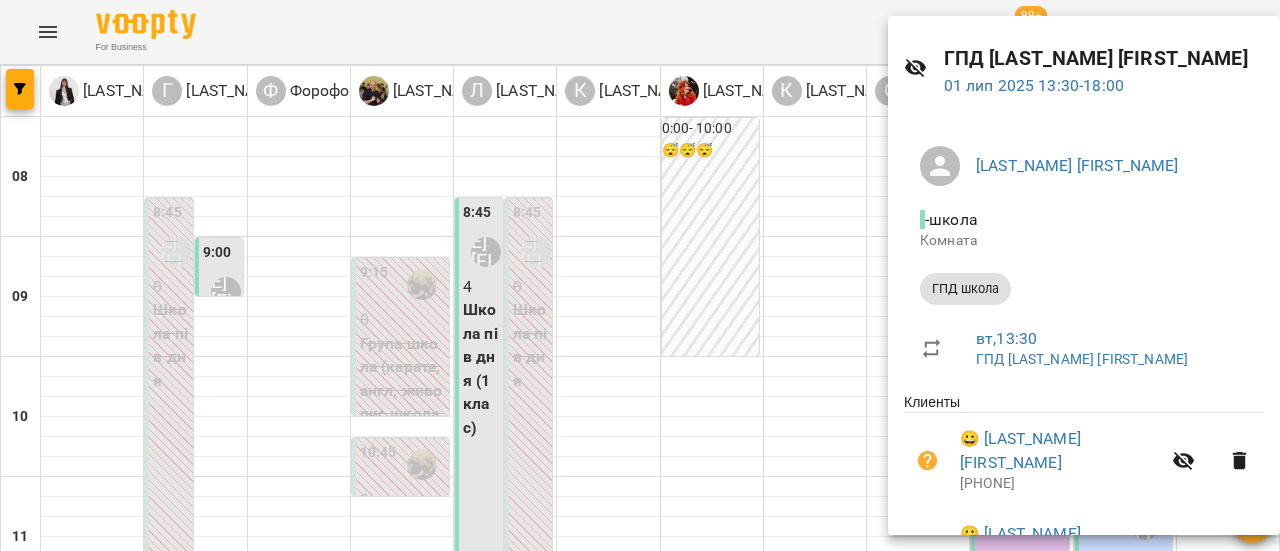 scroll, scrollTop: 0, scrollLeft: 0, axis: both 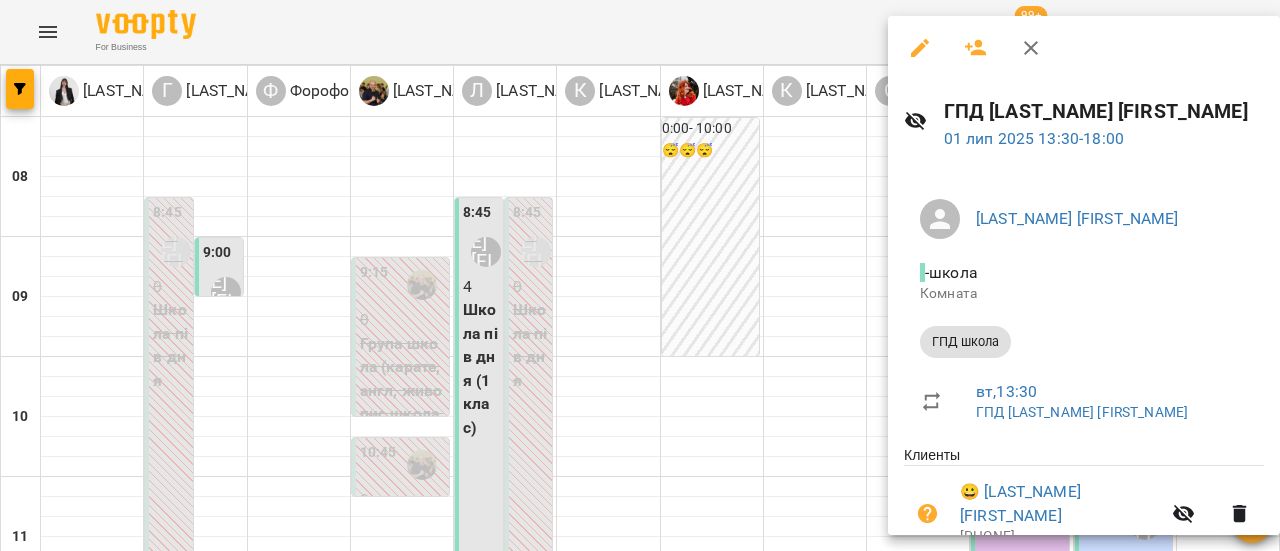 click 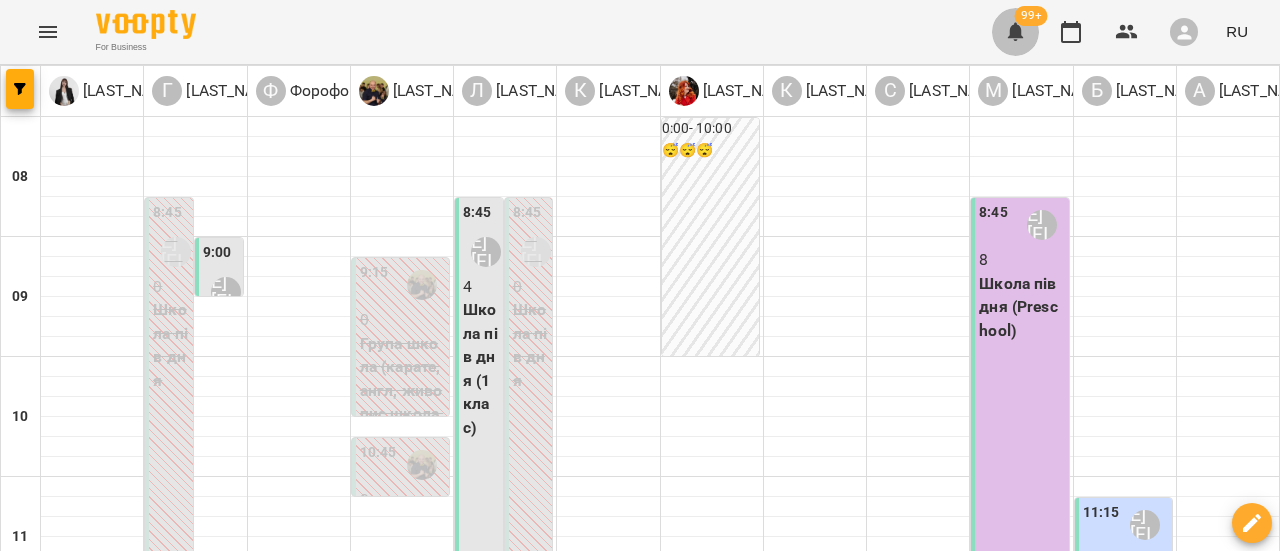 click at bounding box center (1016, 32) 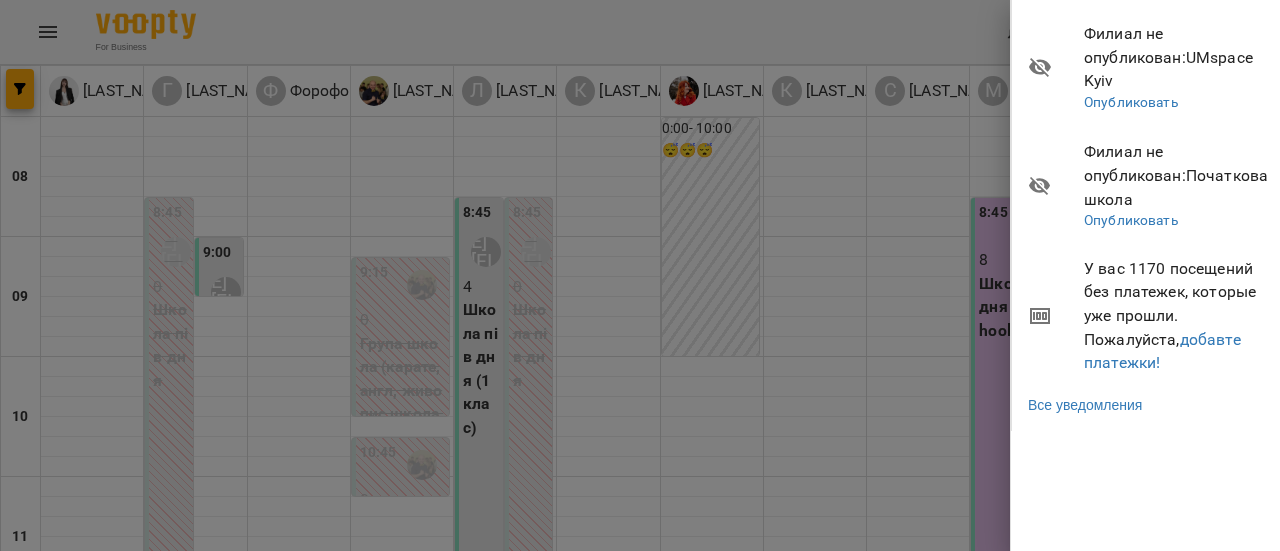 click at bounding box center (640, 275) 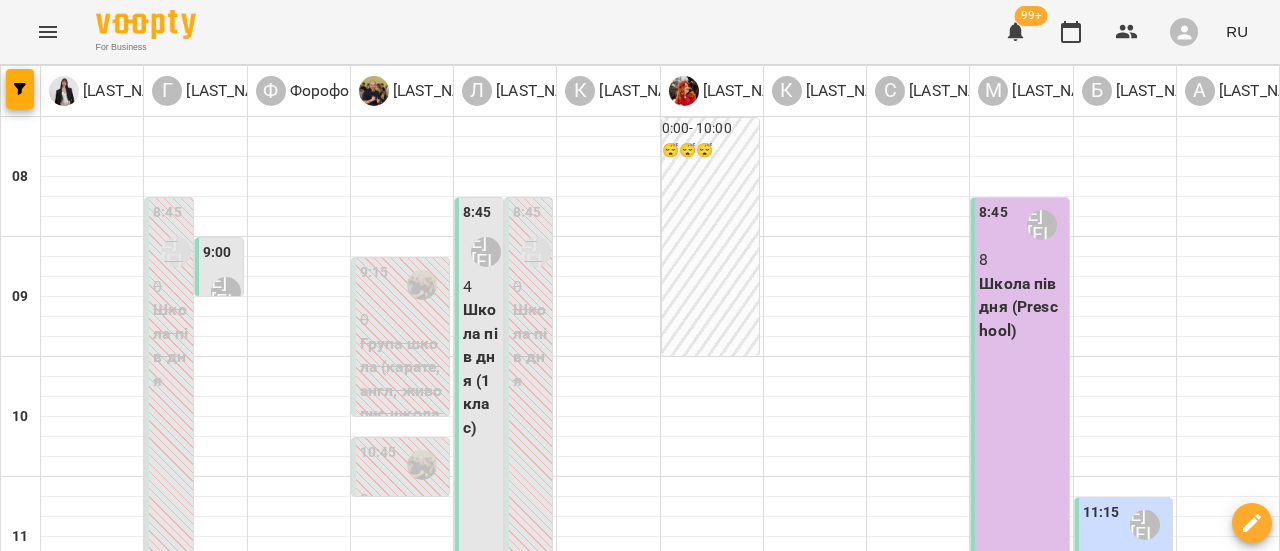 click on "[TIME] [LAST_NAME] [FIRST_NAME] ГПД школа - ГПД (ГПД)" at bounding box center (606, 1047) 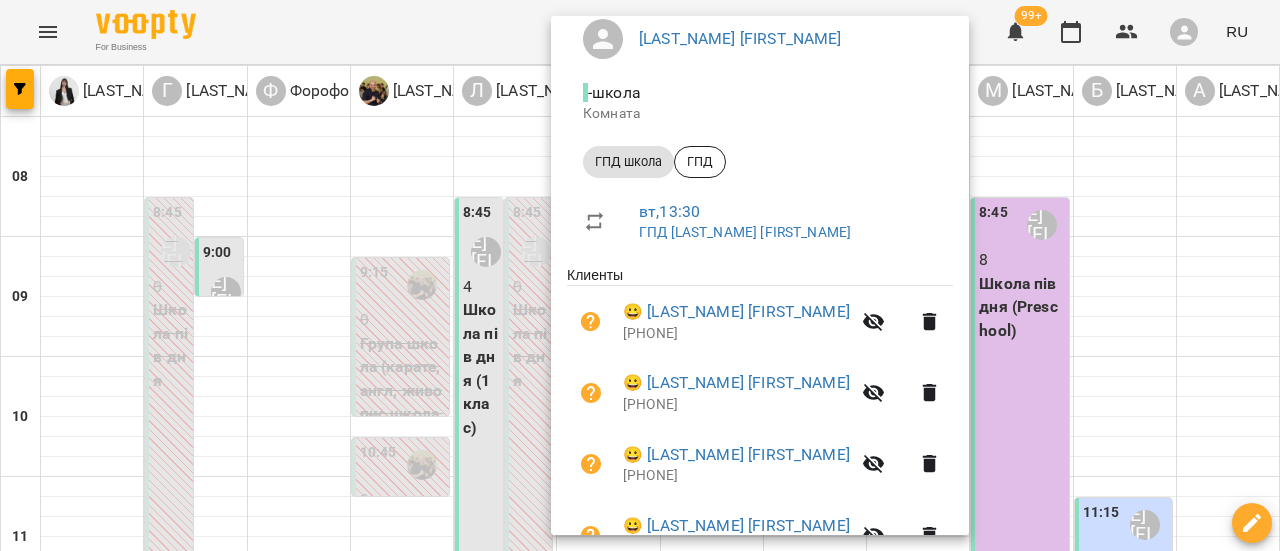 scroll, scrollTop: 358, scrollLeft: 0, axis: vertical 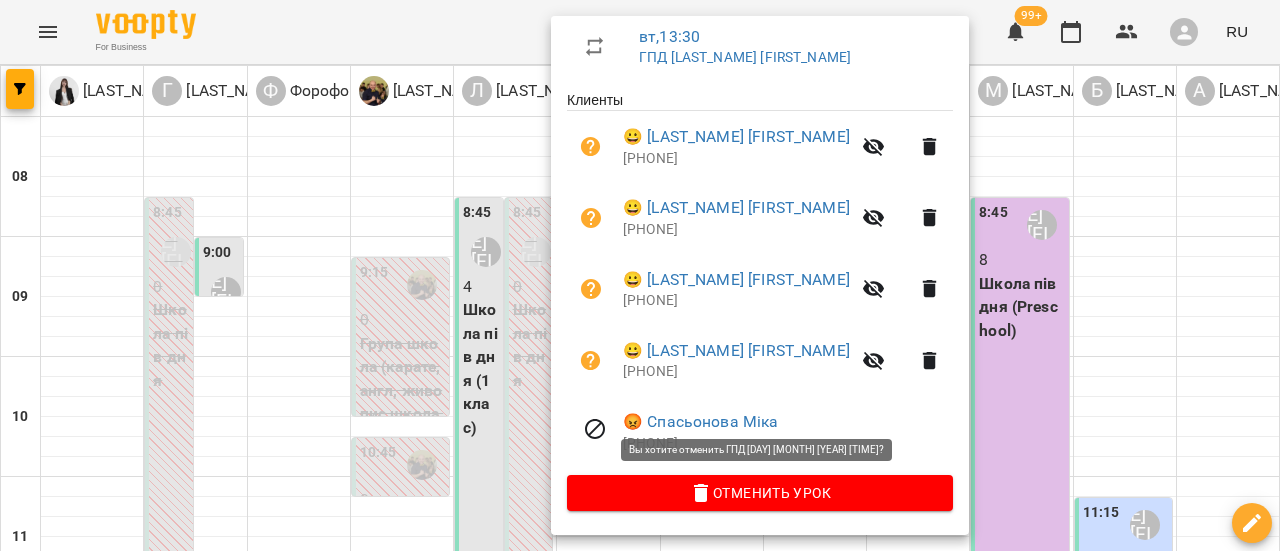 click on "Отменить Урок" at bounding box center (760, 493) 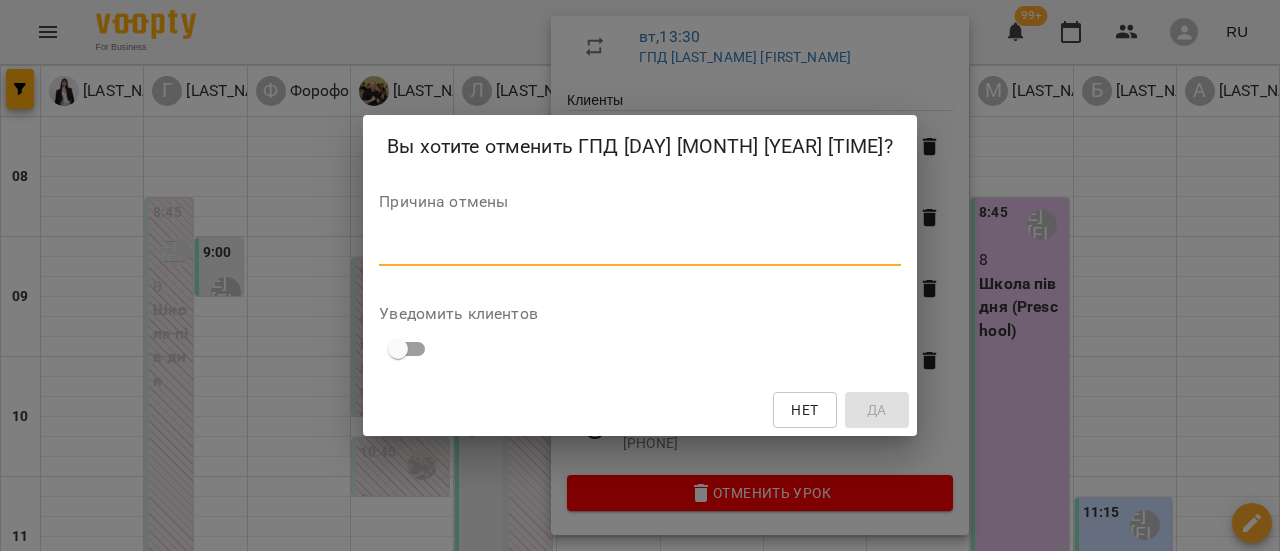 click at bounding box center [640, 249] 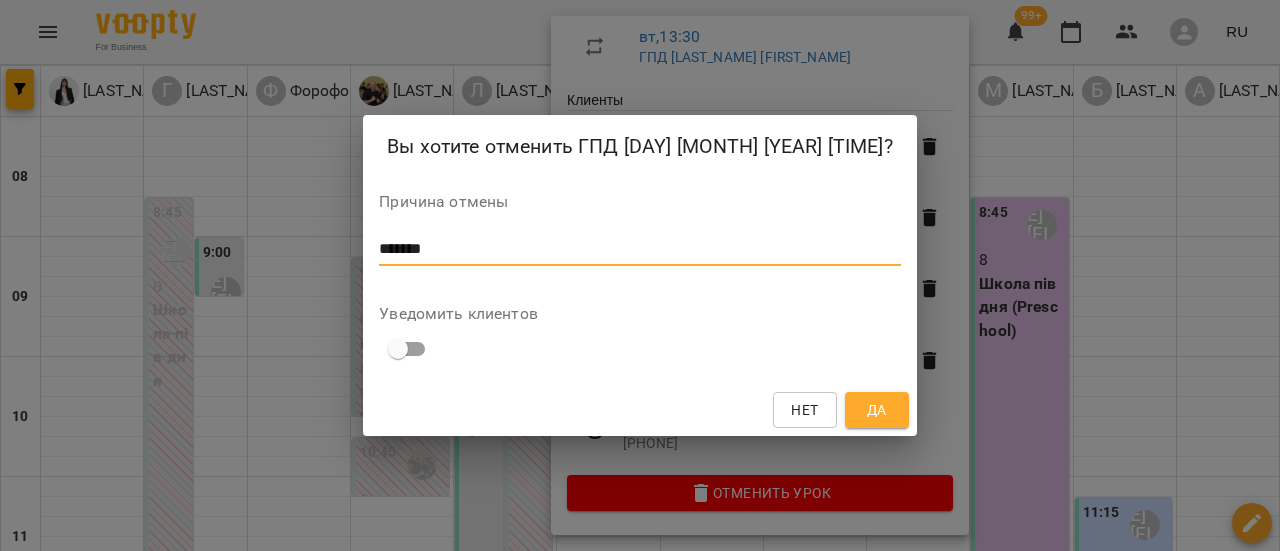 type on "*******" 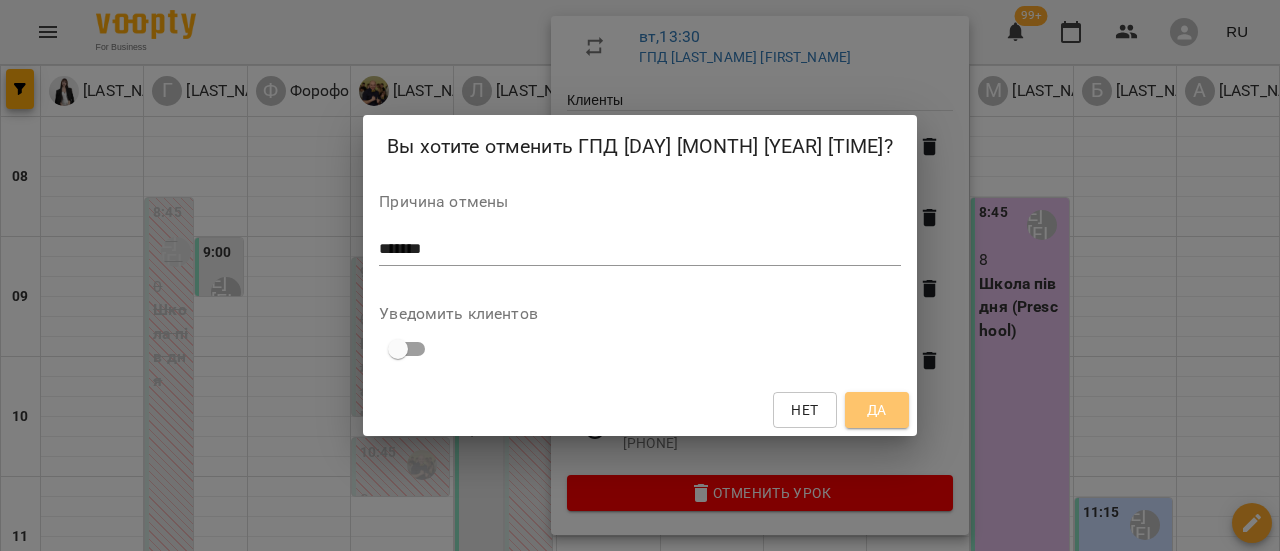 click on "Да" at bounding box center (877, 410) 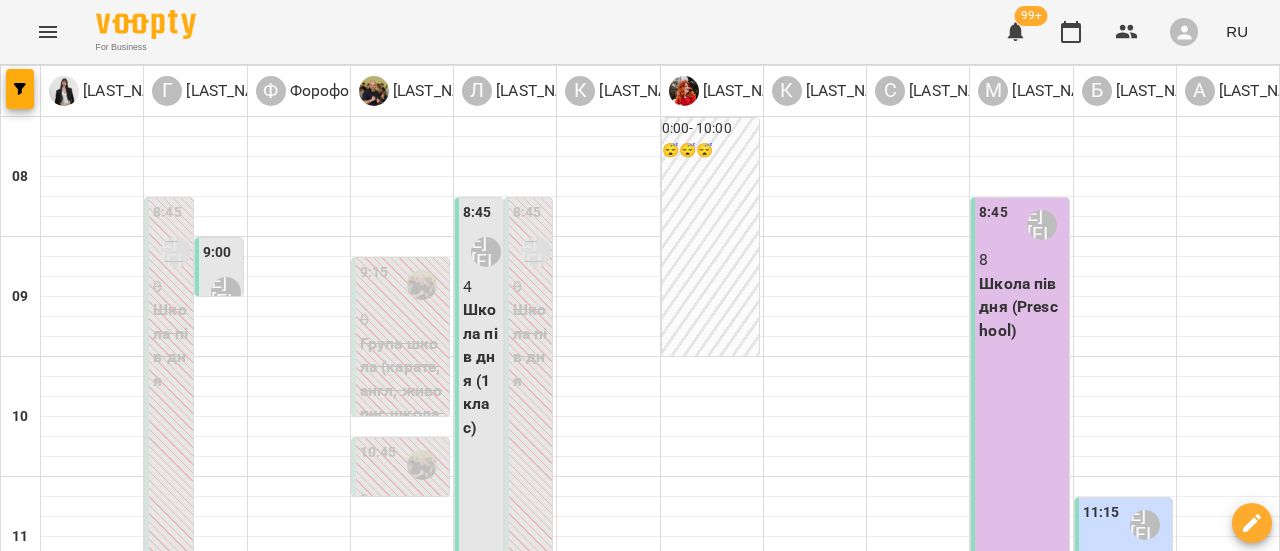 click on "[TIME] [LAST_NAME] [FIRST_NAME] [DAY] ГПД школа" at bounding box center [1226, 1047] 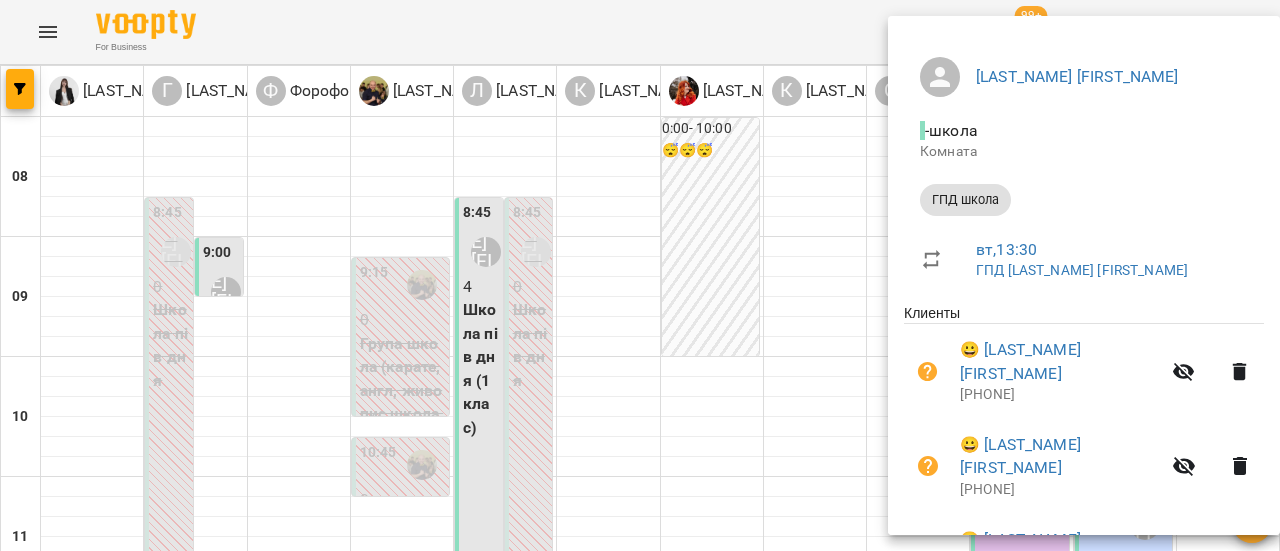 scroll, scrollTop: 0, scrollLeft: 0, axis: both 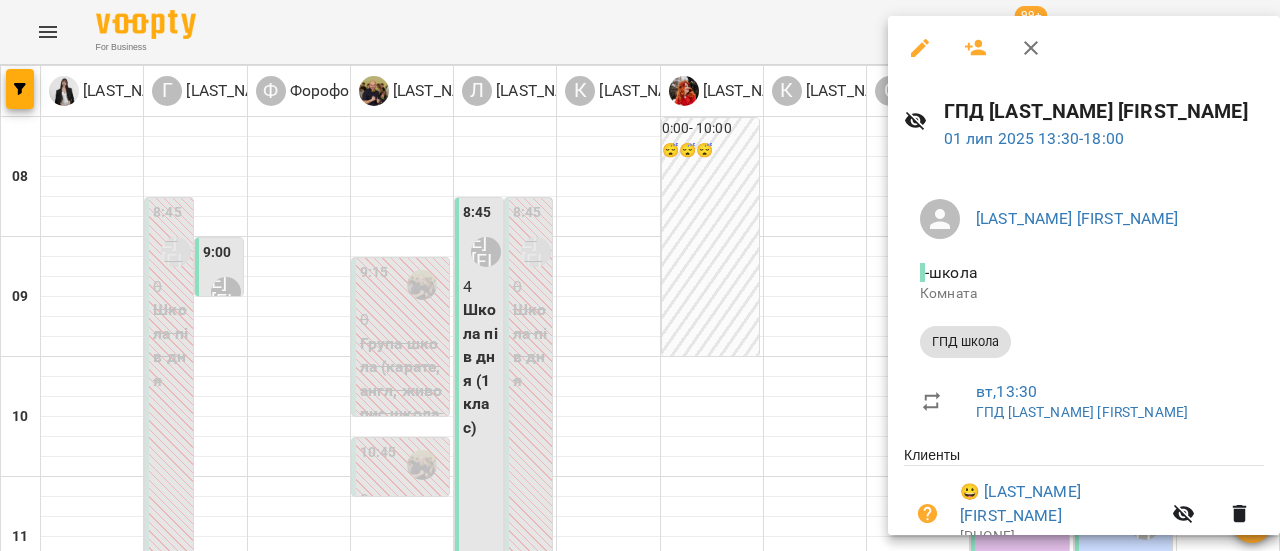 click at bounding box center (640, 275) 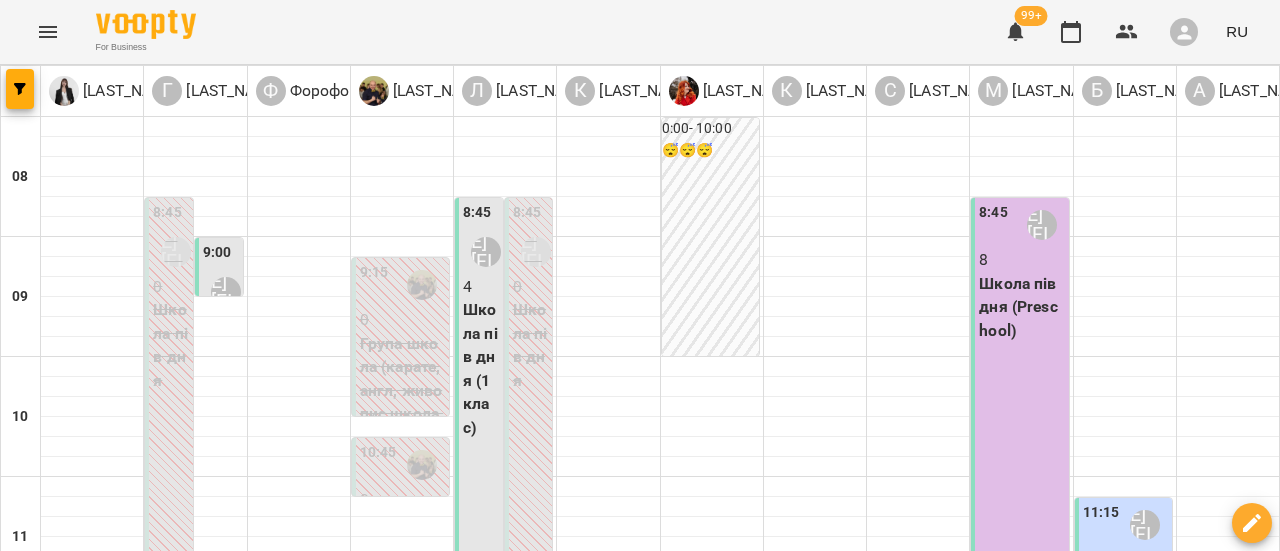 click on "ср" at bounding box center [626, 1583] 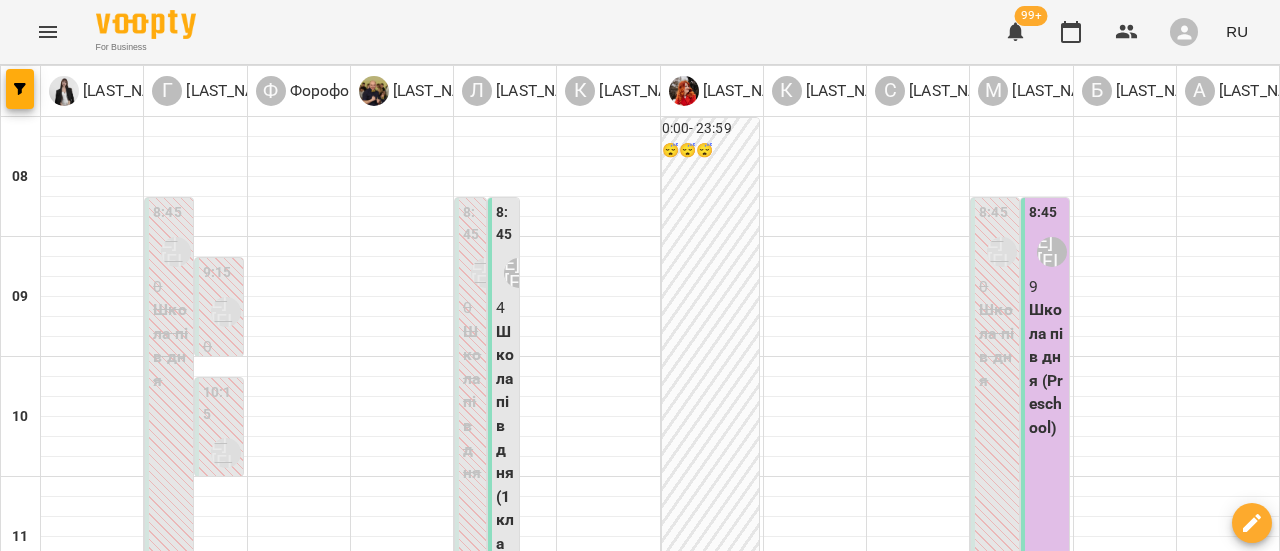 scroll, scrollTop: 600, scrollLeft: 0, axis: vertical 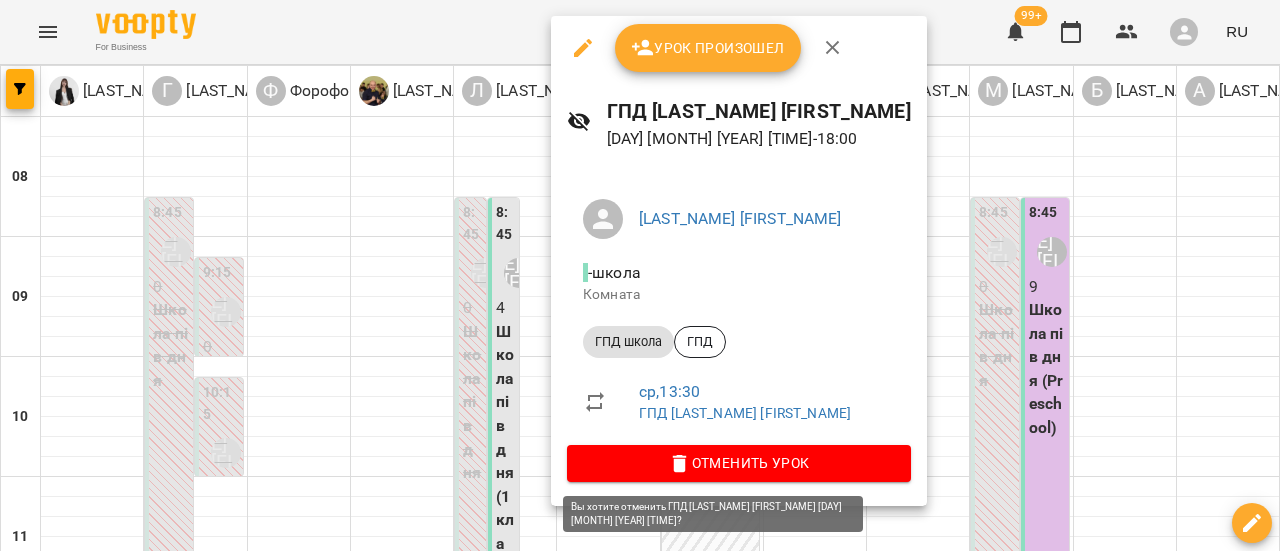 click on "Отменить Урок" at bounding box center [739, 463] 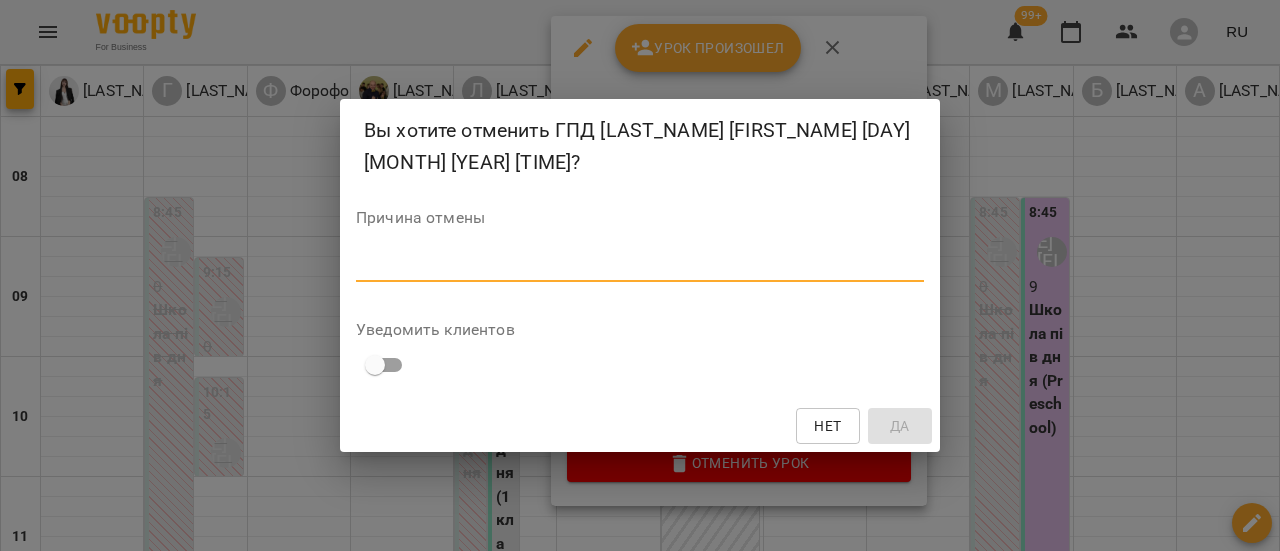 click at bounding box center (640, 265) 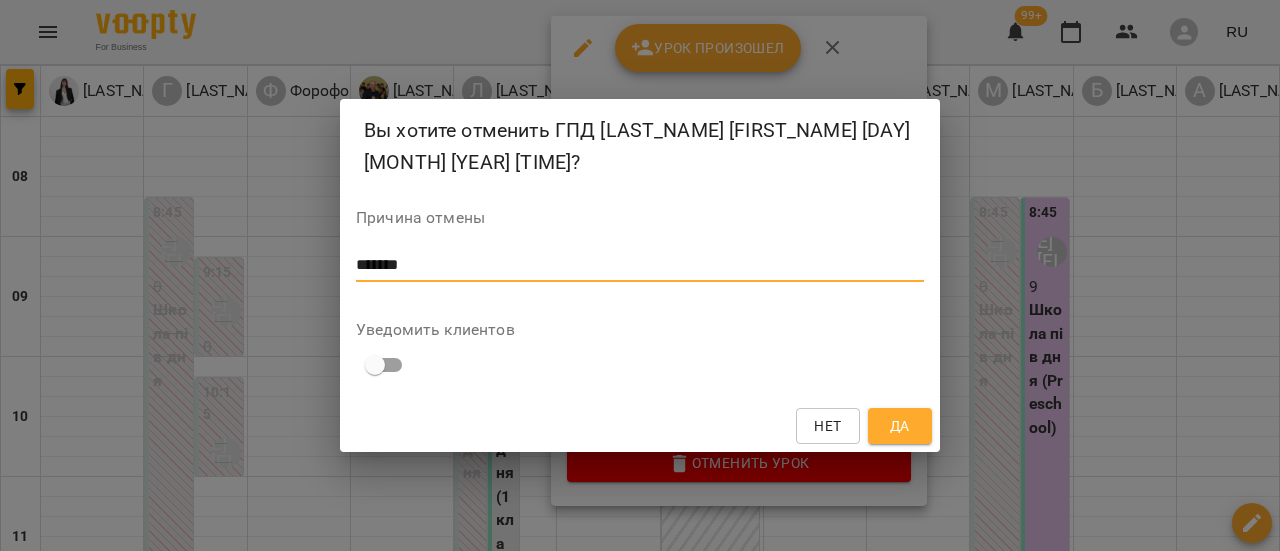 type on "*******" 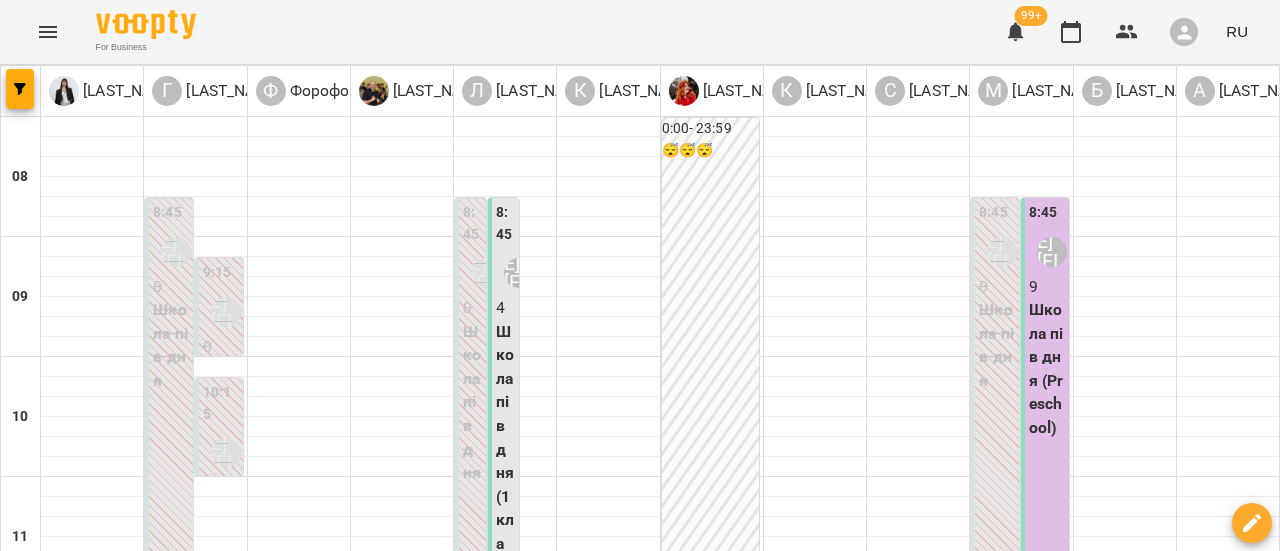 click on "[TIME] [LAST_NAME] [FIRST_NAME] [DAY] ГПД школа" at bounding box center (1226, 1047) 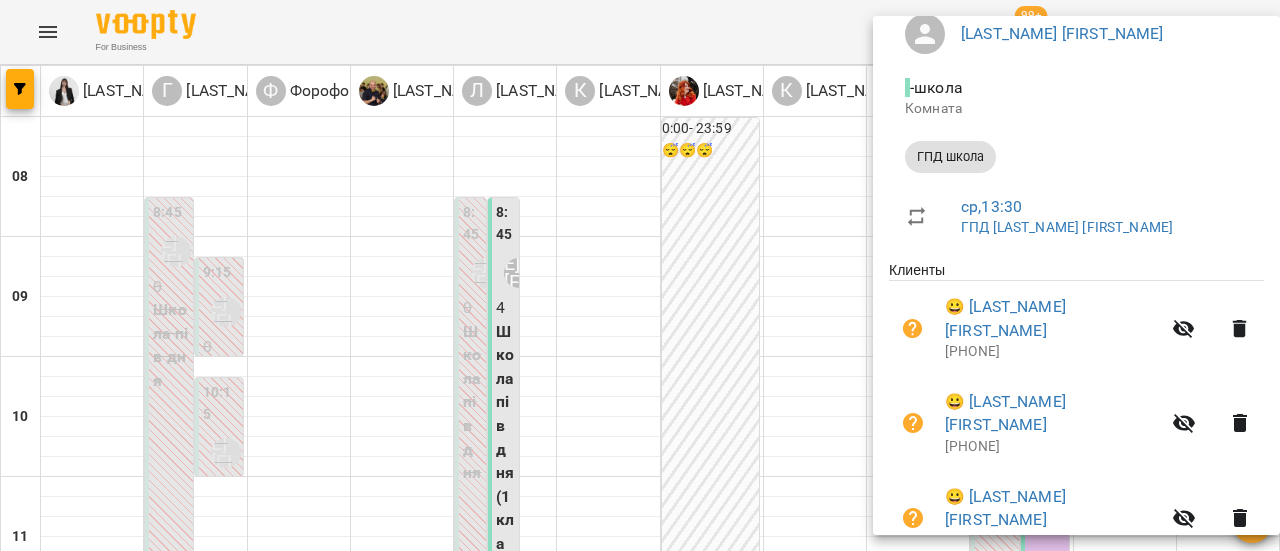 scroll, scrollTop: 0, scrollLeft: 0, axis: both 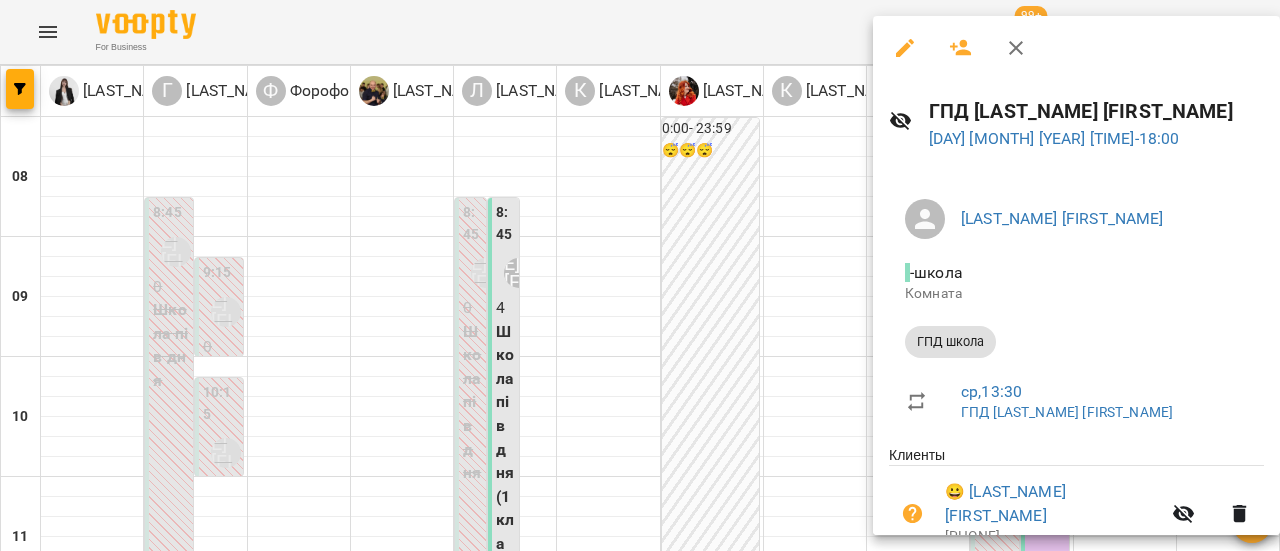 click 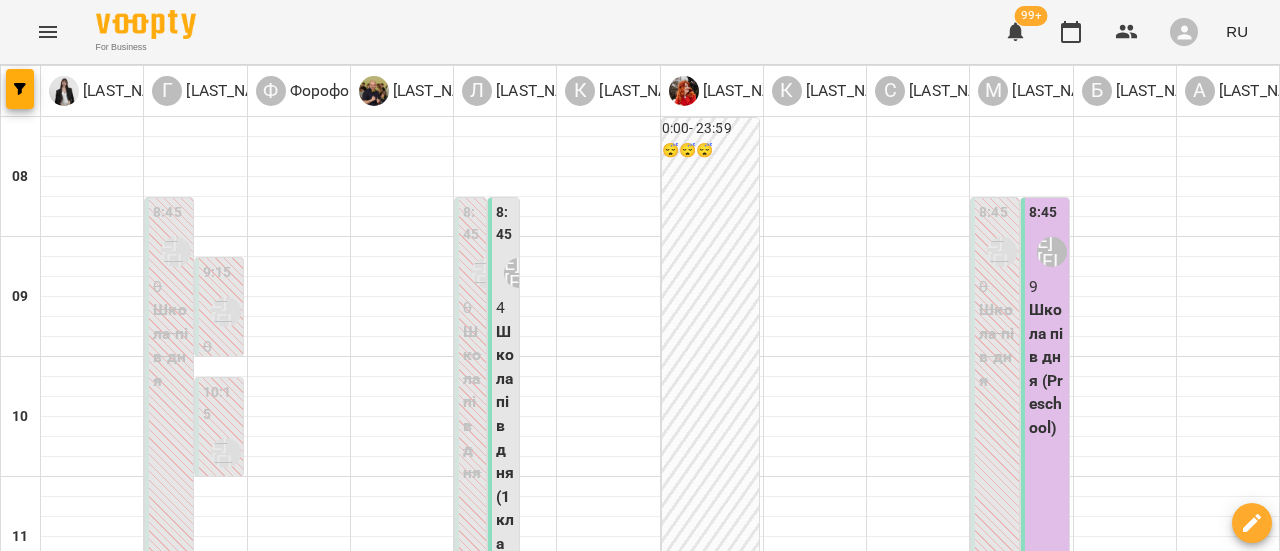 click on "чт" at bounding box center [830, 1583] 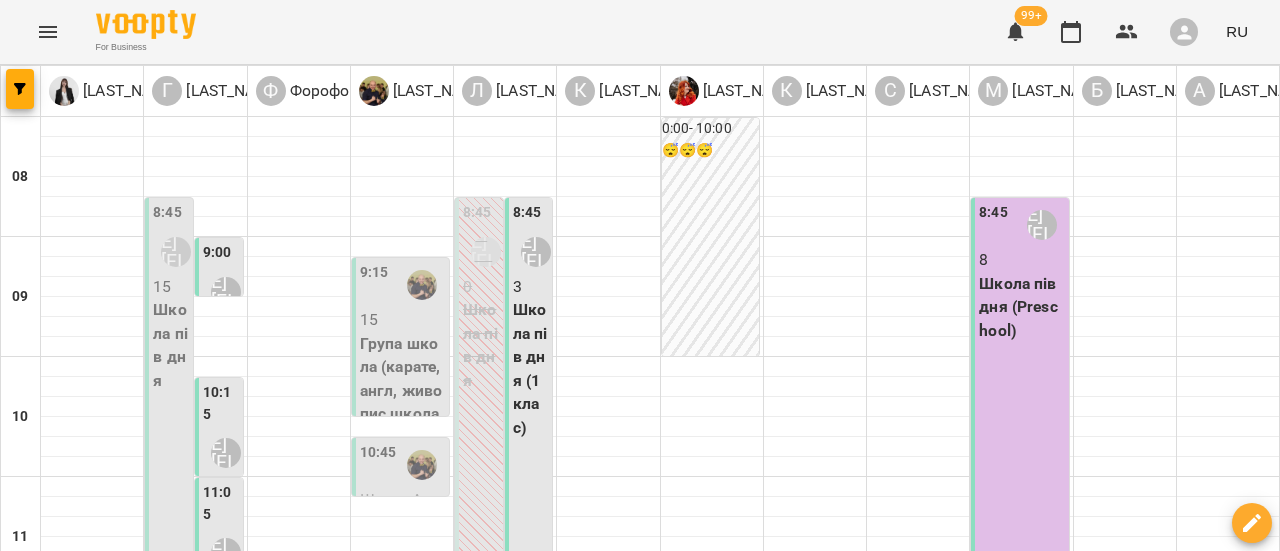 scroll, scrollTop: 800, scrollLeft: 0, axis: vertical 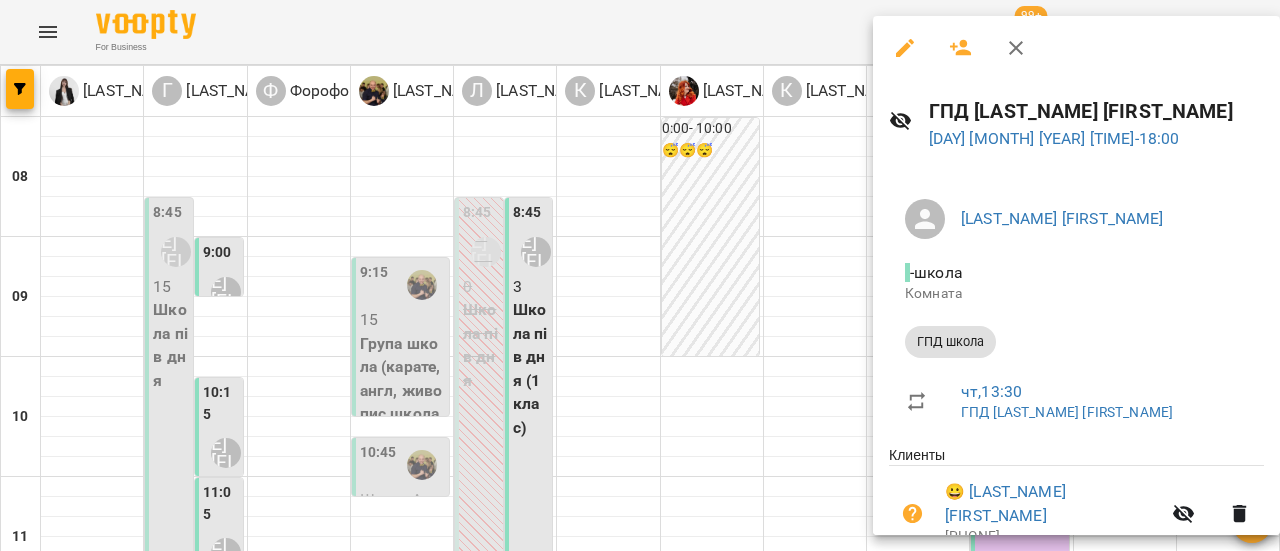 click 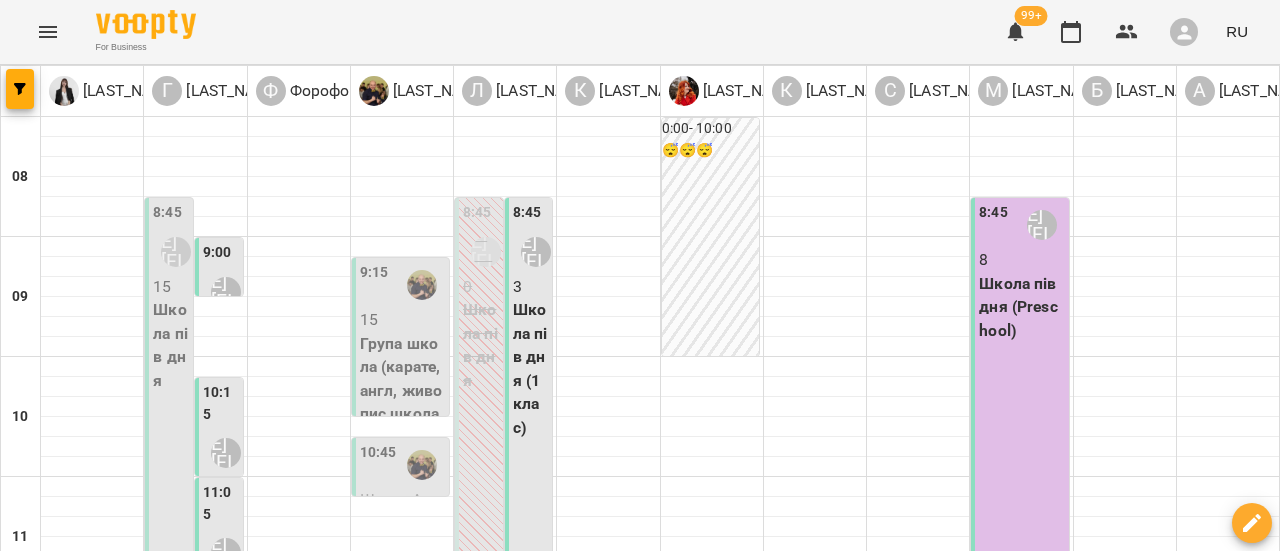 scroll, scrollTop: 638, scrollLeft: 0, axis: vertical 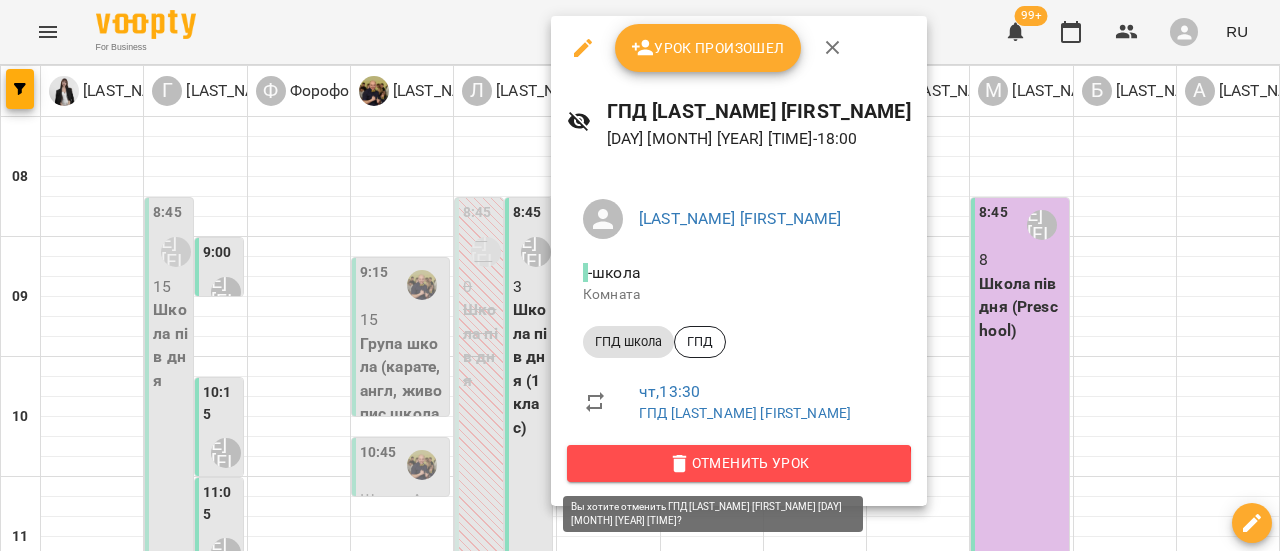 click on "Отменить Урок" at bounding box center [739, 463] 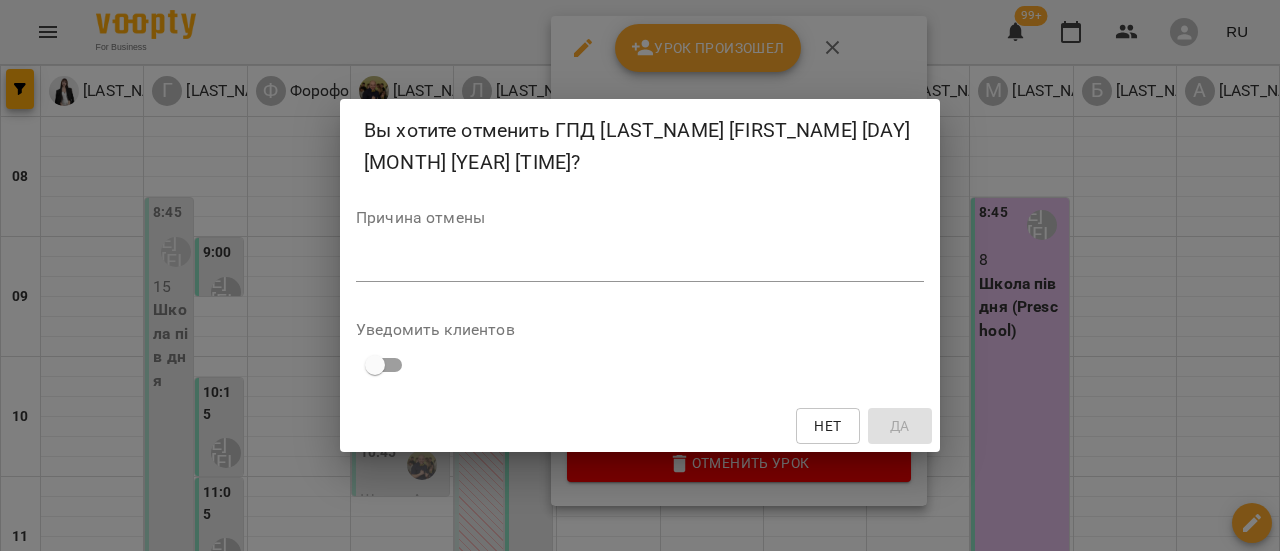 click at bounding box center (640, 265) 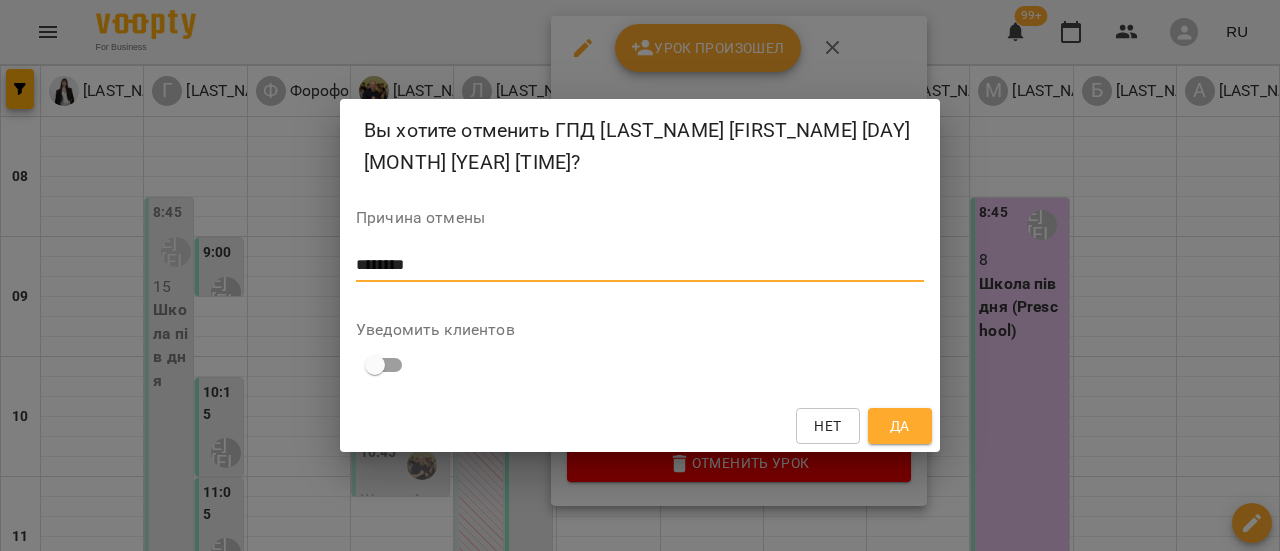 type on "*******" 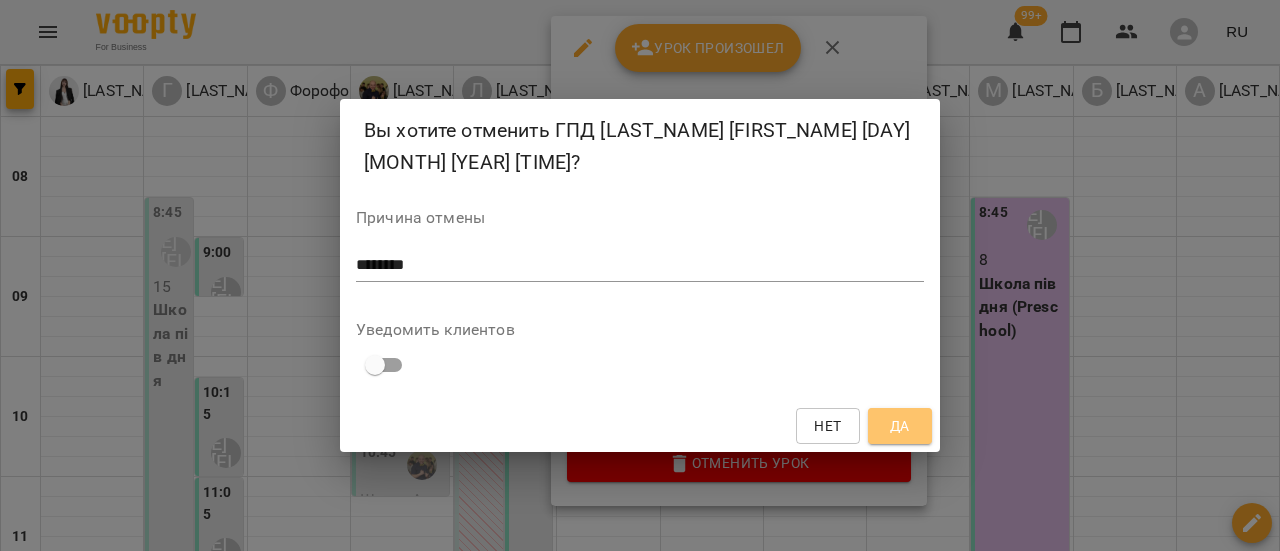 click on "Да" at bounding box center [900, 426] 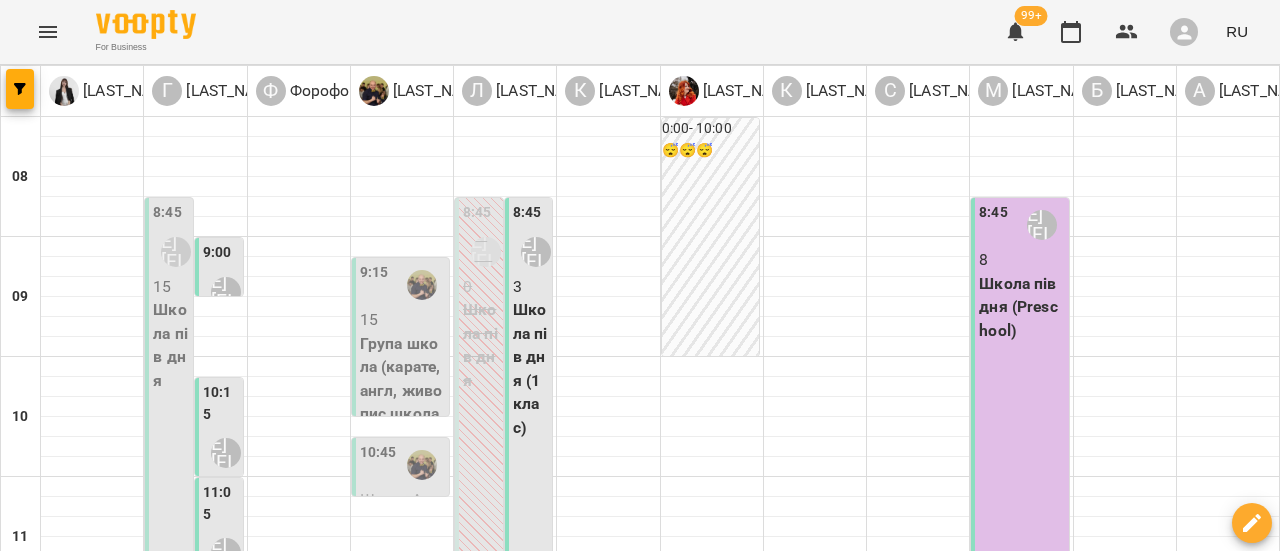 scroll, scrollTop: 338, scrollLeft: 0, axis: vertical 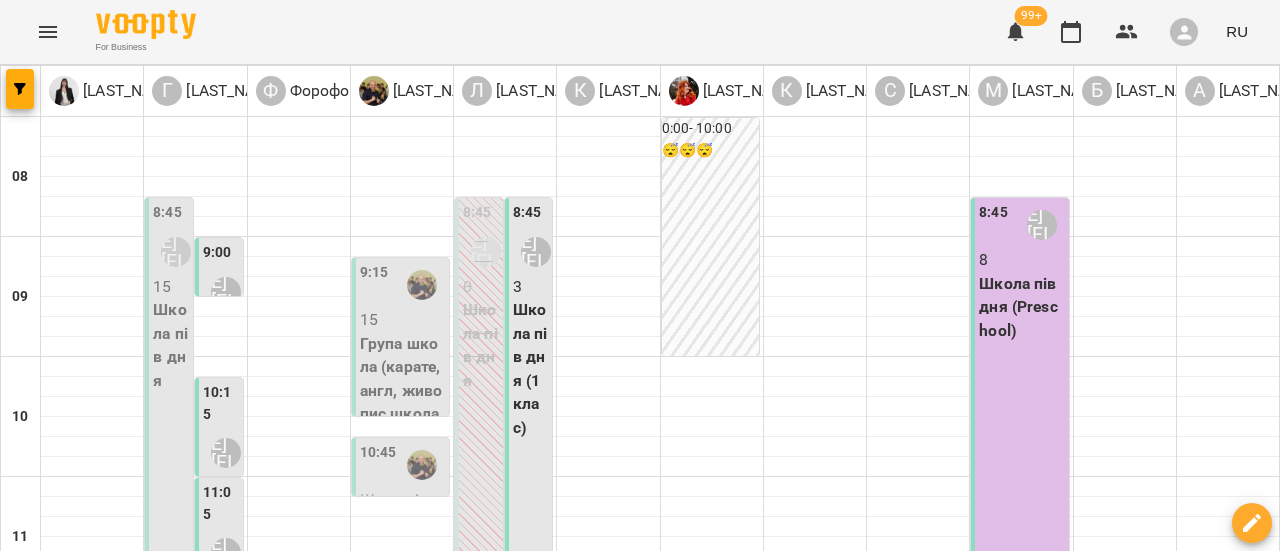click on "вт" at bounding box center (247, 1583) 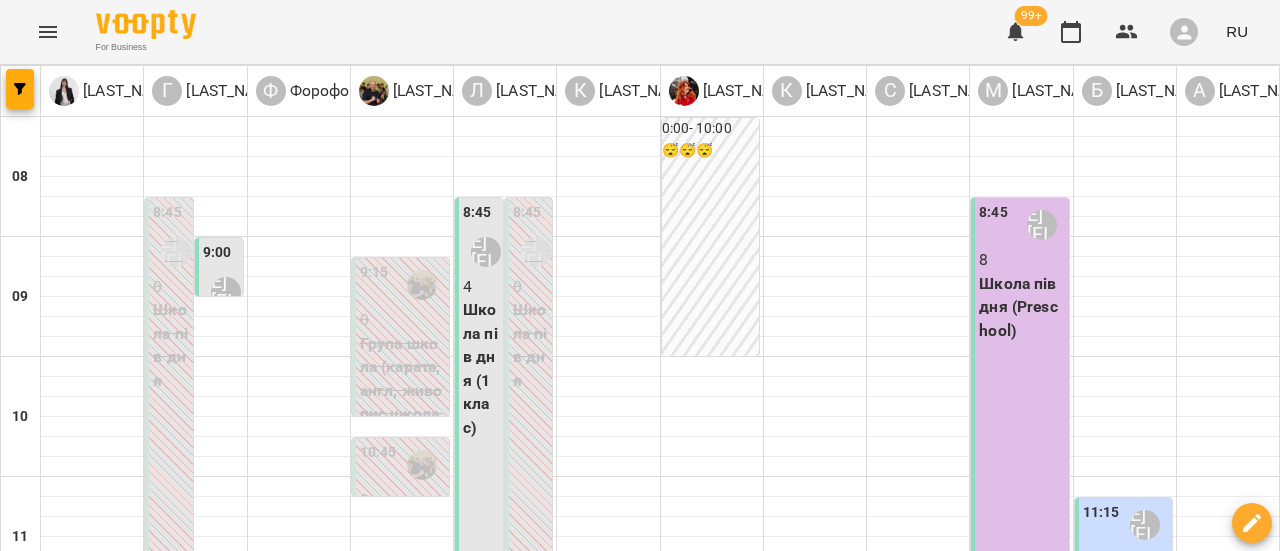 scroll, scrollTop: 400, scrollLeft: 0, axis: vertical 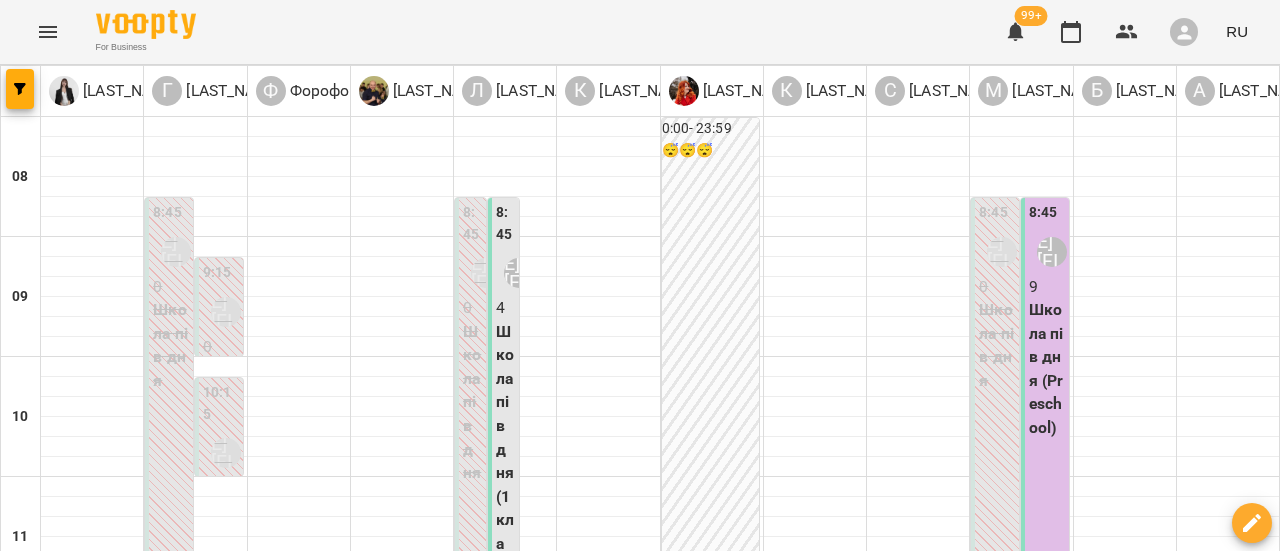 click on "03 июля" at bounding box center (830, 1602) 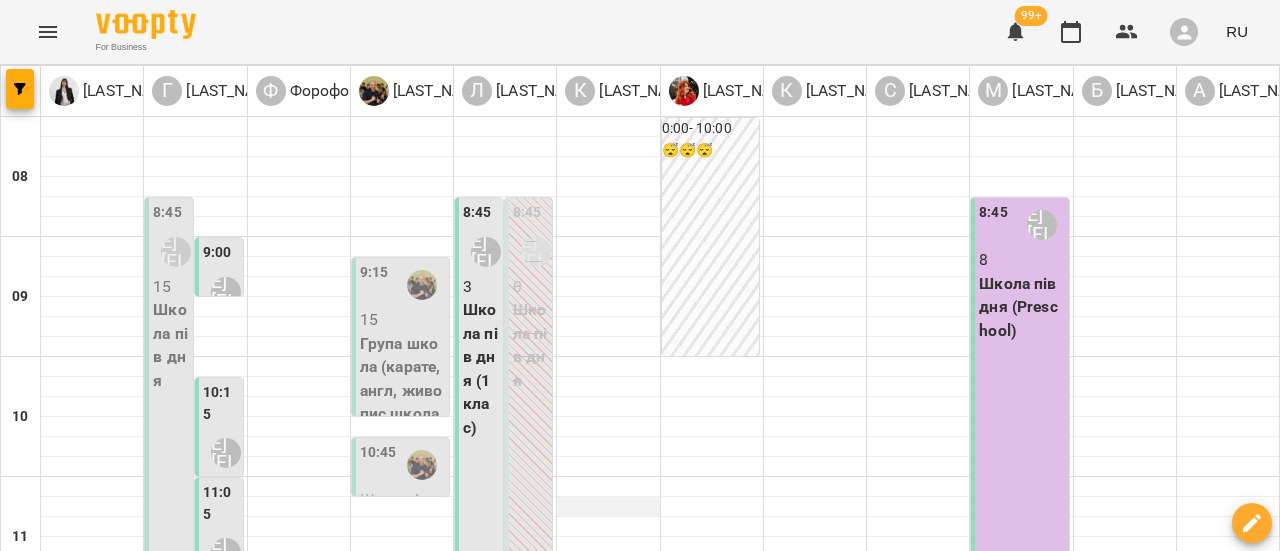 scroll, scrollTop: 0, scrollLeft: 0, axis: both 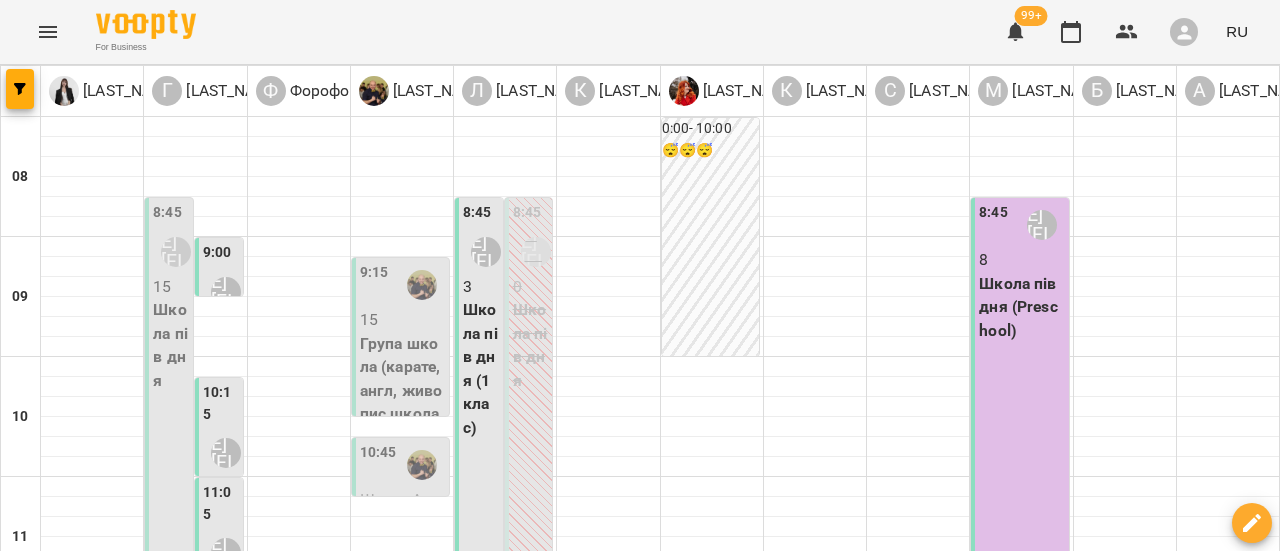 click on "15" at bounding box center [402, 320] 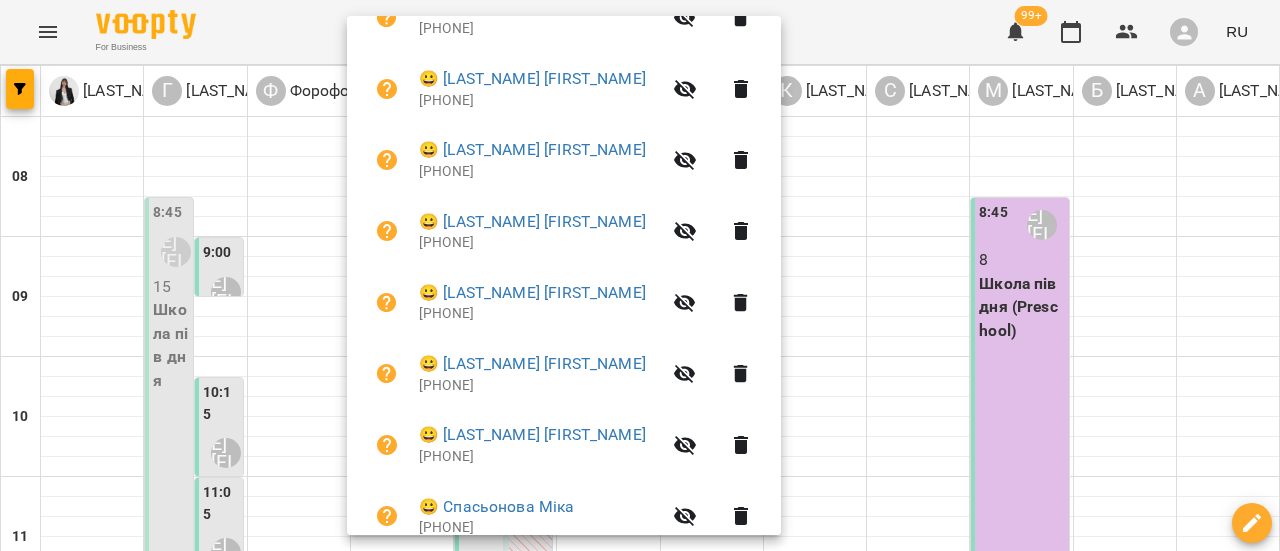 scroll, scrollTop: 1038, scrollLeft: 0, axis: vertical 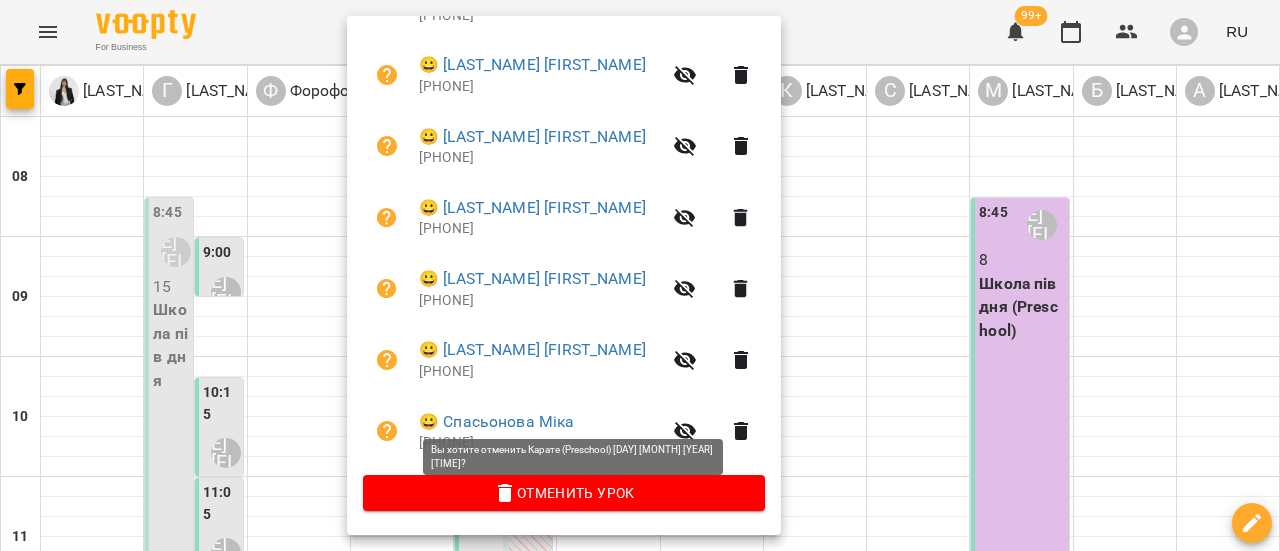 click on "Отменить Урок" at bounding box center (564, 493) 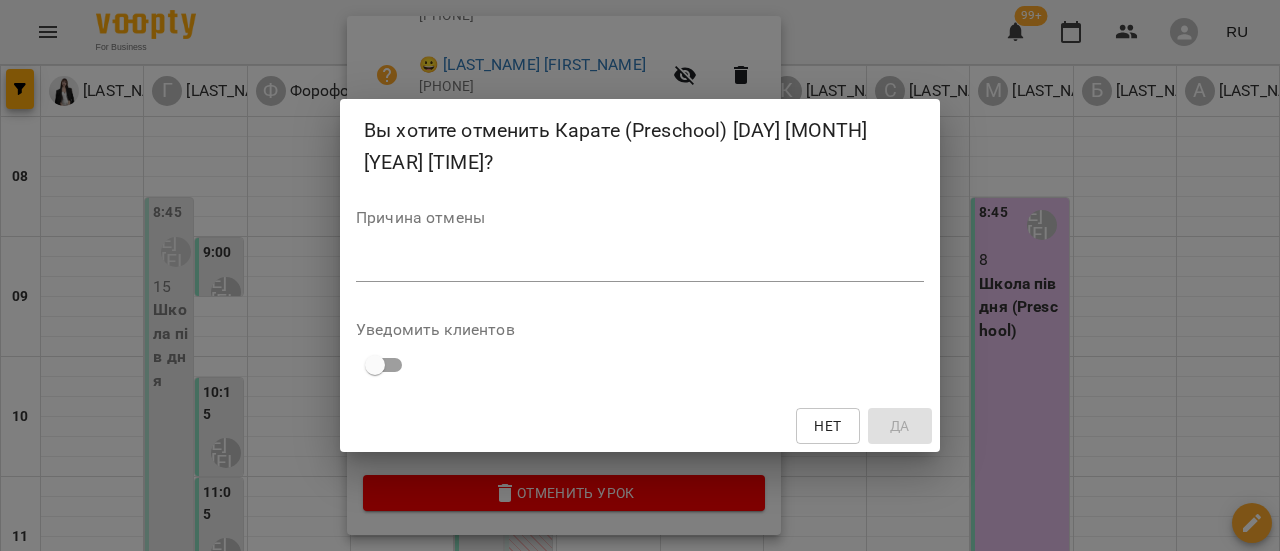 click at bounding box center (640, 265) 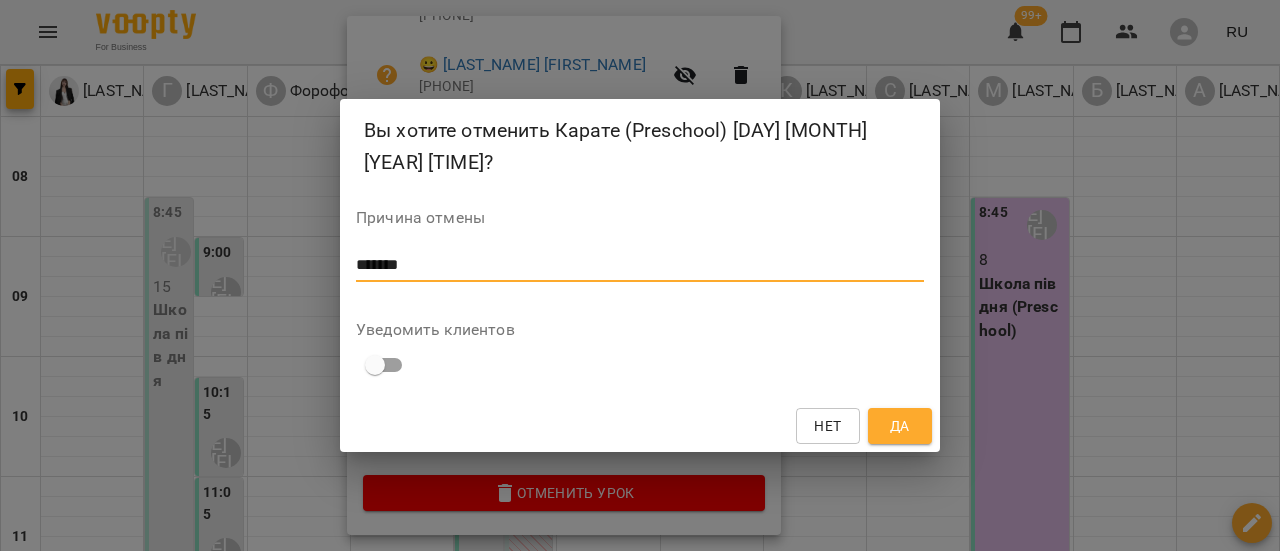 type on "*******" 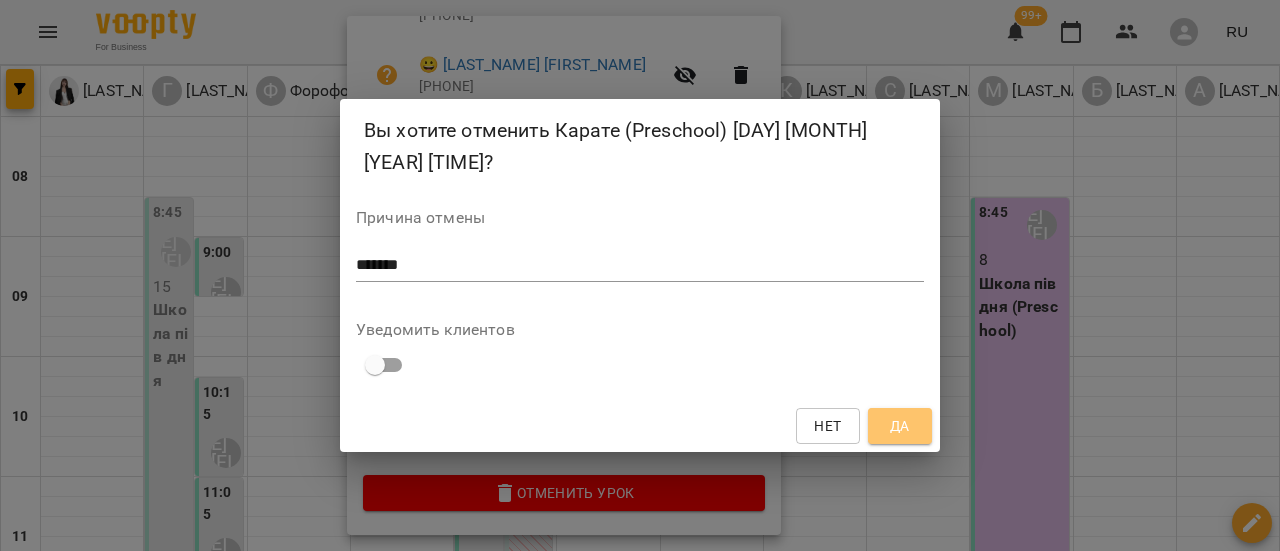 click on "Да" at bounding box center [900, 426] 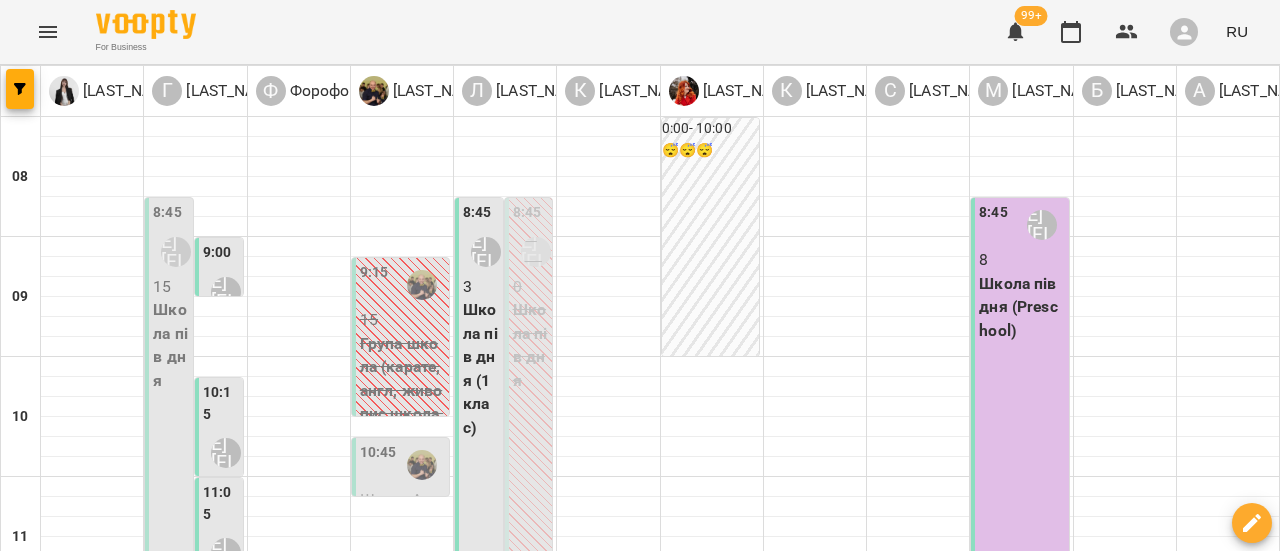 scroll, scrollTop: 300, scrollLeft: 0, axis: vertical 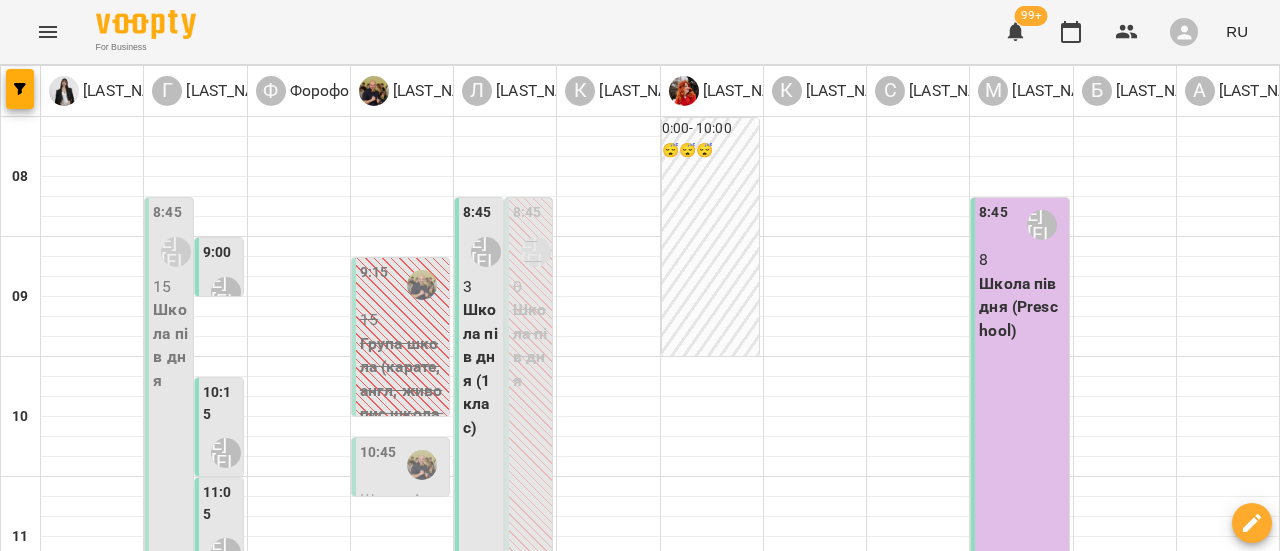 click on "04 июля" at bounding box center [1034, 1602] 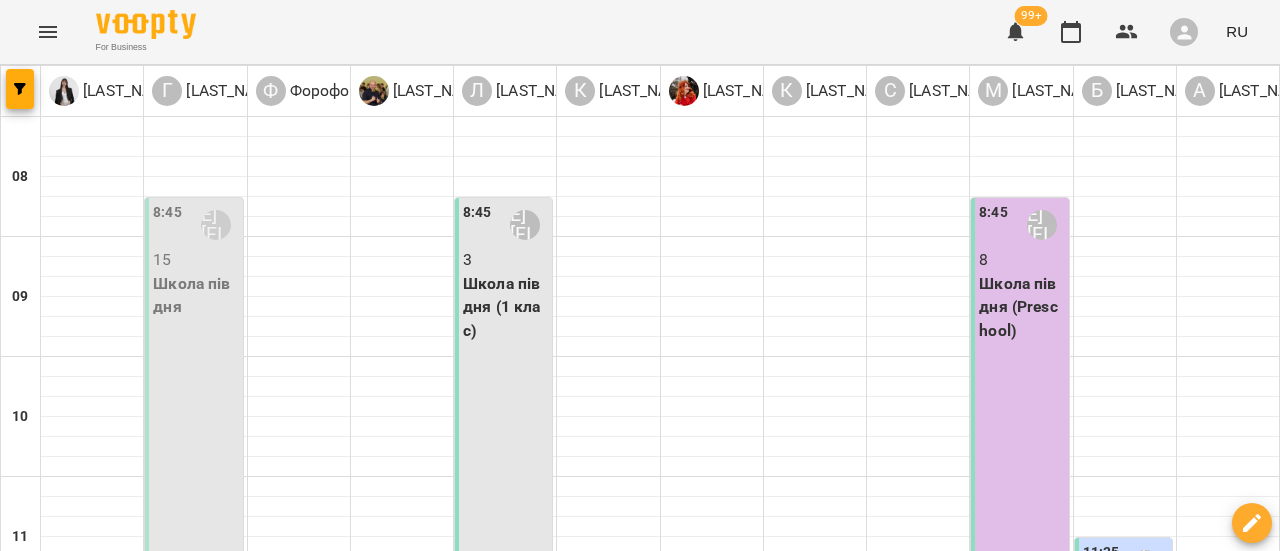 scroll, scrollTop: 800, scrollLeft: 0, axis: vertical 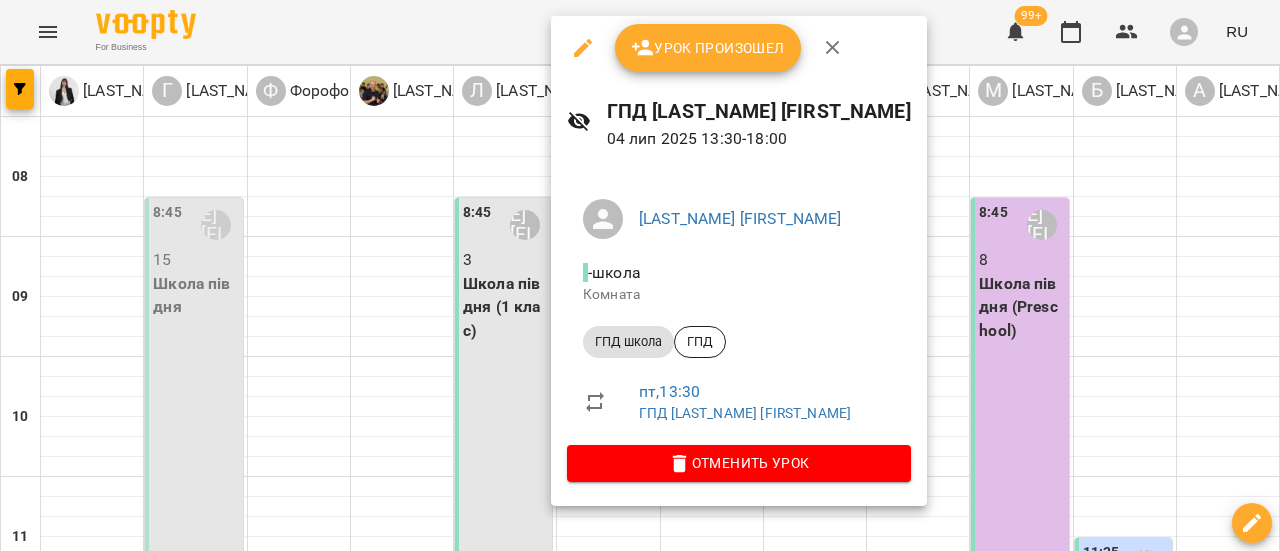 click on "Отменить Урок" at bounding box center [739, 463] 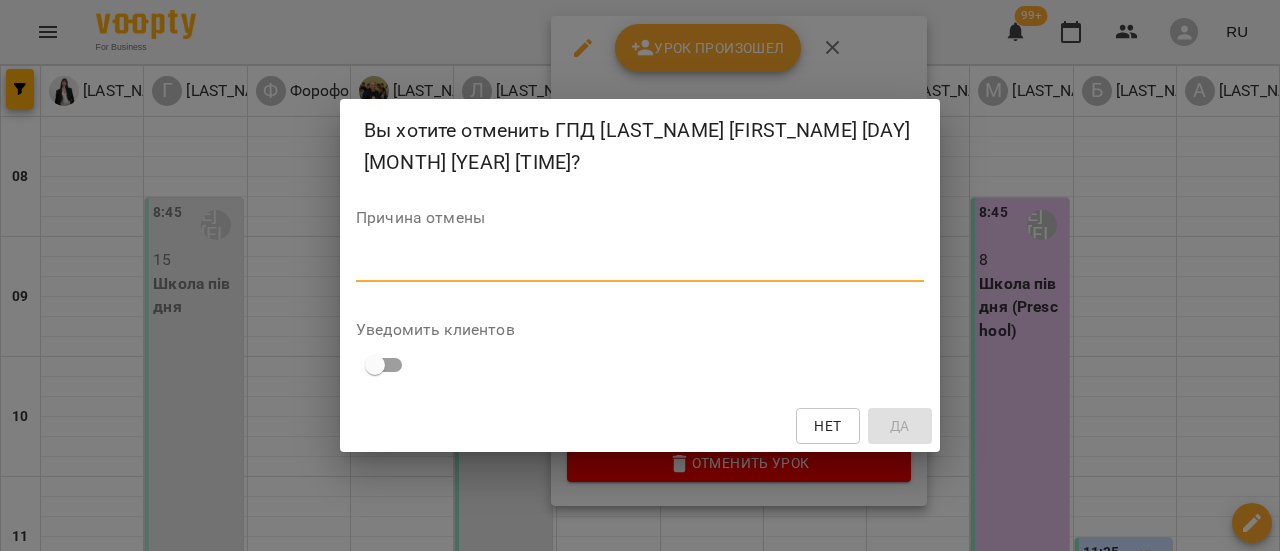 click at bounding box center (640, 265) 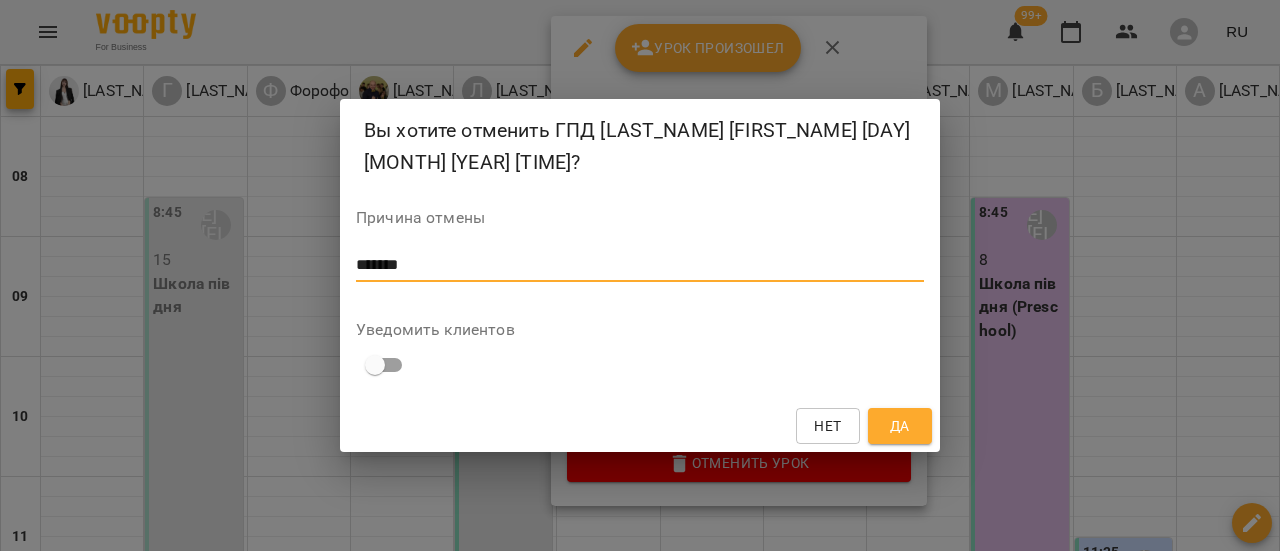 type on "*******" 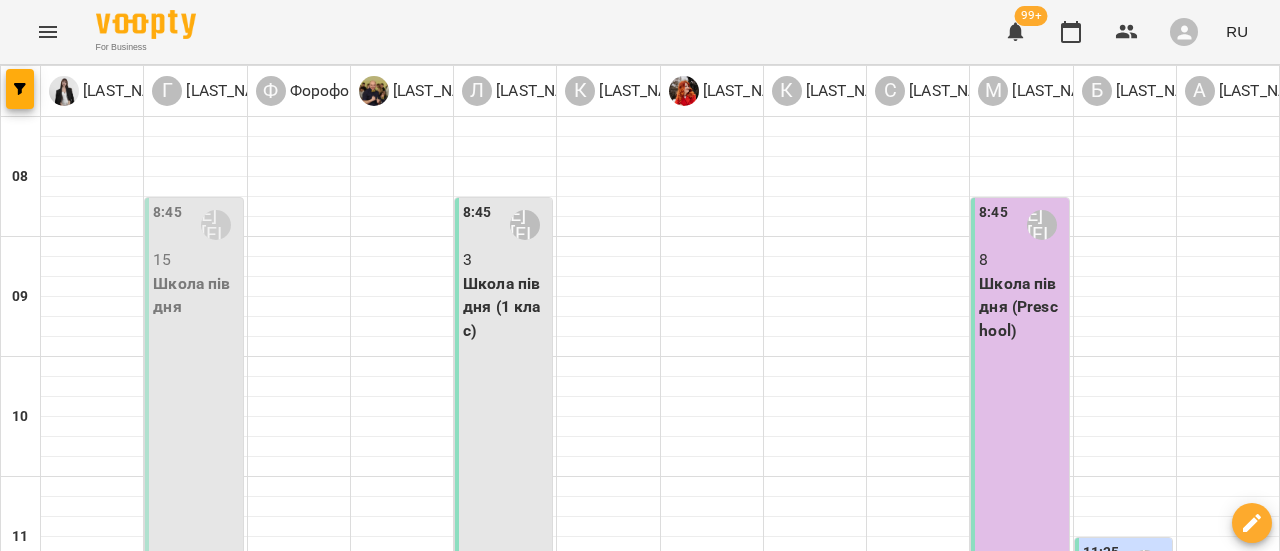 scroll, scrollTop: 0, scrollLeft: 0, axis: both 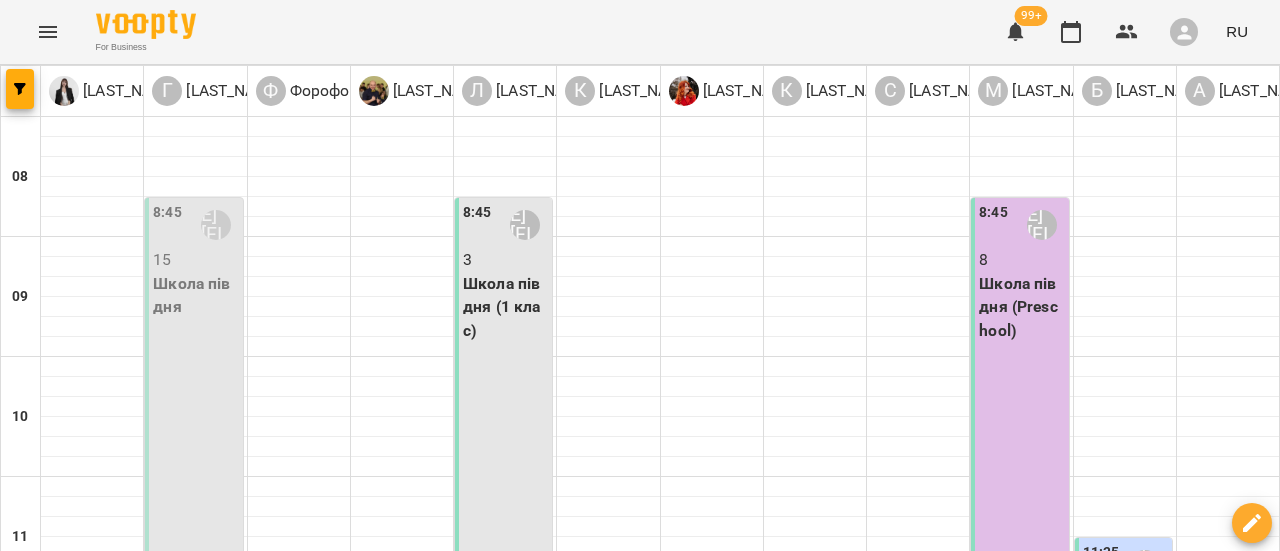 click at bounding box center [739, 1648] 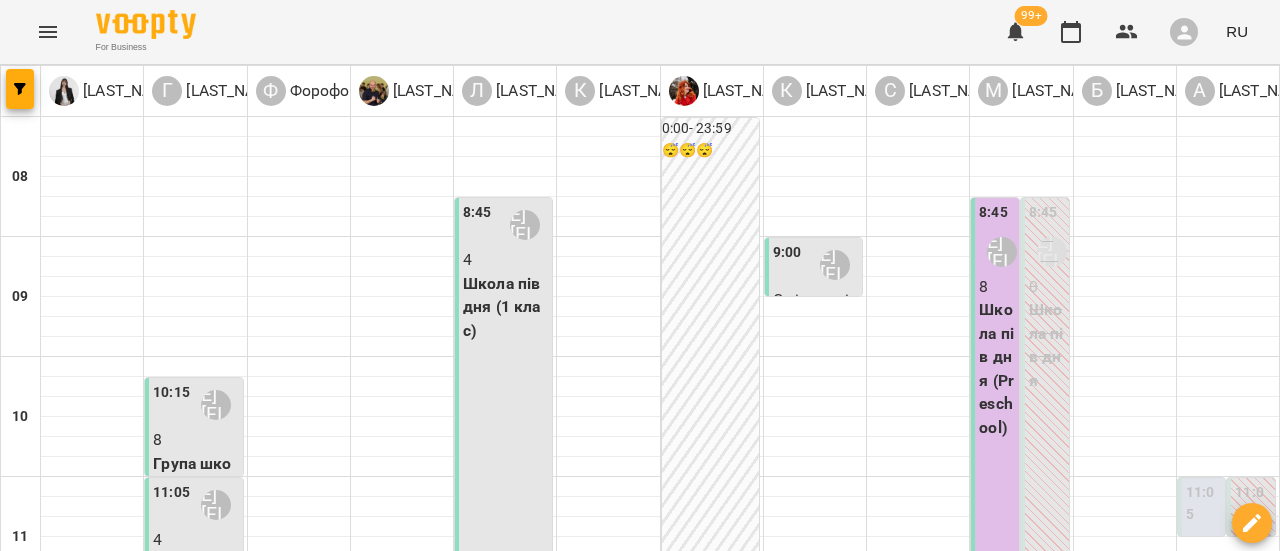 scroll, scrollTop: 500, scrollLeft: 0, axis: vertical 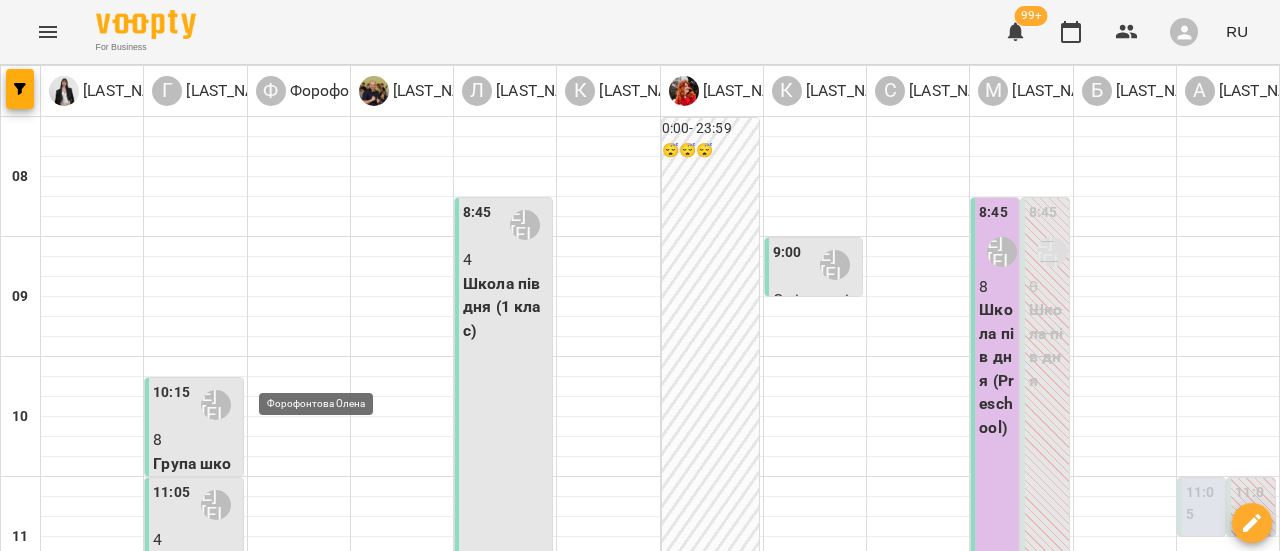 click on "Форофонтова Олена" at bounding box center (319, 865) 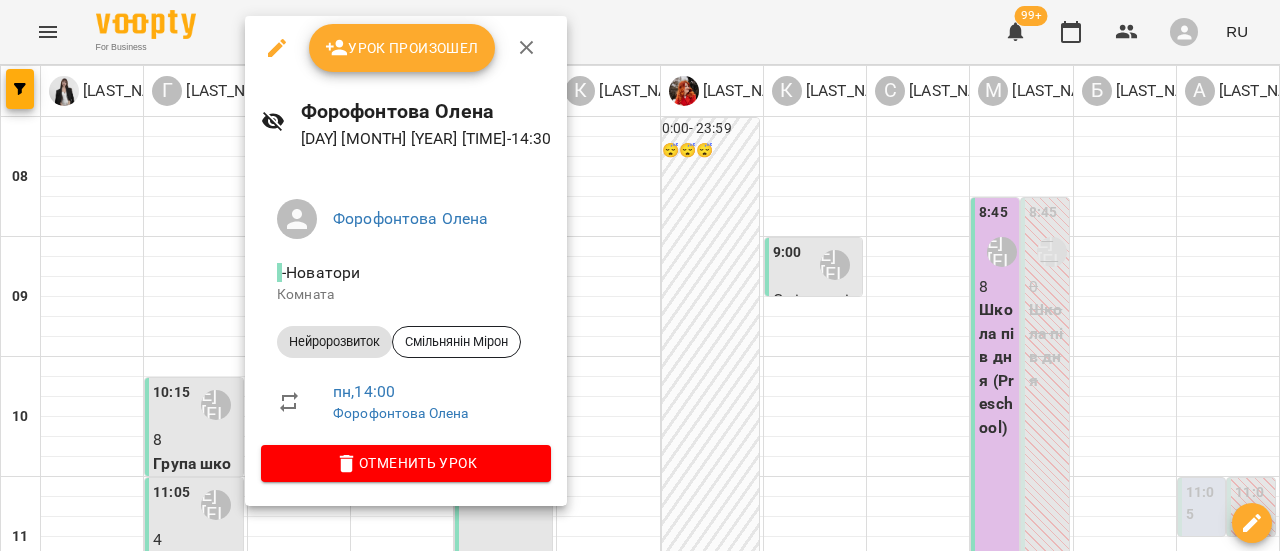 click on "Урок произошел" at bounding box center (402, 48) 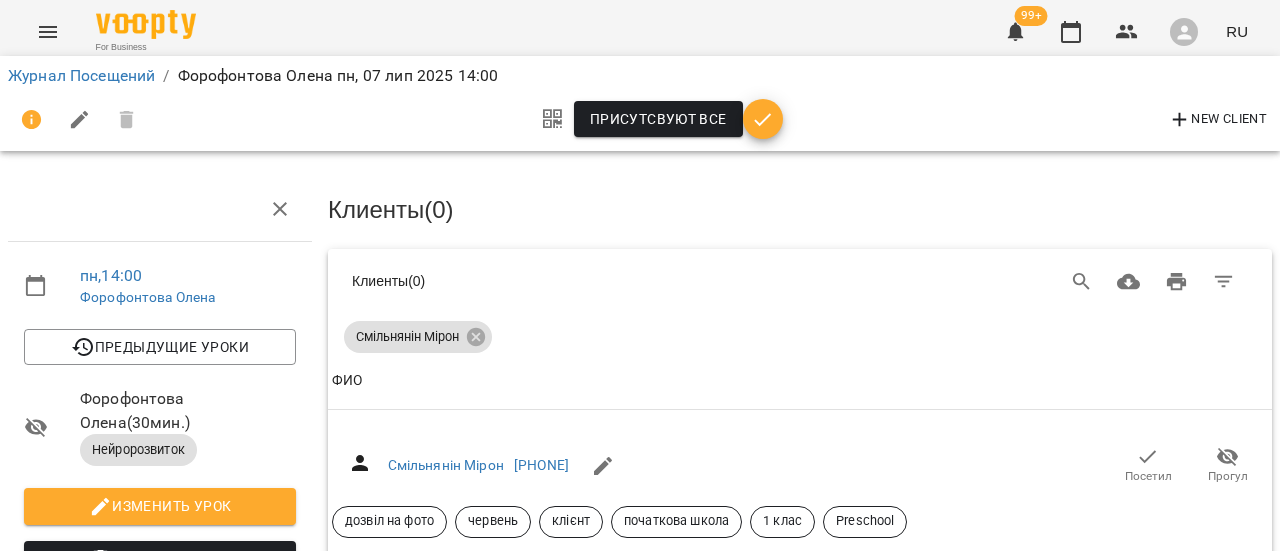 scroll, scrollTop: 200, scrollLeft: 0, axis: vertical 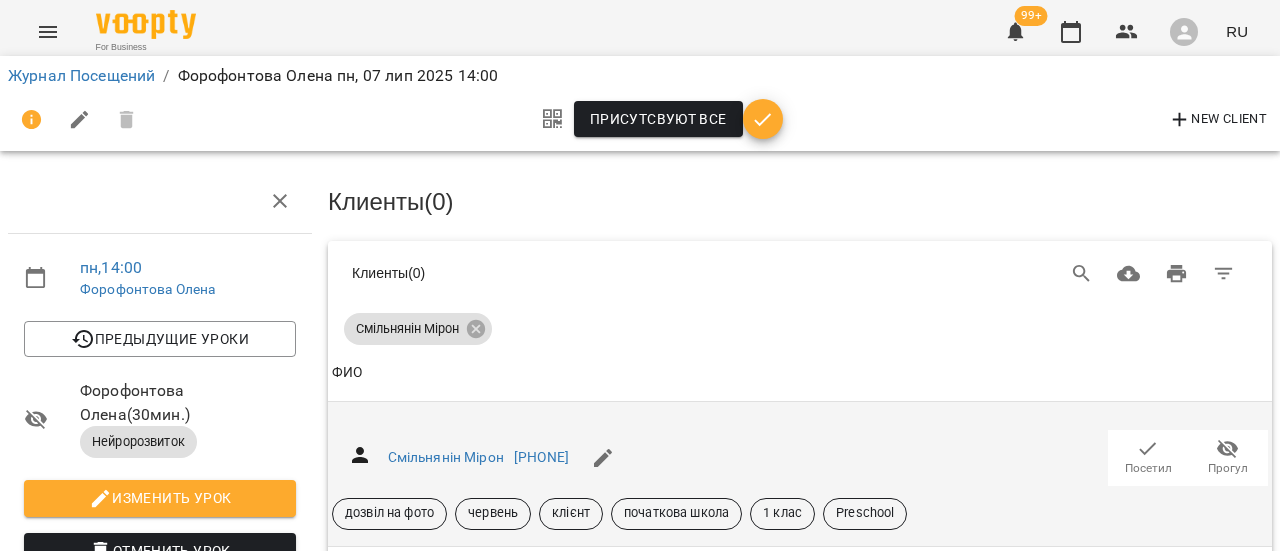 click on "Посетил" at bounding box center [1148, 468] 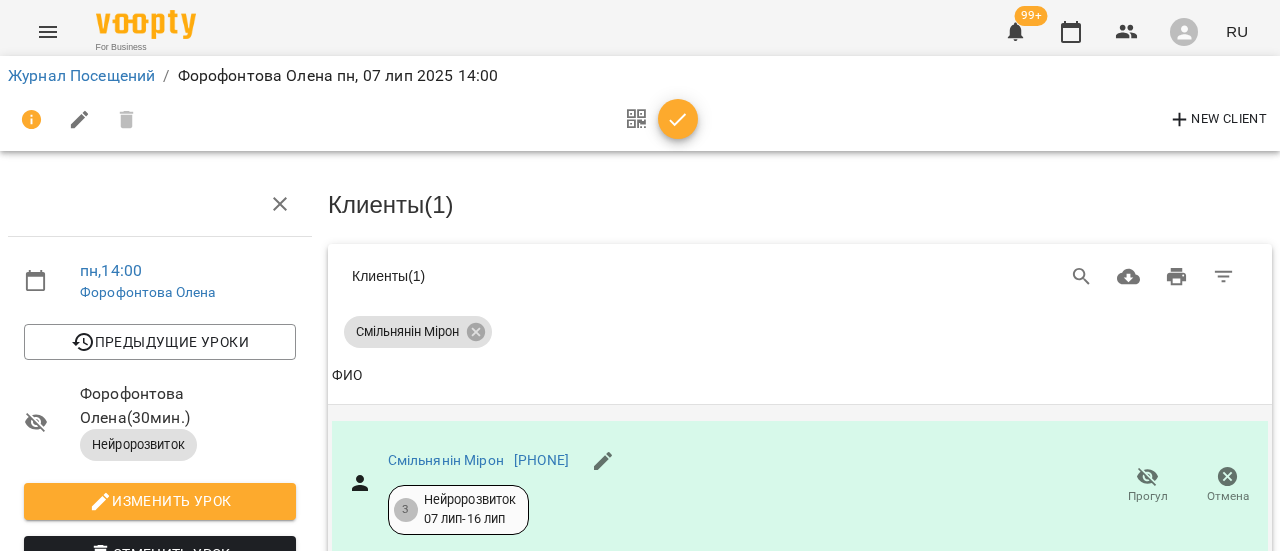 scroll, scrollTop: 0, scrollLeft: 0, axis: both 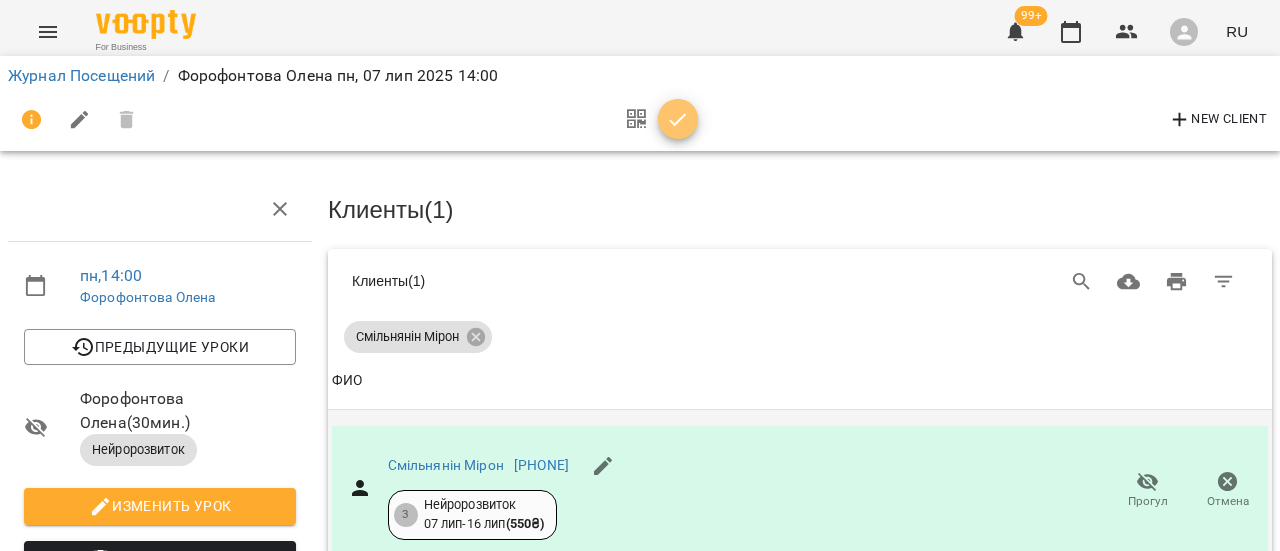 click 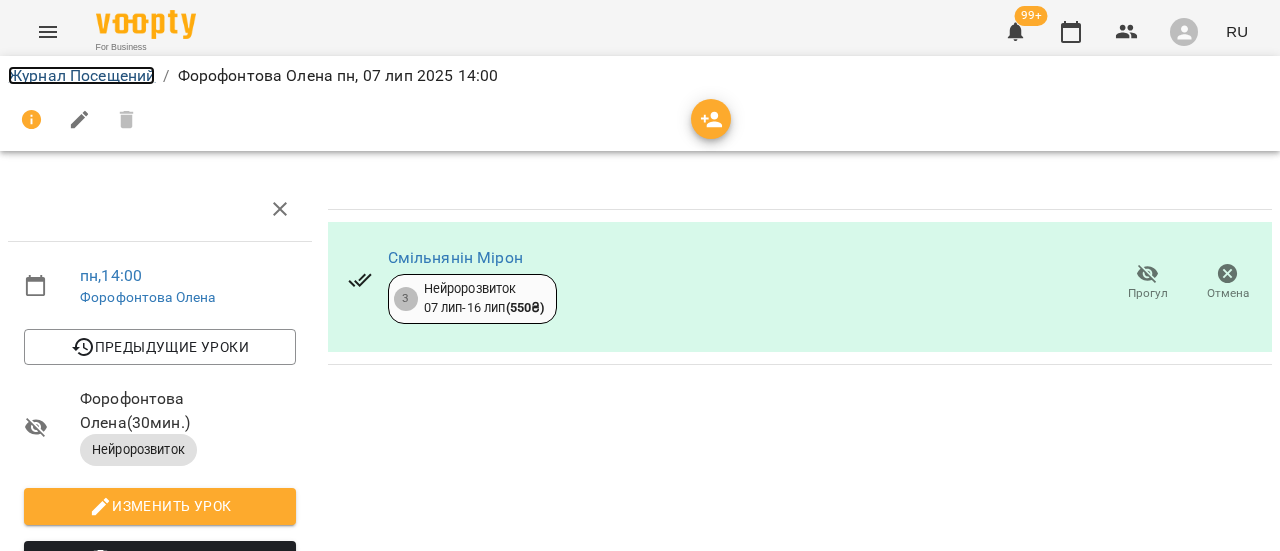 click on "Журнал Посещений" at bounding box center [81, 75] 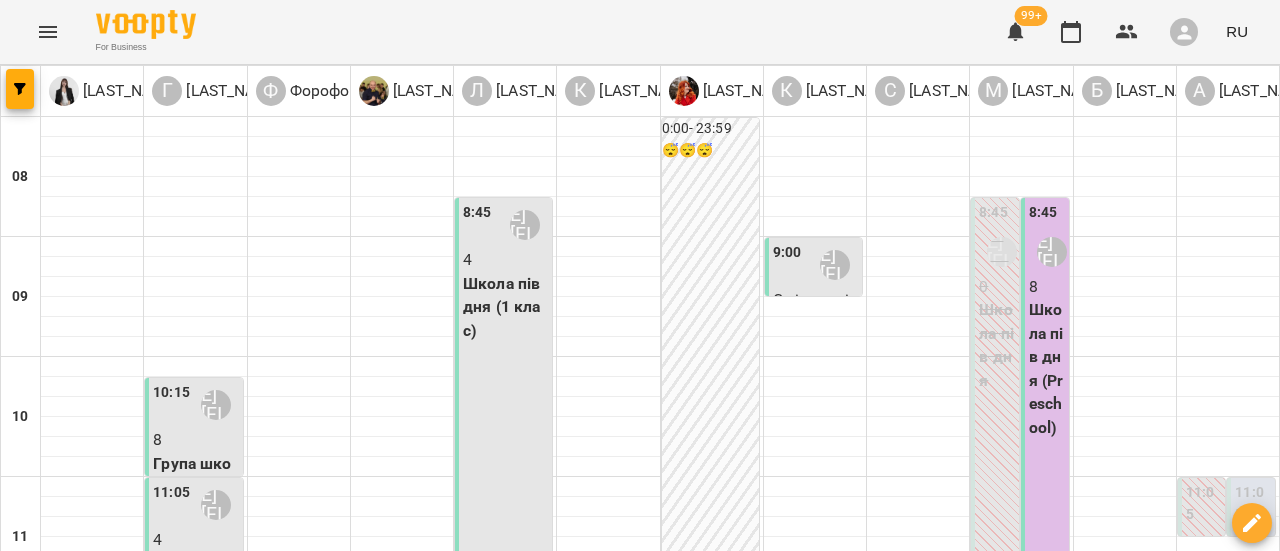 scroll, scrollTop: 400, scrollLeft: 0, axis: vertical 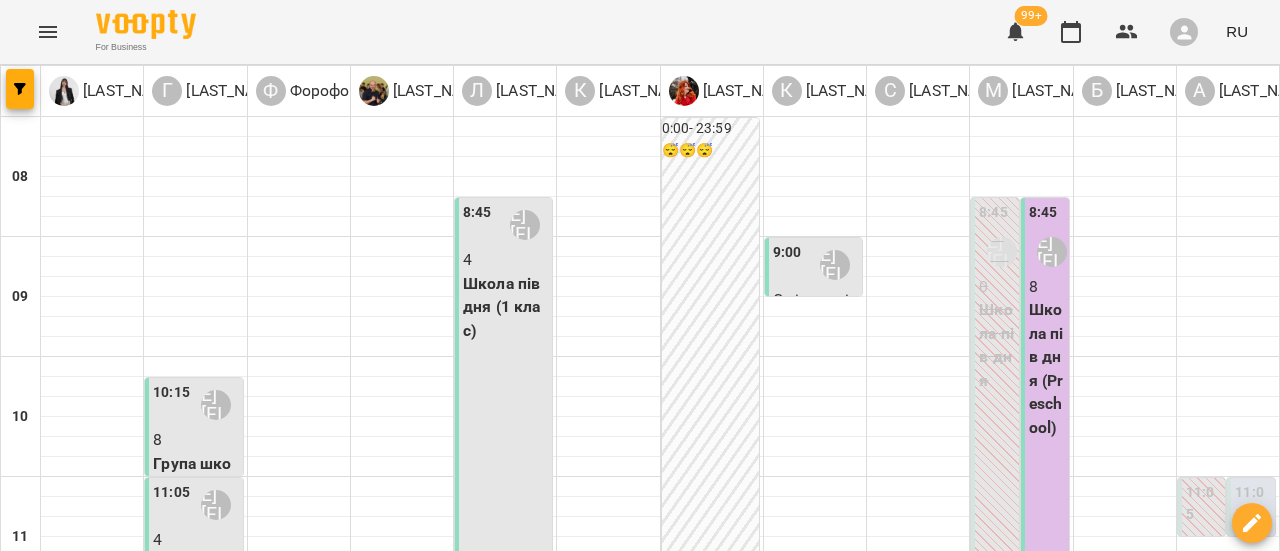 click on "12:00" at bounding box center [68, 613] 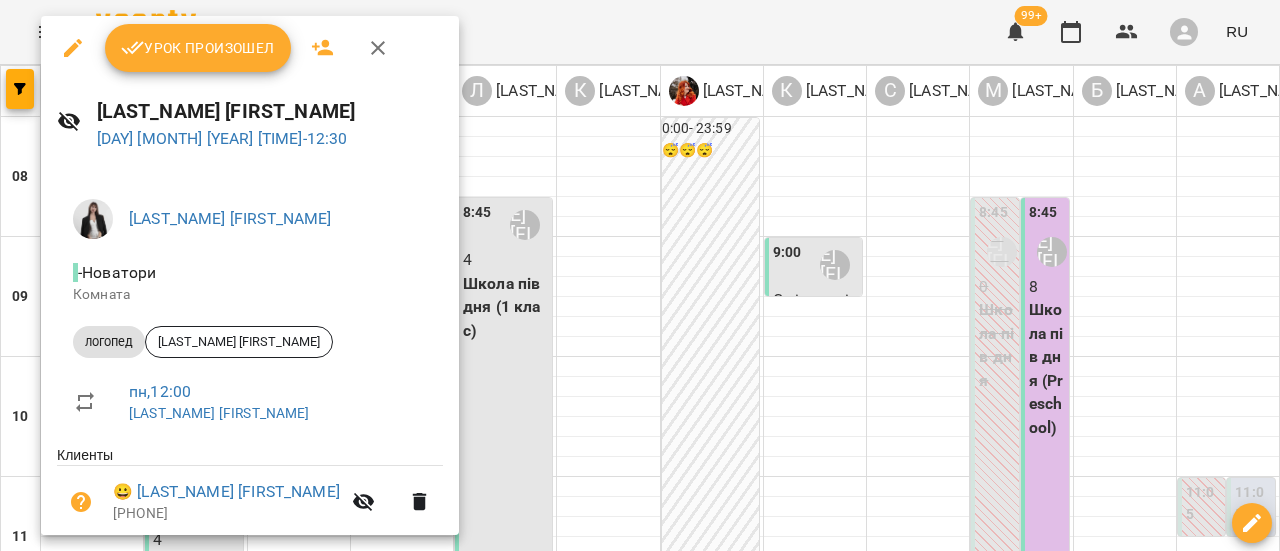 click 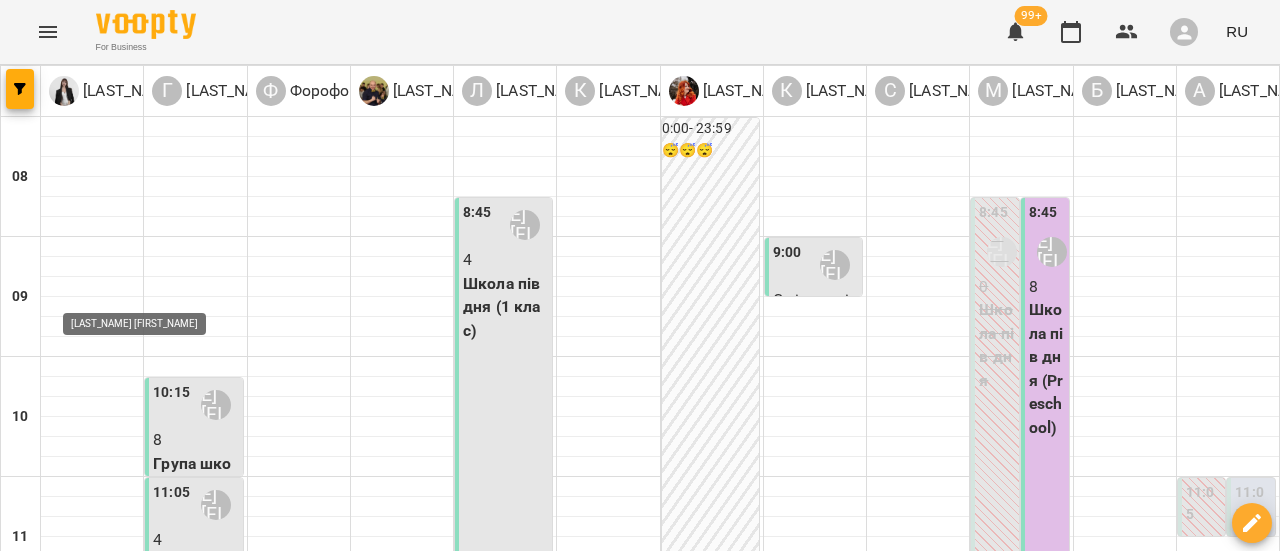 click at bounding box center [112, 685] 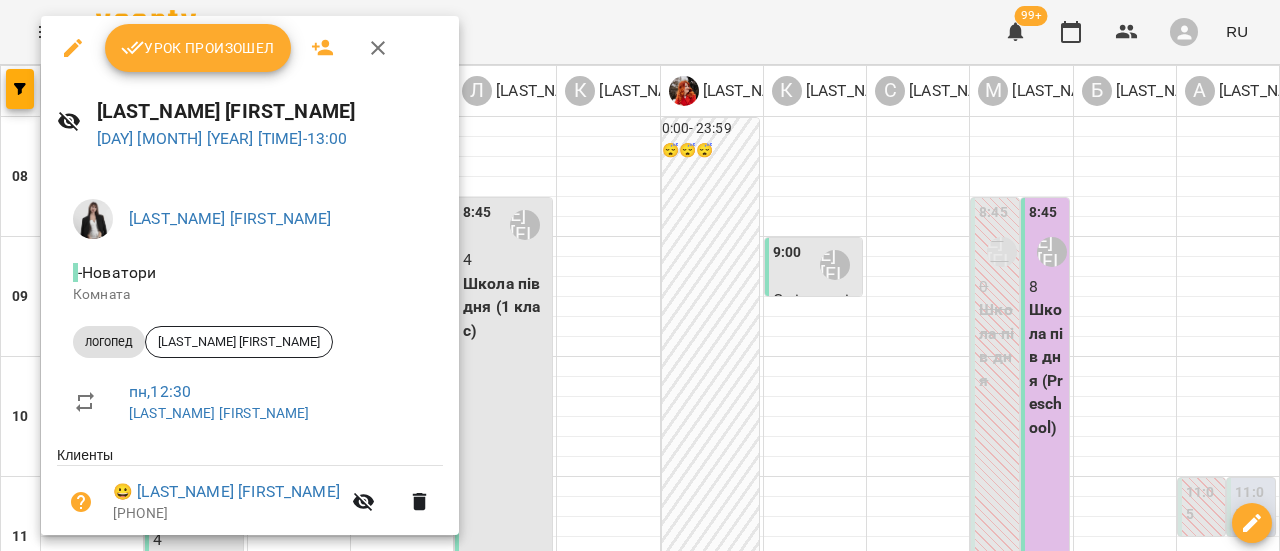 click 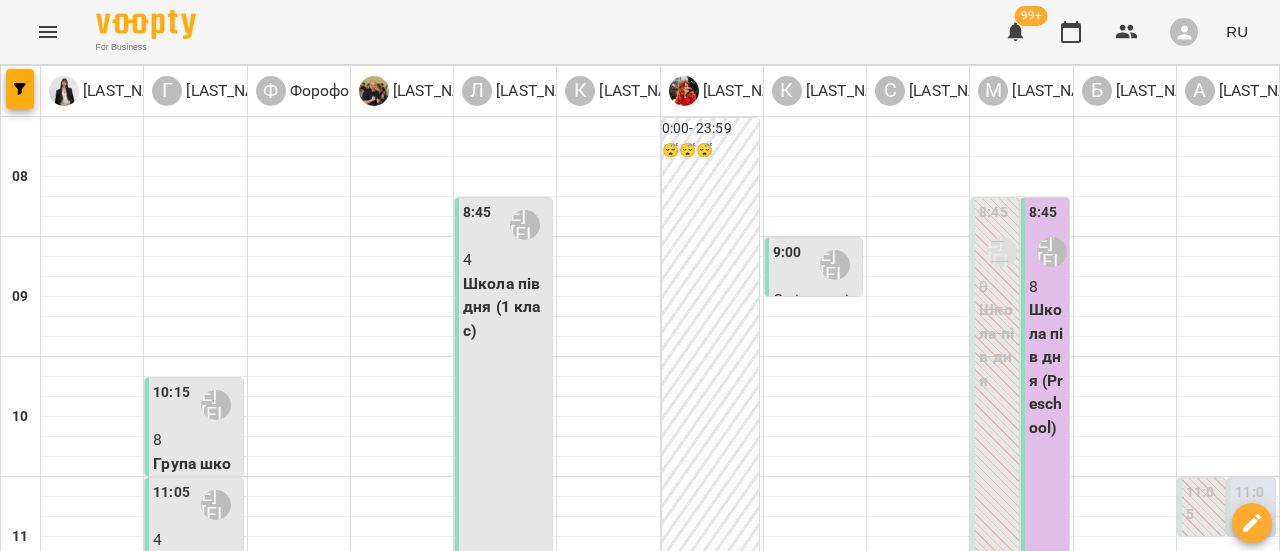 scroll, scrollTop: 0, scrollLeft: 0, axis: both 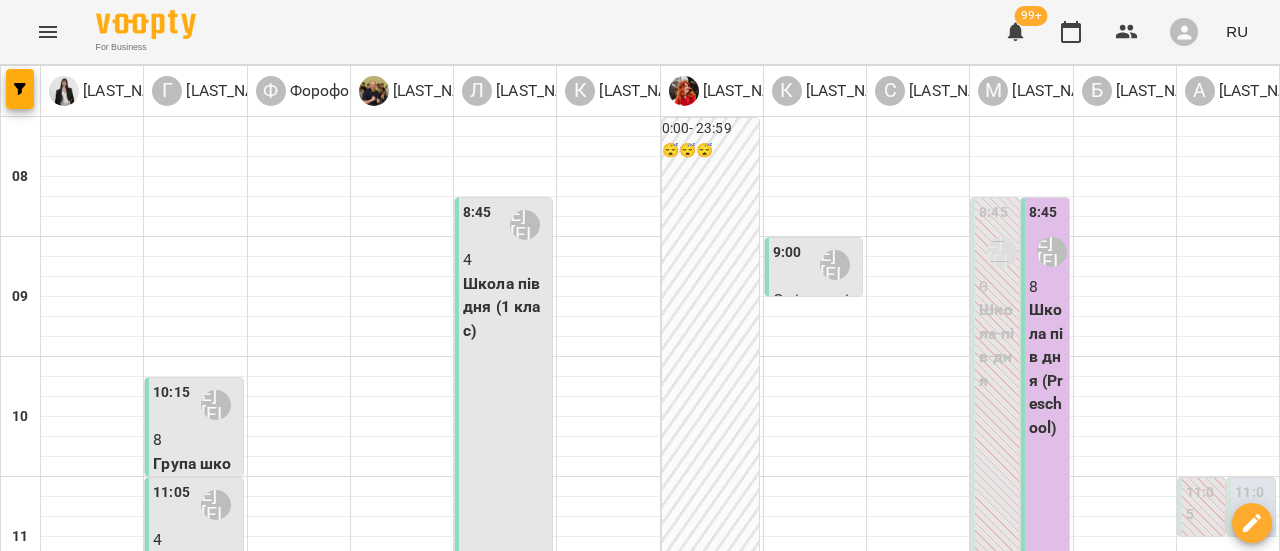 click on "[LAST_NAME] [FIRST_NAME]" at bounding box center (835, 265) 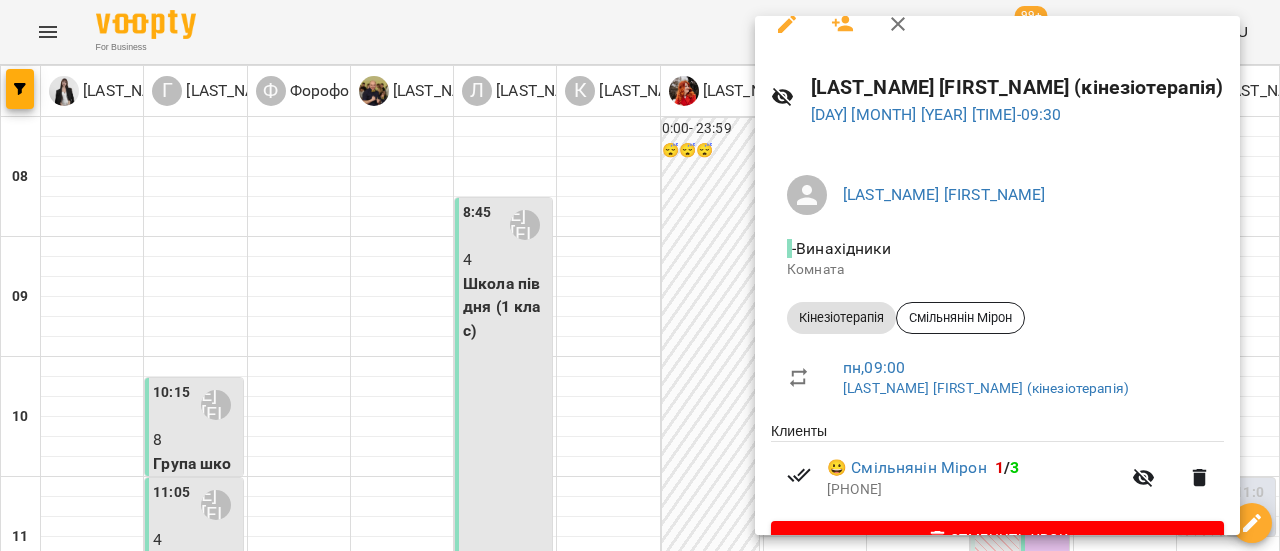 scroll, scrollTop: 0, scrollLeft: 0, axis: both 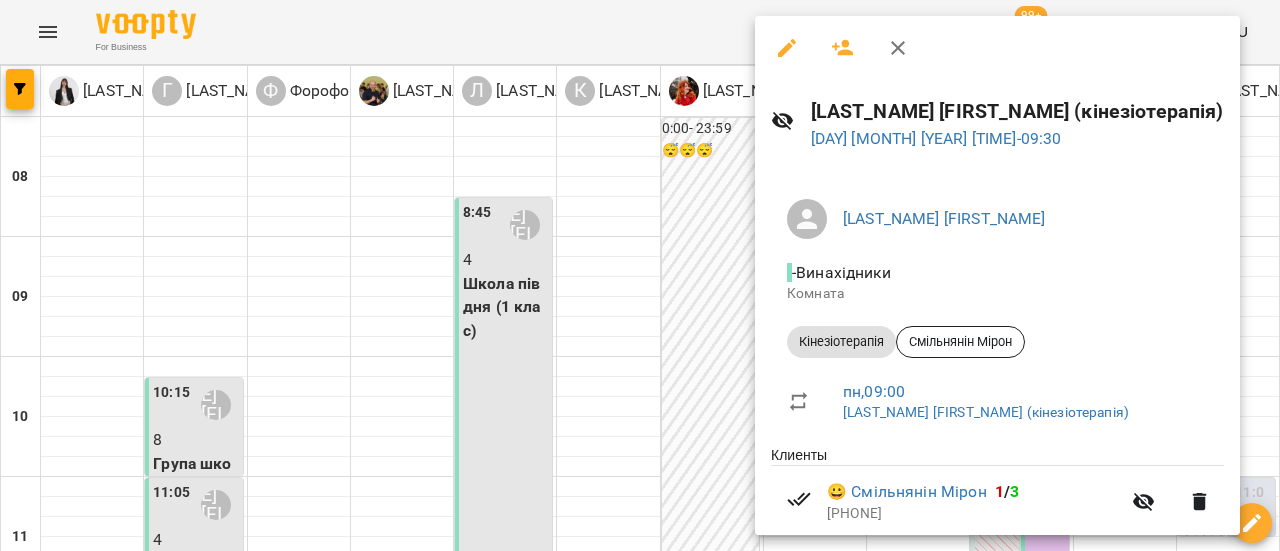 click 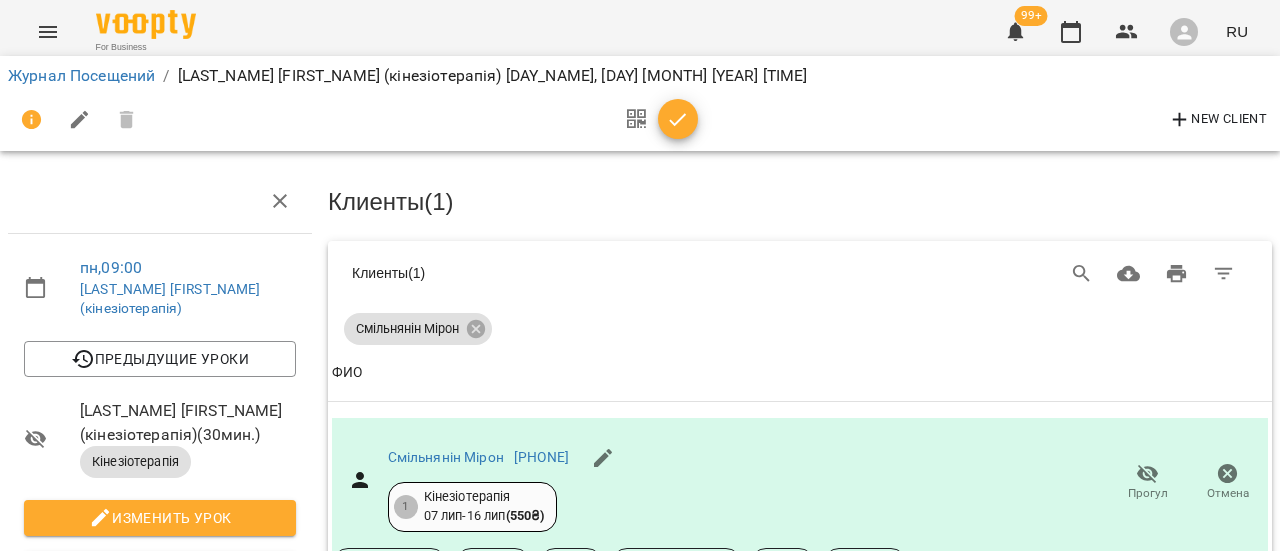 scroll, scrollTop: 0, scrollLeft: 0, axis: both 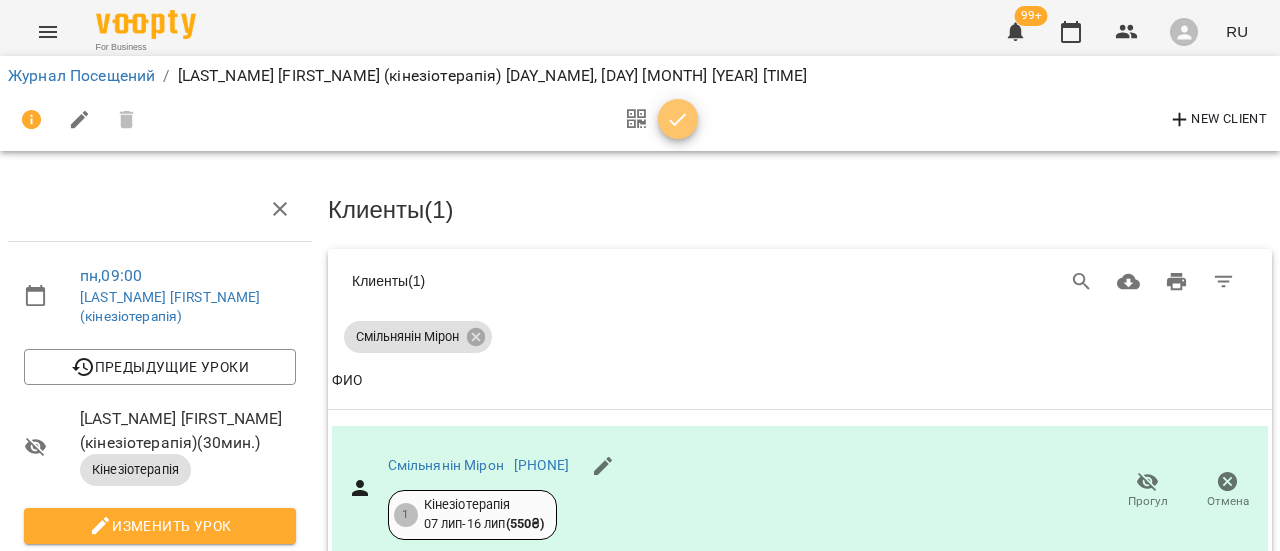 click 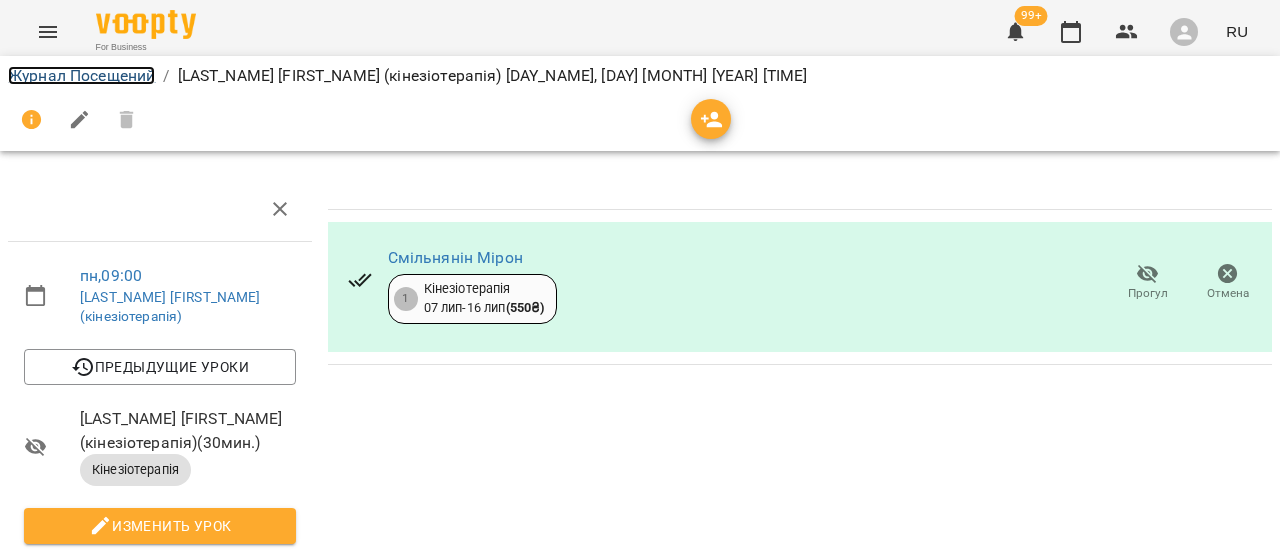 click on "Журнал Посещений" at bounding box center (81, 75) 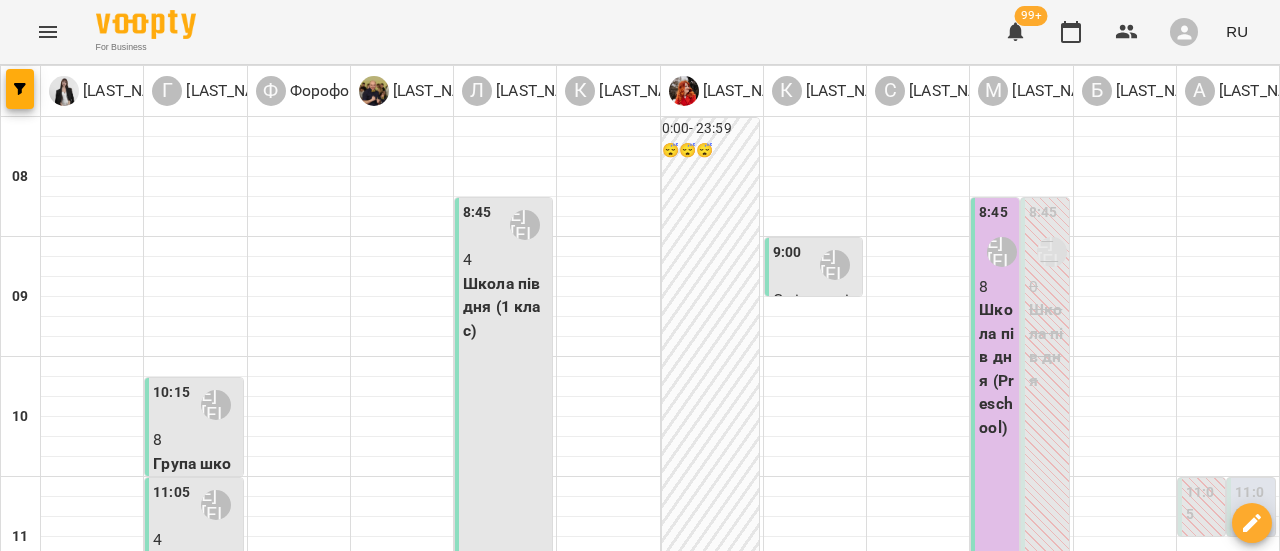 scroll, scrollTop: 600, scrollLeft: 0, axis: vertical 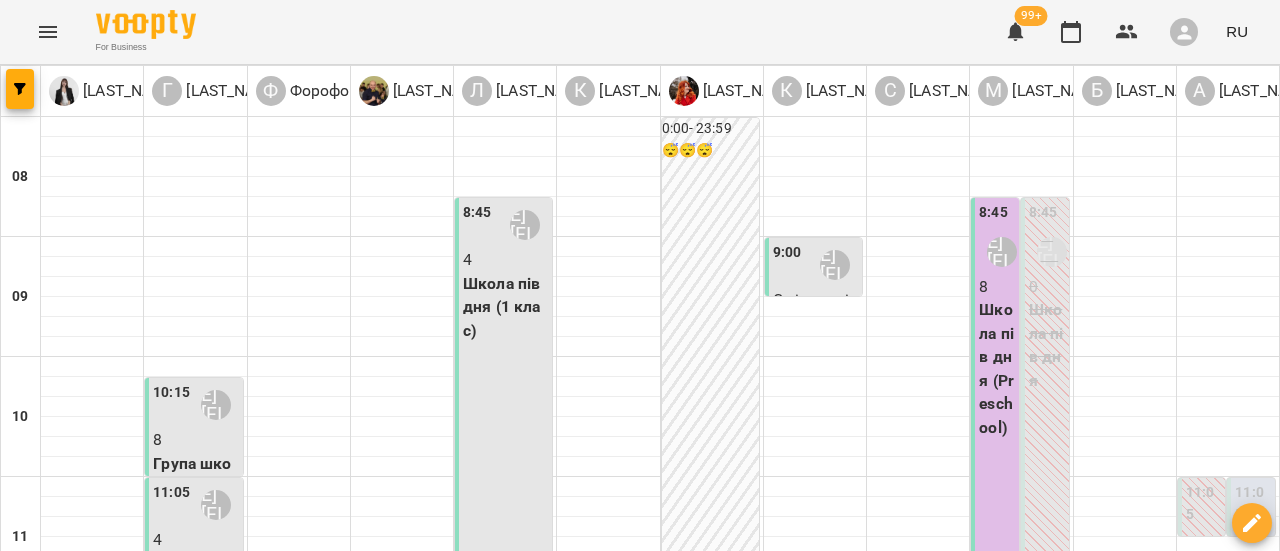click on "ГПД школа - ГПД [LAST_NAME] [FIRST_NAME]" at bounding box center [1228, 887] 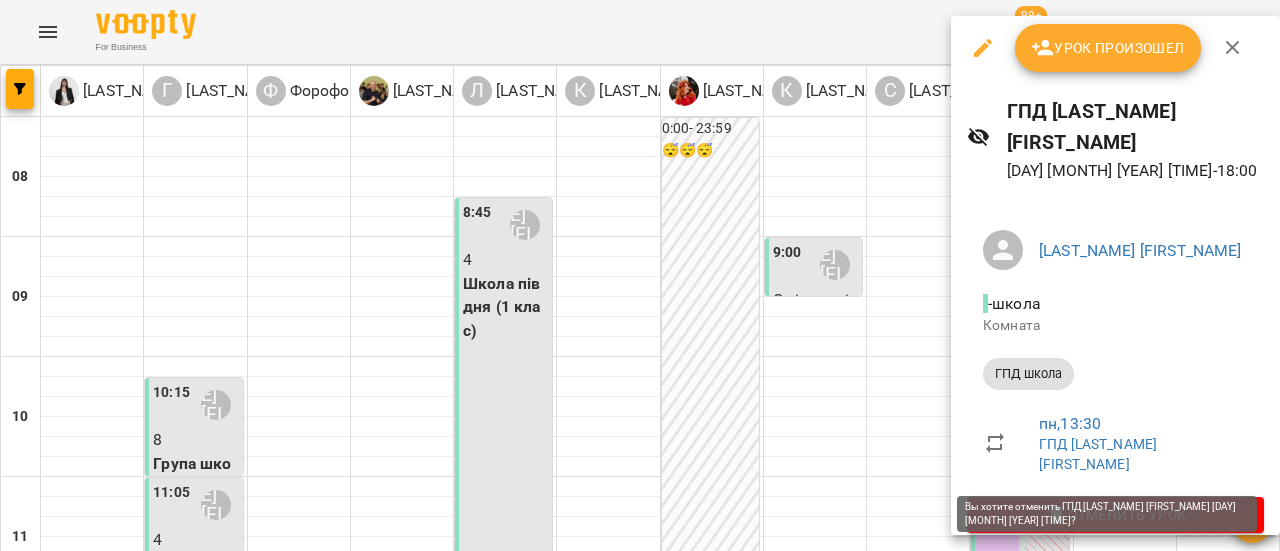 click on "Отменить Урок" at bounding box center (1115, 515) 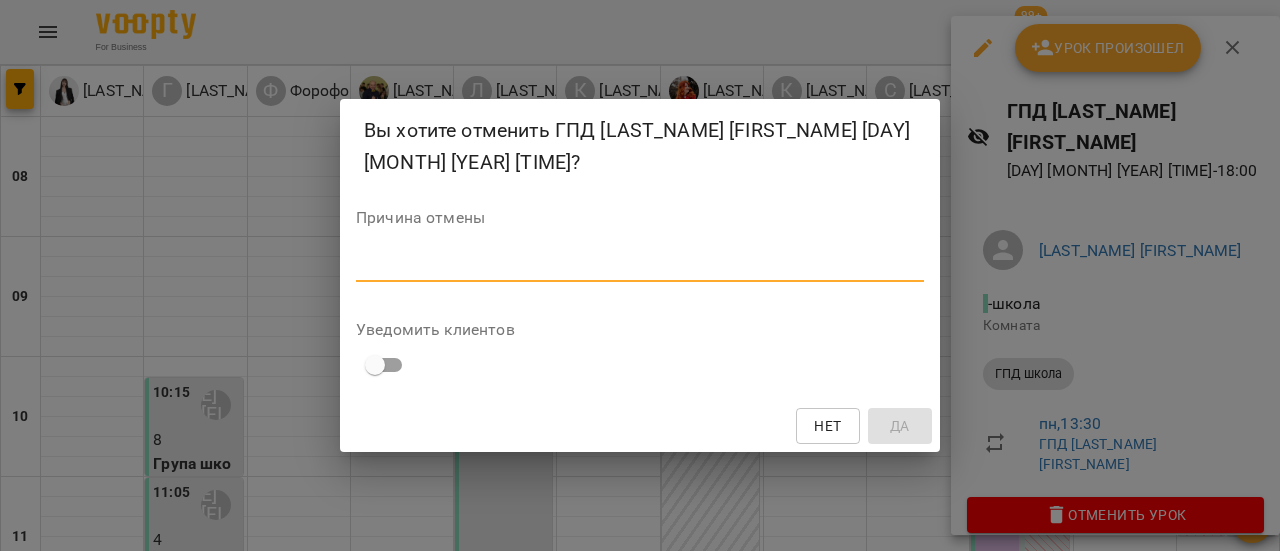 click at bounding box center [640, 265] 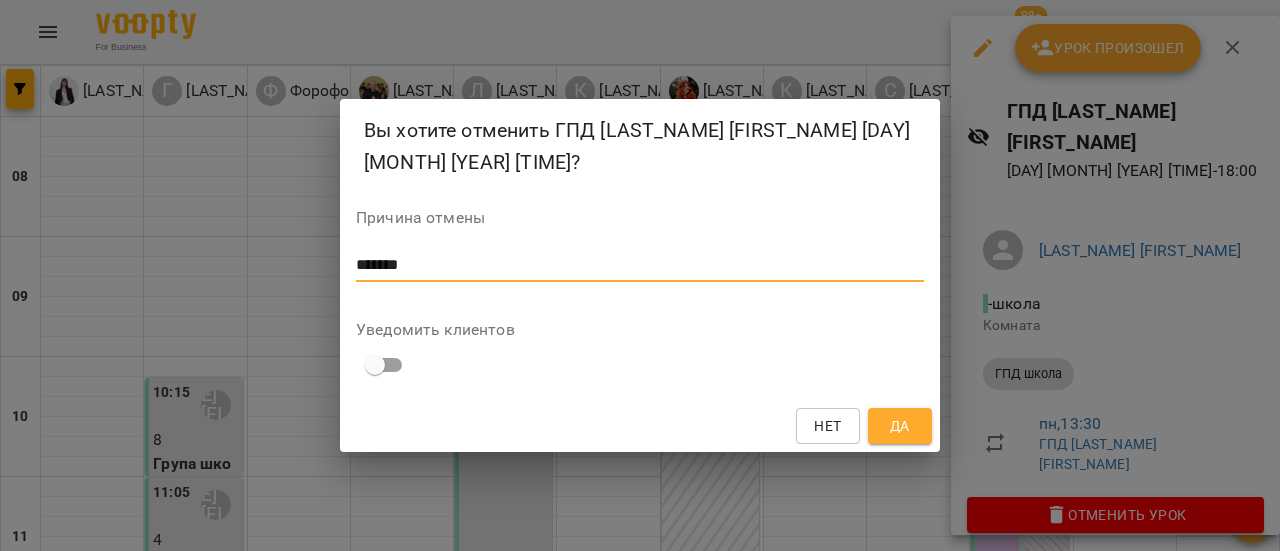 type on "*******" 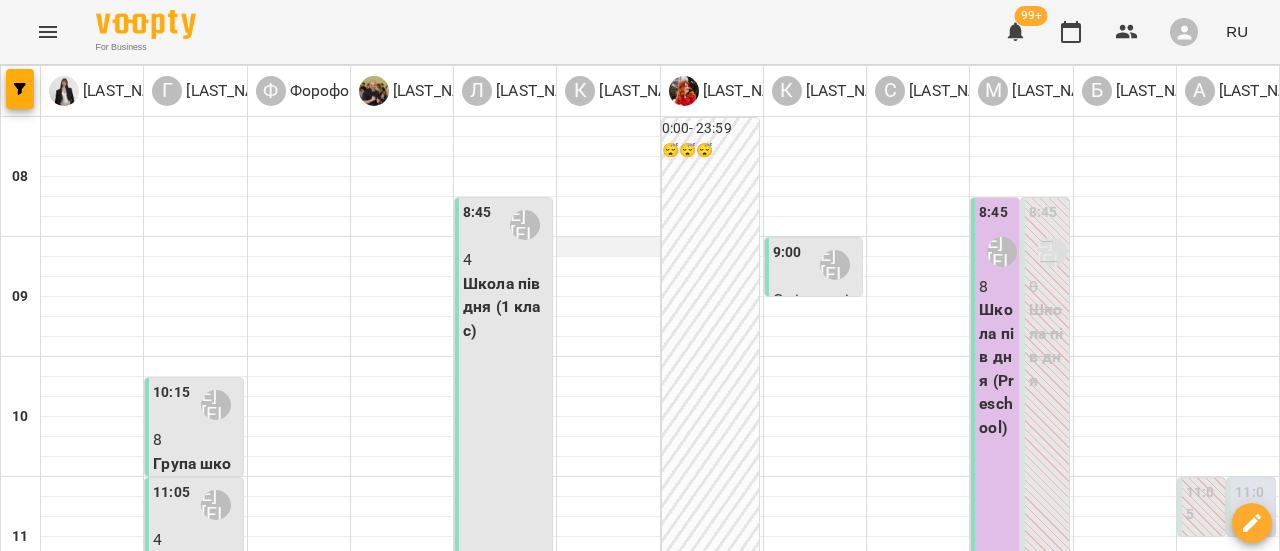 scroll, scrollTop: 600, scrollLeft: 0, axis: vertical 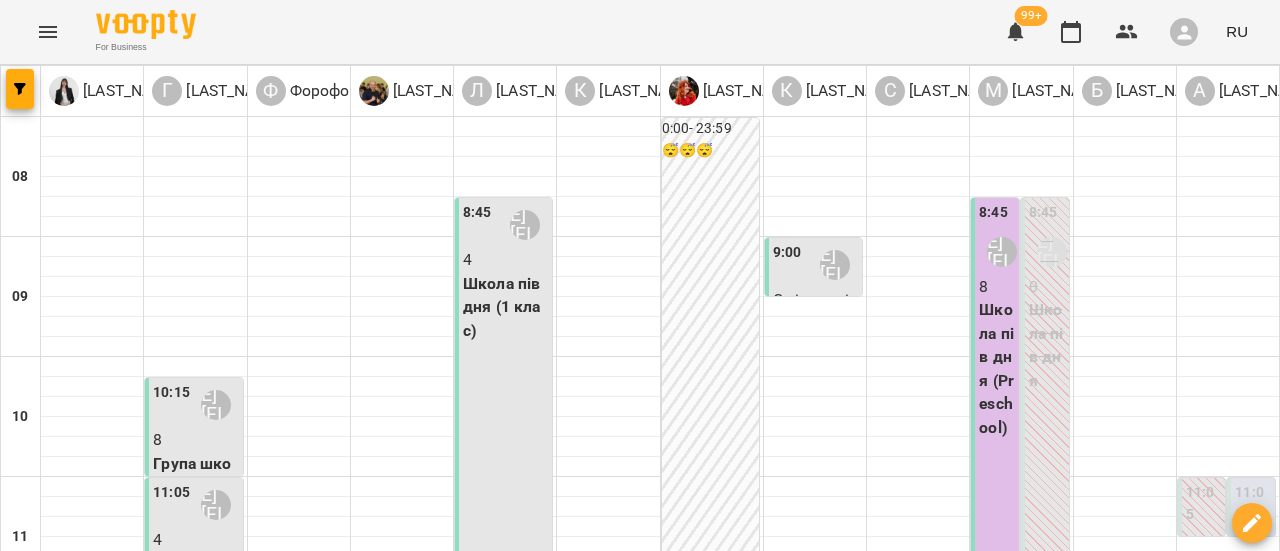 click on "Смільнянін Мірон" at bounding box center [295, 911] 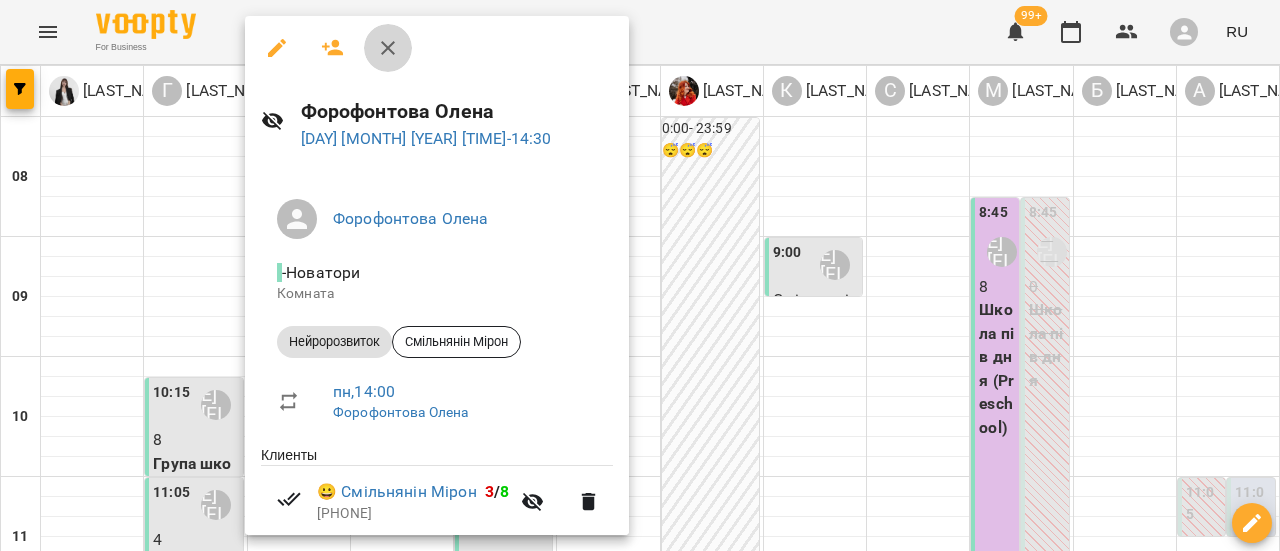 click 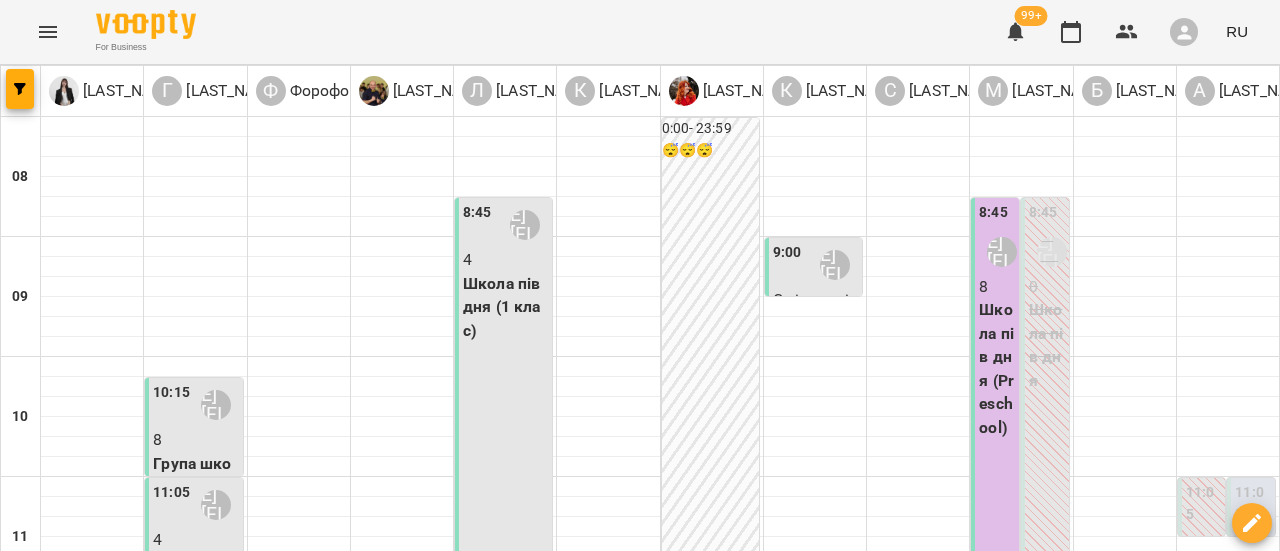 click on "вт" at bounding box center [421, 1583] 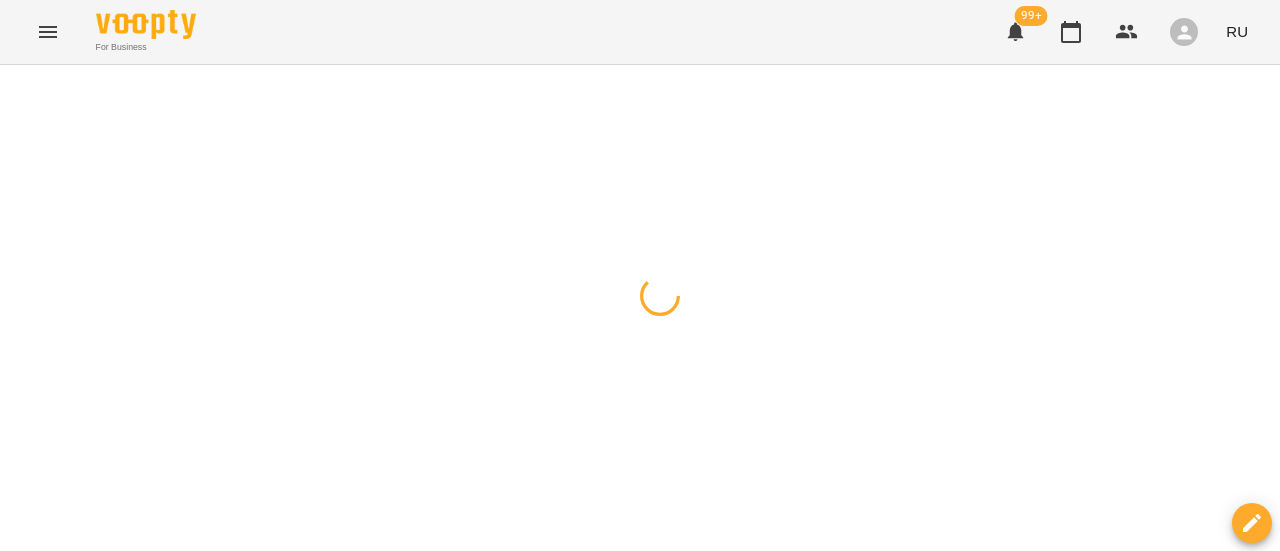 click at bounding box center [640, 65] 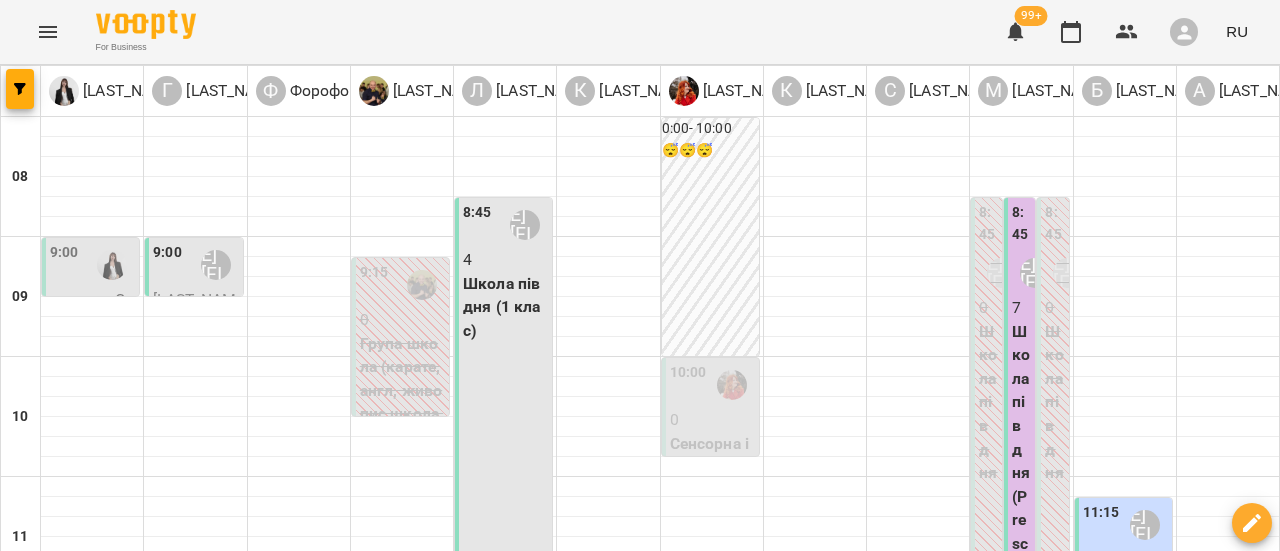 scroll, scrollTop: 600, scrollLeft: 0, axis: vertical 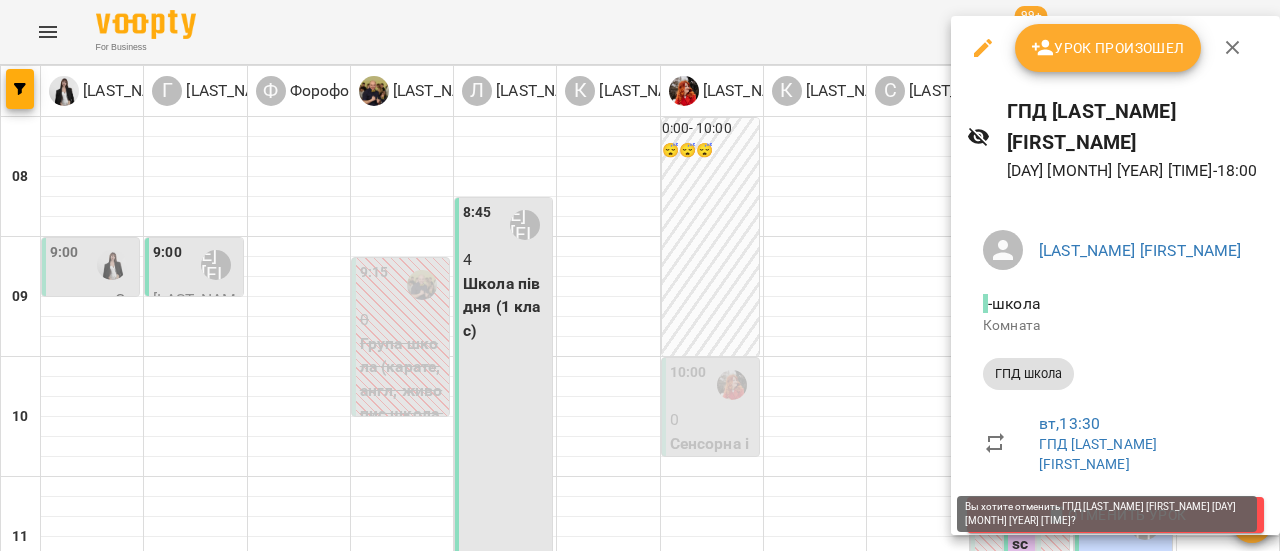click on "Отменить Урок" at bounding box center (1115, 515) 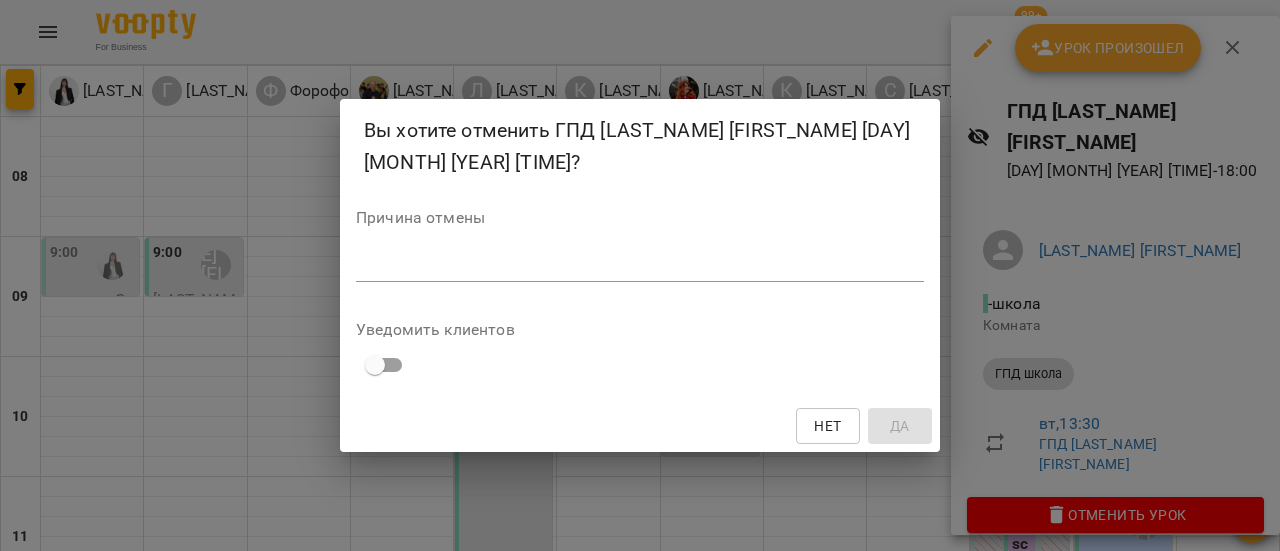 click at bounding box center [640, 265] 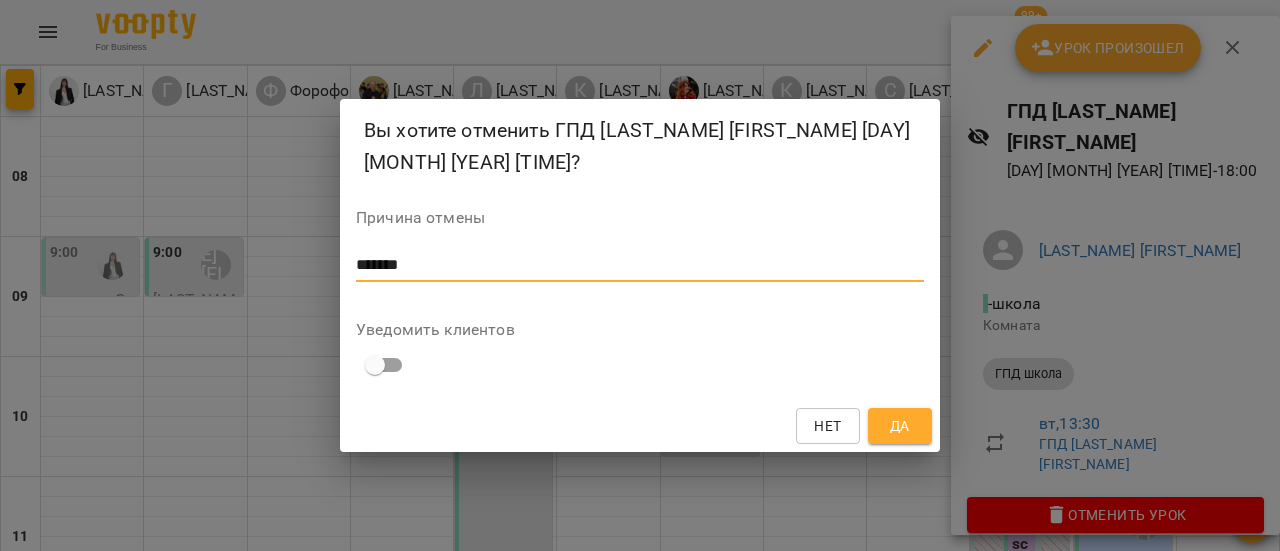 type on "*******" 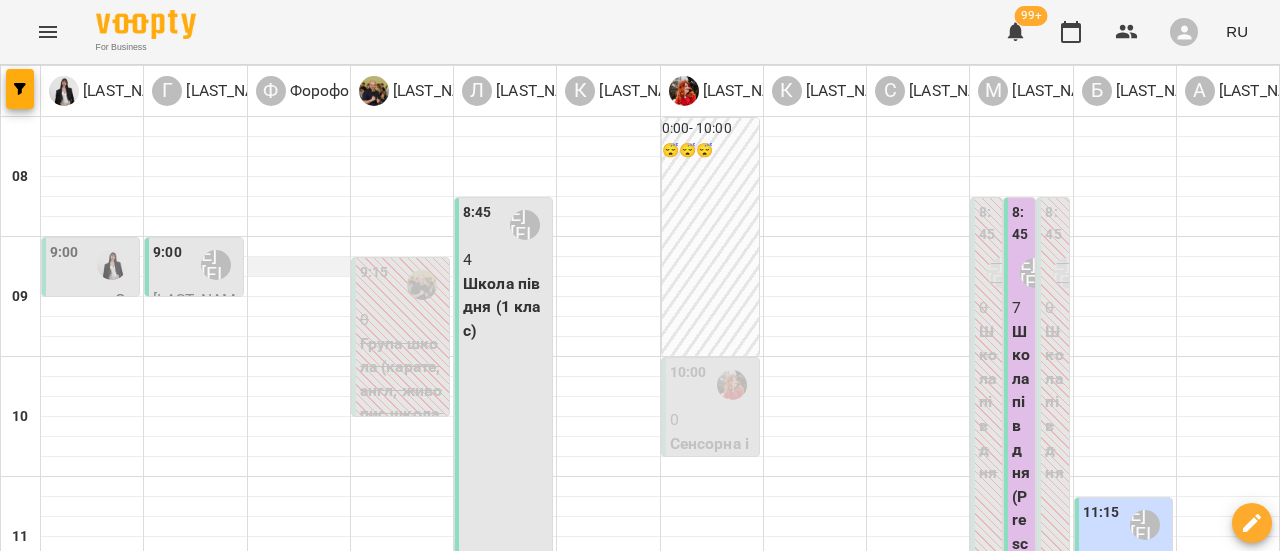 scroll, scrollTop: 200, scrollLeft: 0, axis: vertical 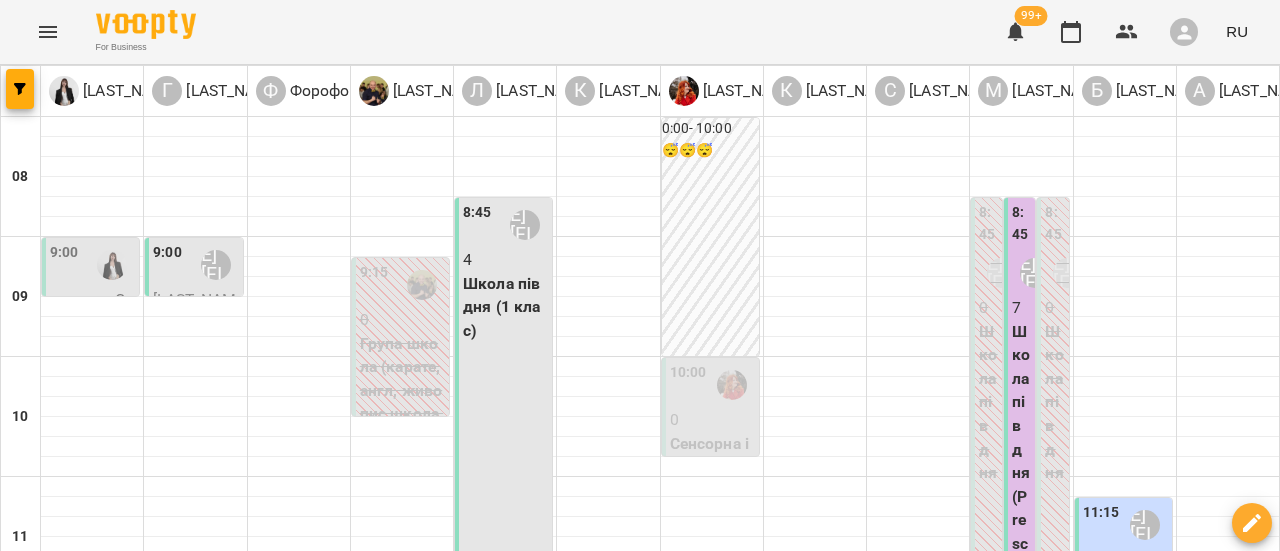 click on "0" at bounding box center (712, 420) 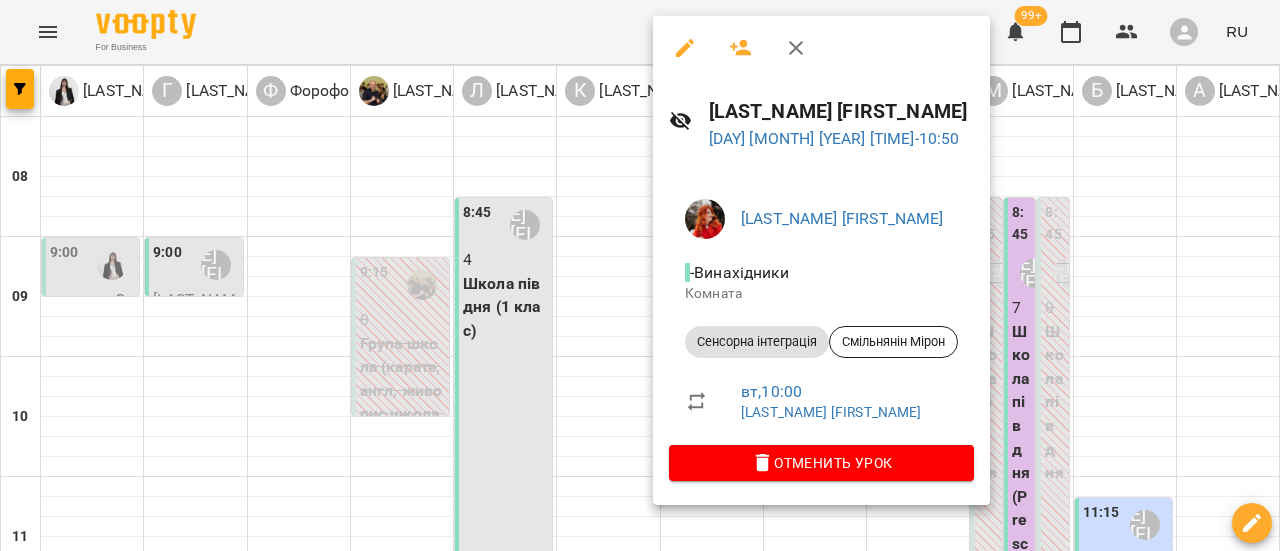 click 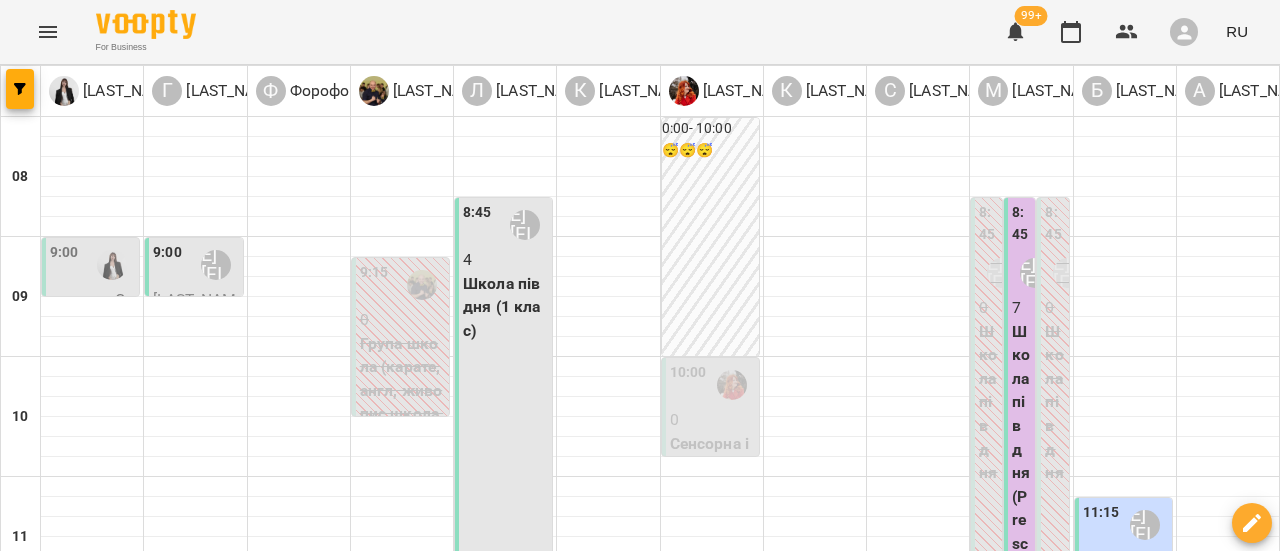 click at bounding box center [732, 385] 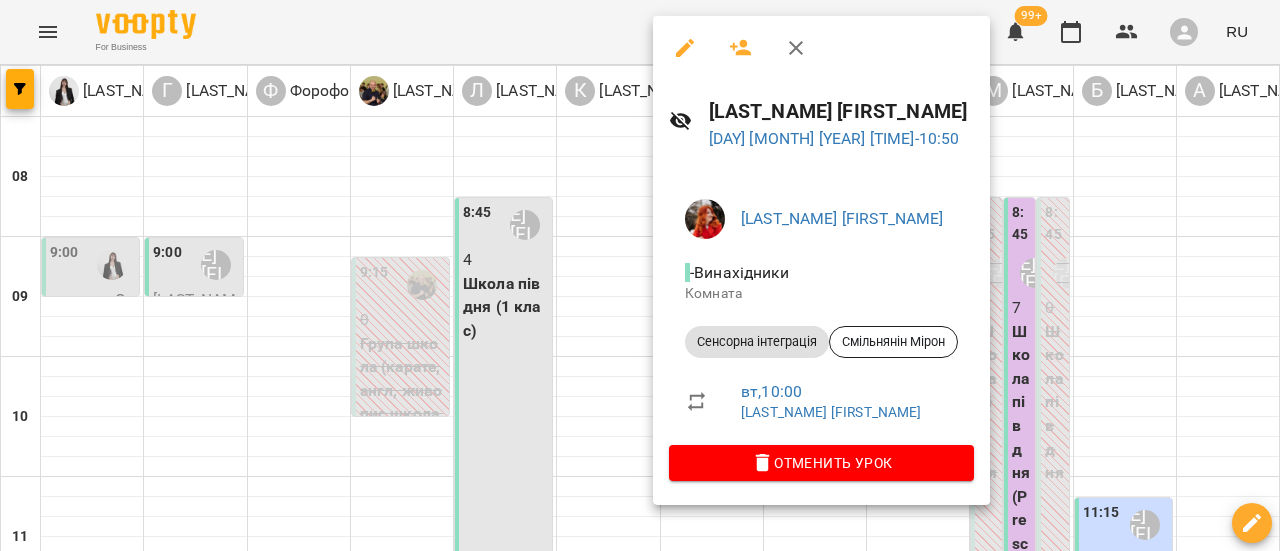 click 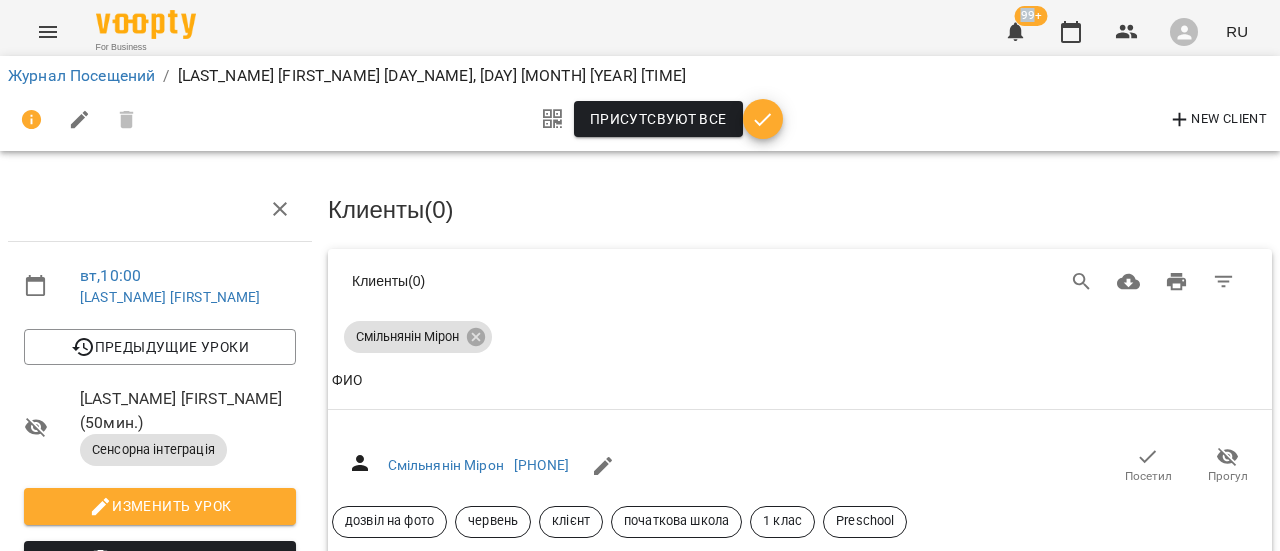 click at bounding box center (763, 120) 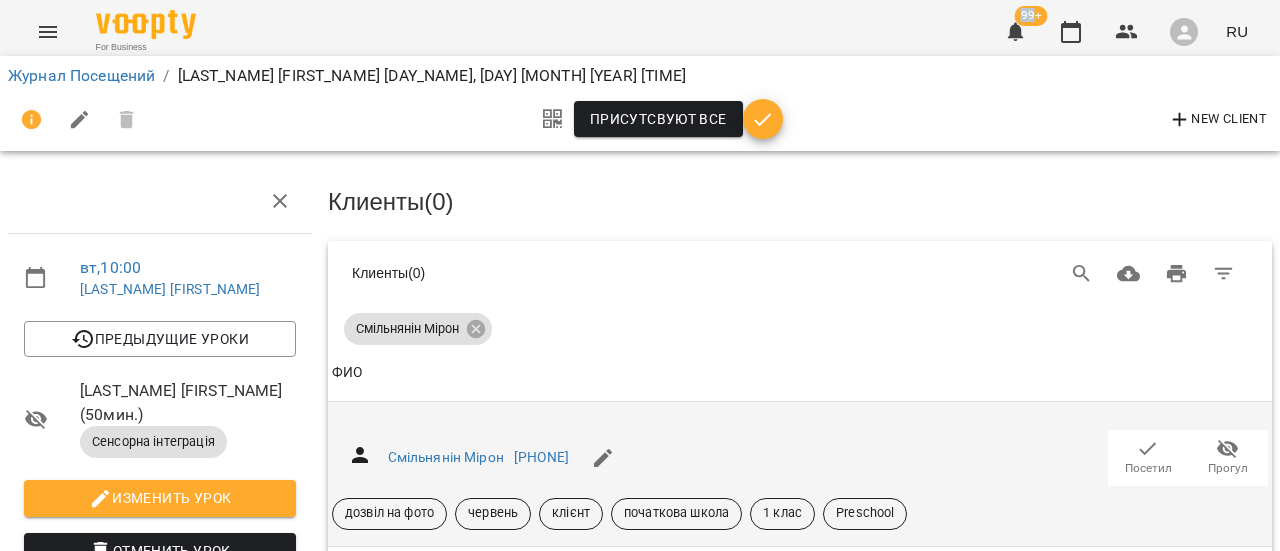 scroll, scrollTop: 200, scrollLeft: 0, axis: vertical 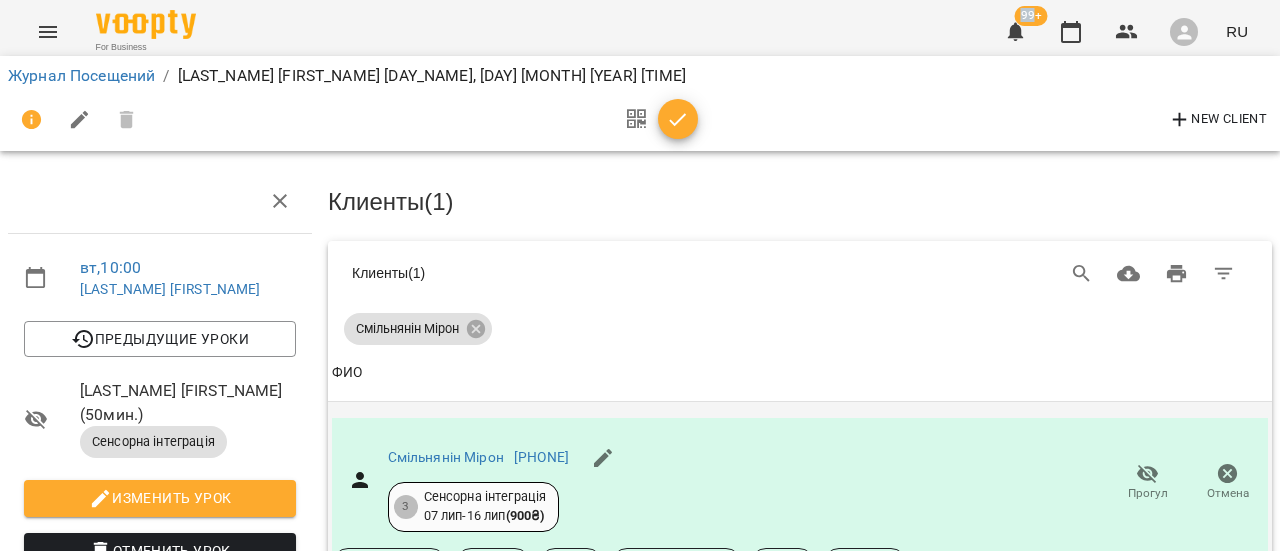 click 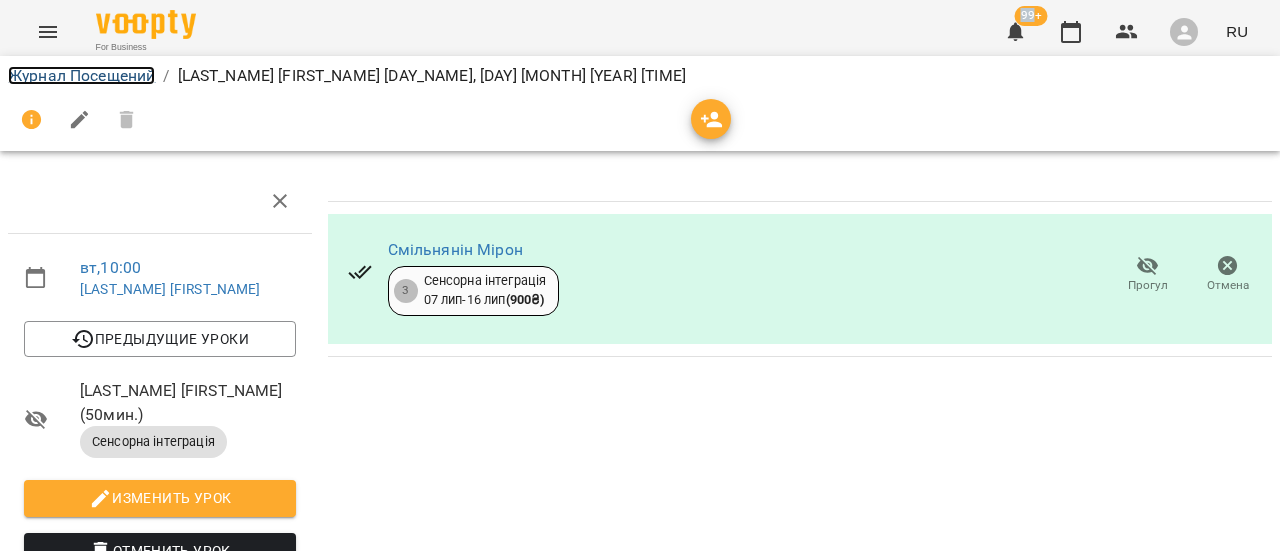 click on "Журнал Посещений" at bounding box center (81, 75) 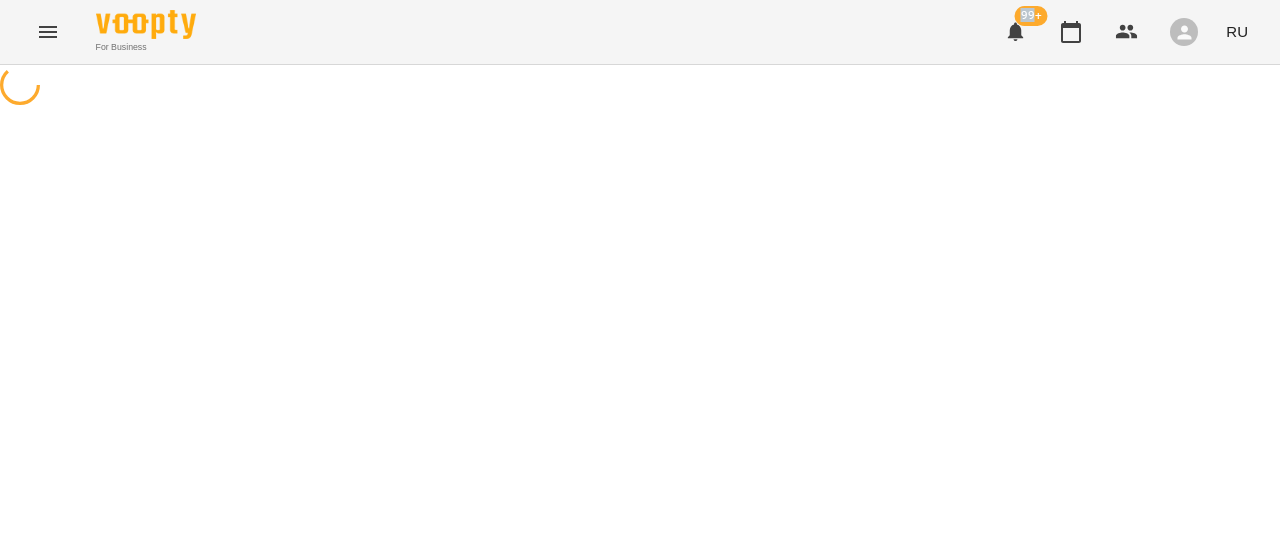 scroll, scrollTop: 0, scrollLeft: 0, axis: both 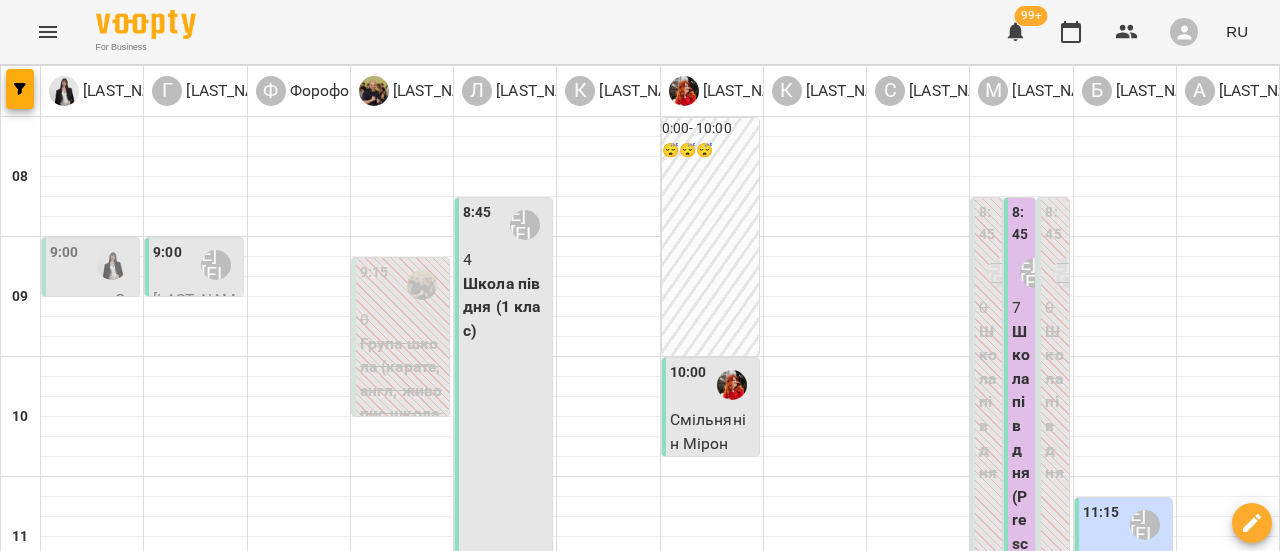 click on "[TIME] [LAST_NAME] [FIRST_NAME]" at bounding box center [195, 265] 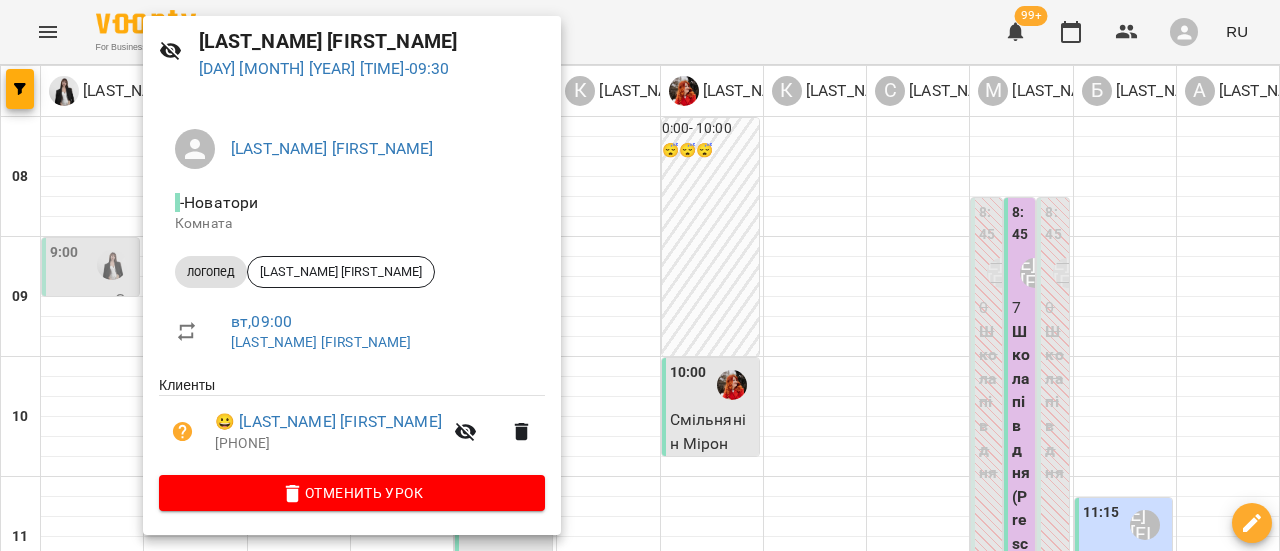 scroll, scrollTop: 0, scrollLeft: 0, axis: both 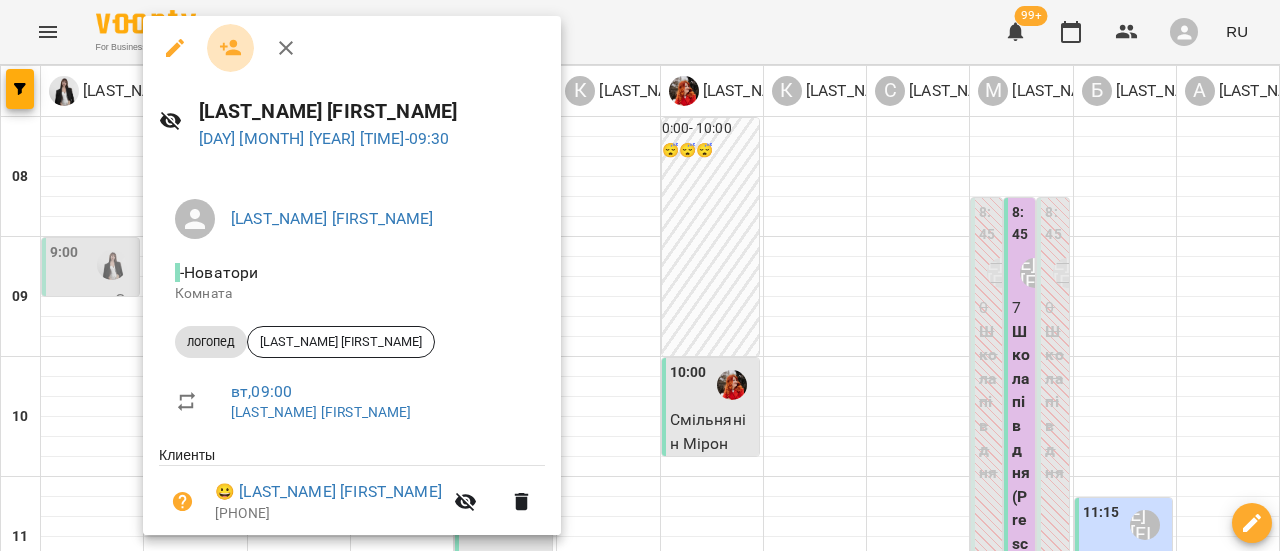 click 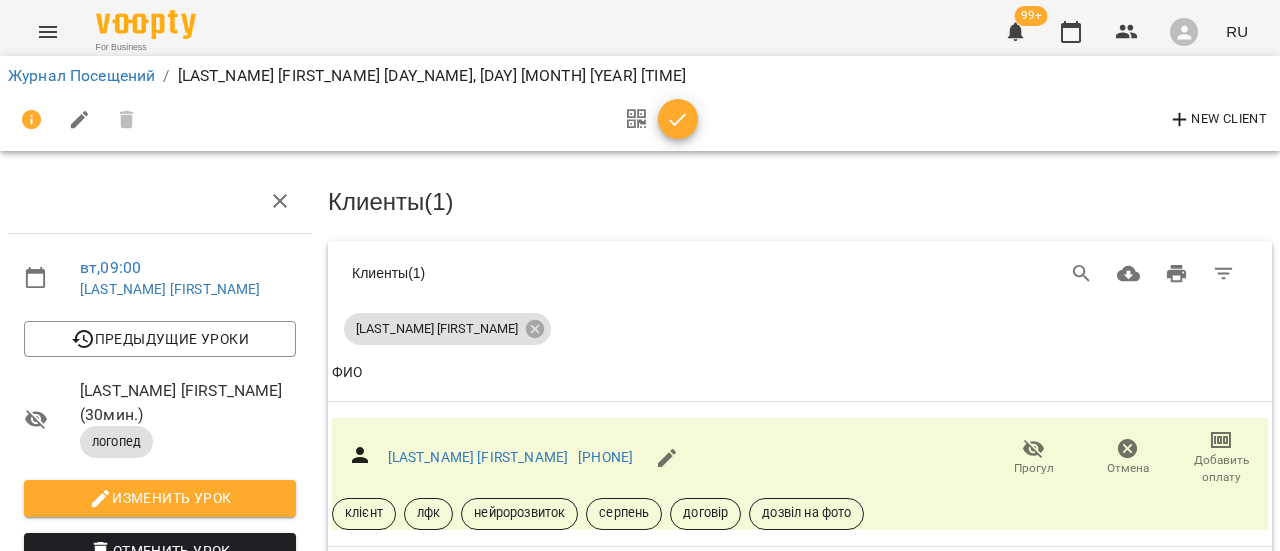 scroll, scrollTop: 0, scrollLeft: 0, axis: both 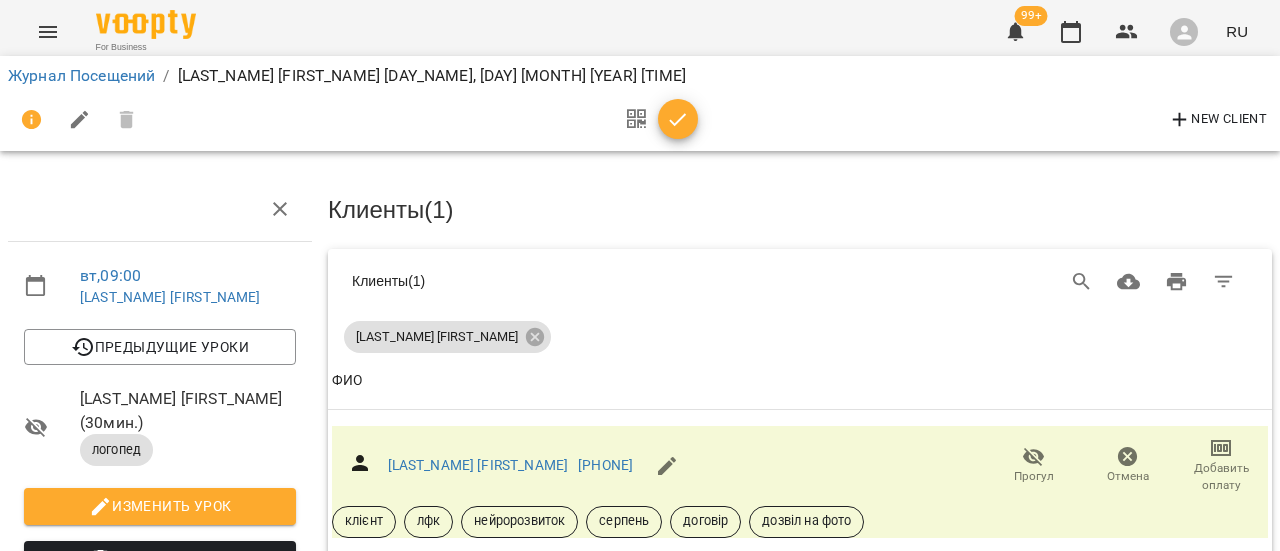 click 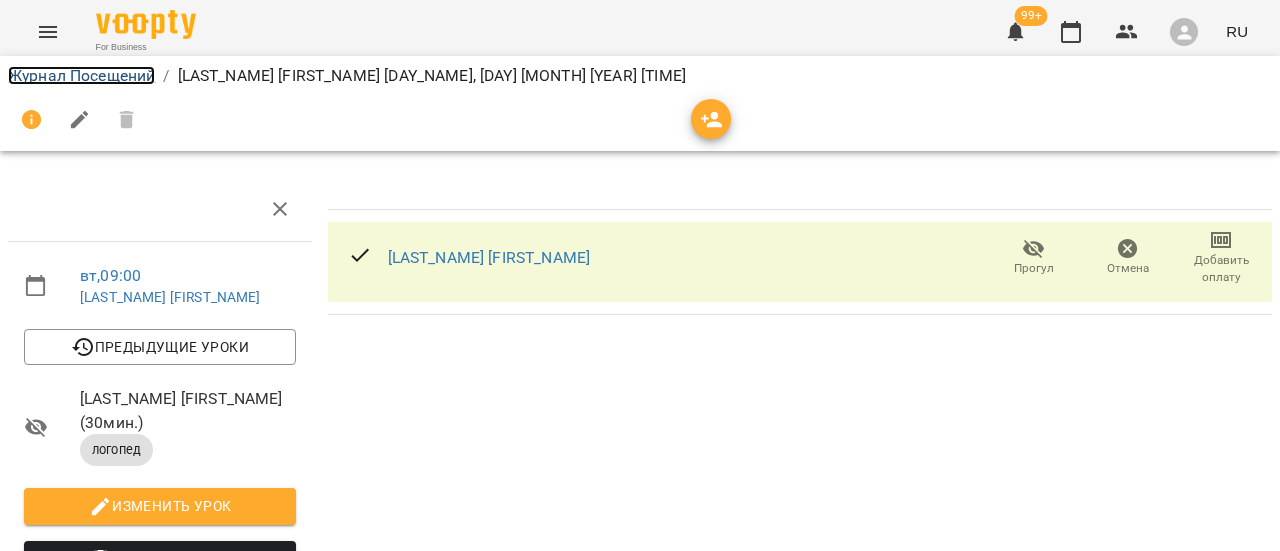 click on "Журнал Посещений" at bounding box center [81, 75] 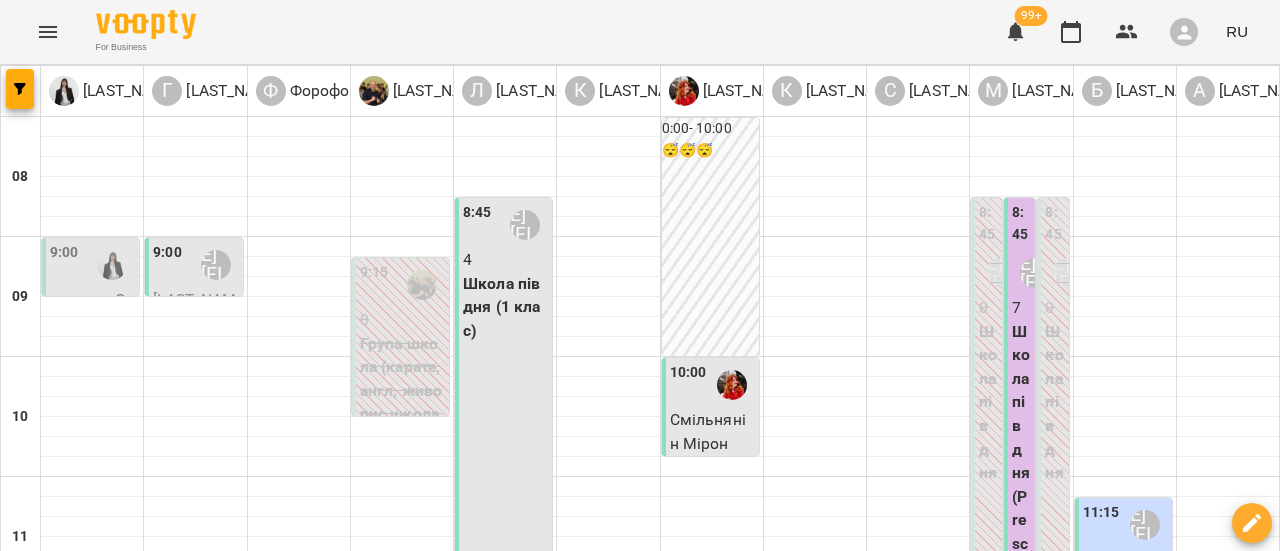 click on "9:00" at bounding box center [92, 265] 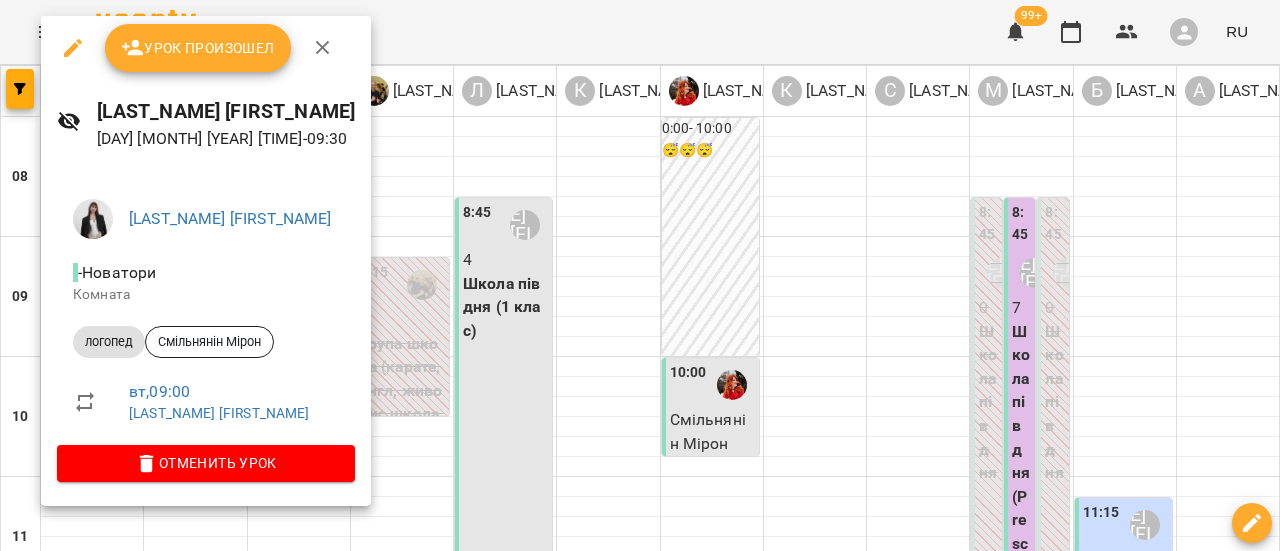 click on "Урок произошел" at bounding box center [198, 48] 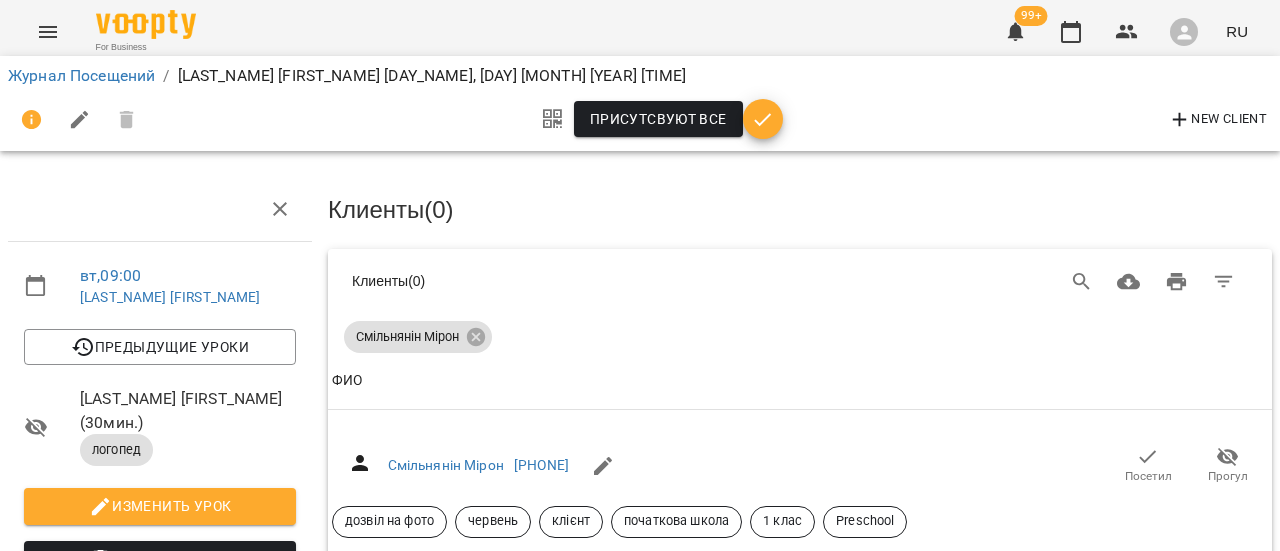 scroll, scrollTop: 200, scrollLeft: 0, axis: vertical 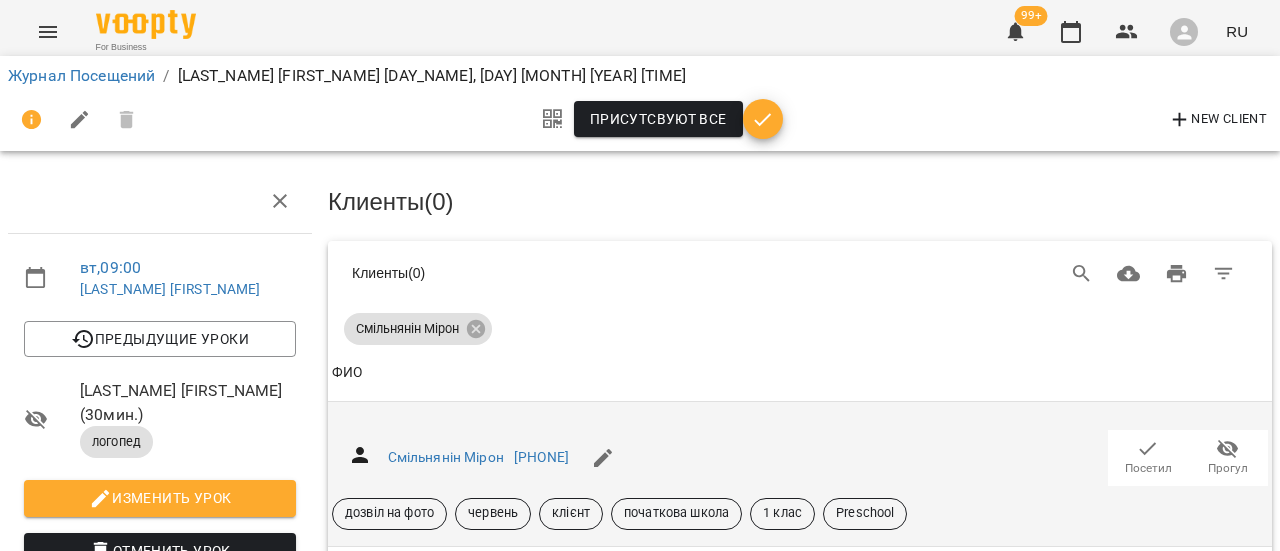 click on "Посетил" at bounding box center (1148, 468) 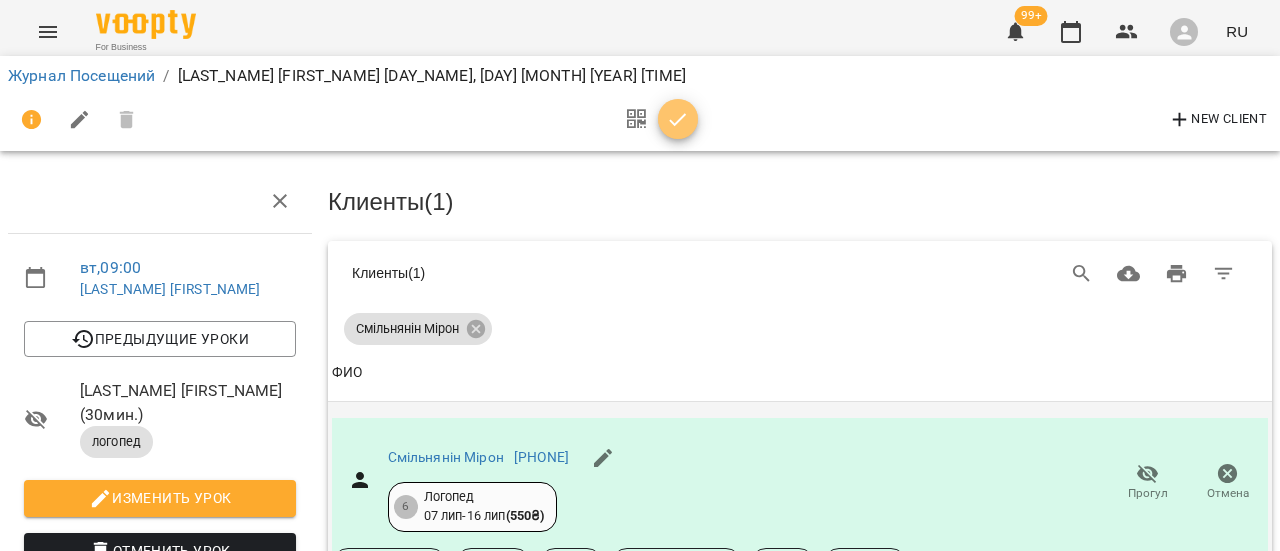 click 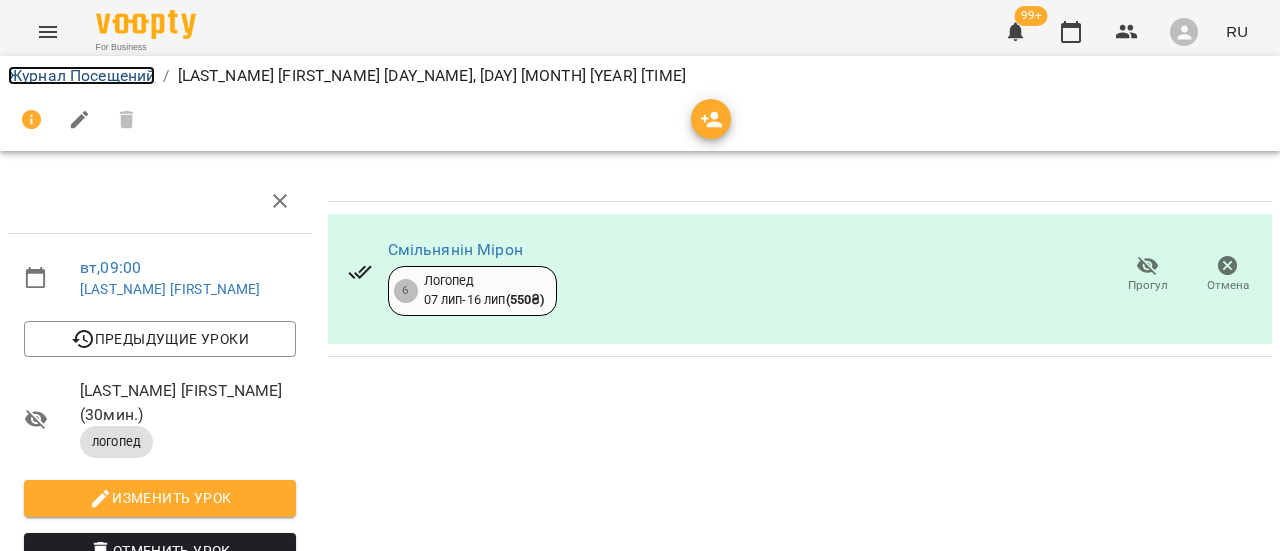 click on "Журнал Посещений" at bounding box center [81, 75] 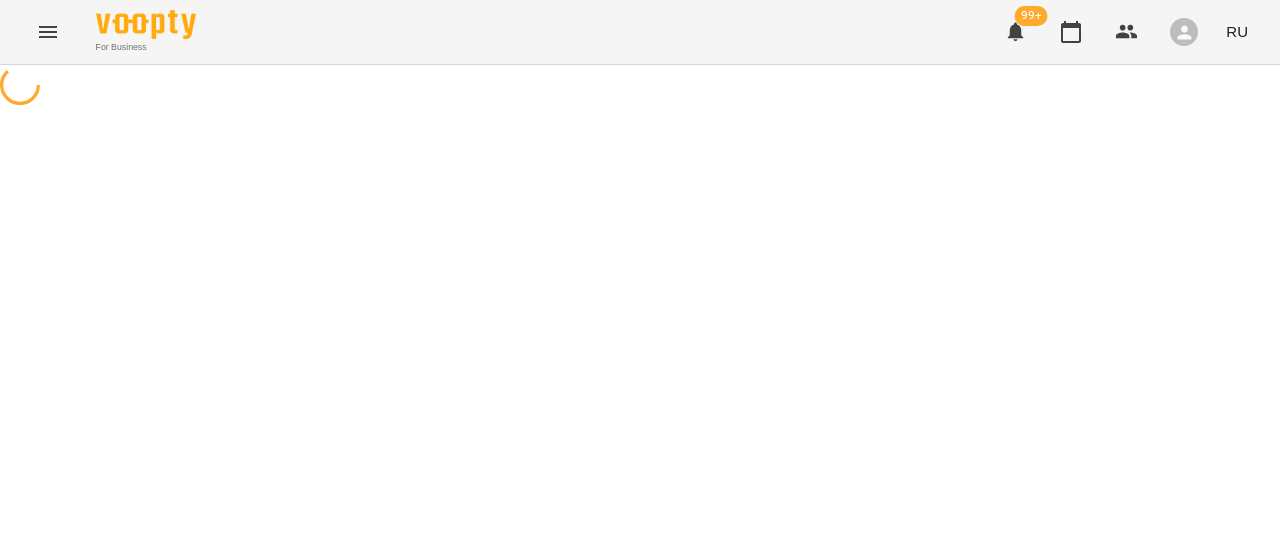 scroll, scrollTop: 0, scrollLeft: 0, axis: both 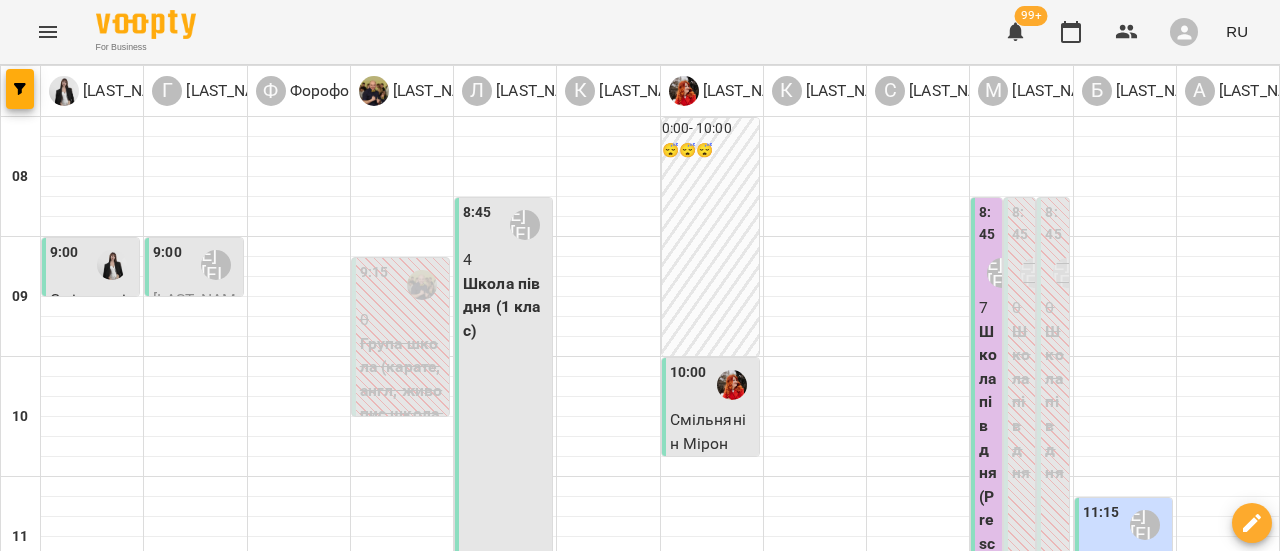 click on "09 июля" at bounding box center (626, 1602) 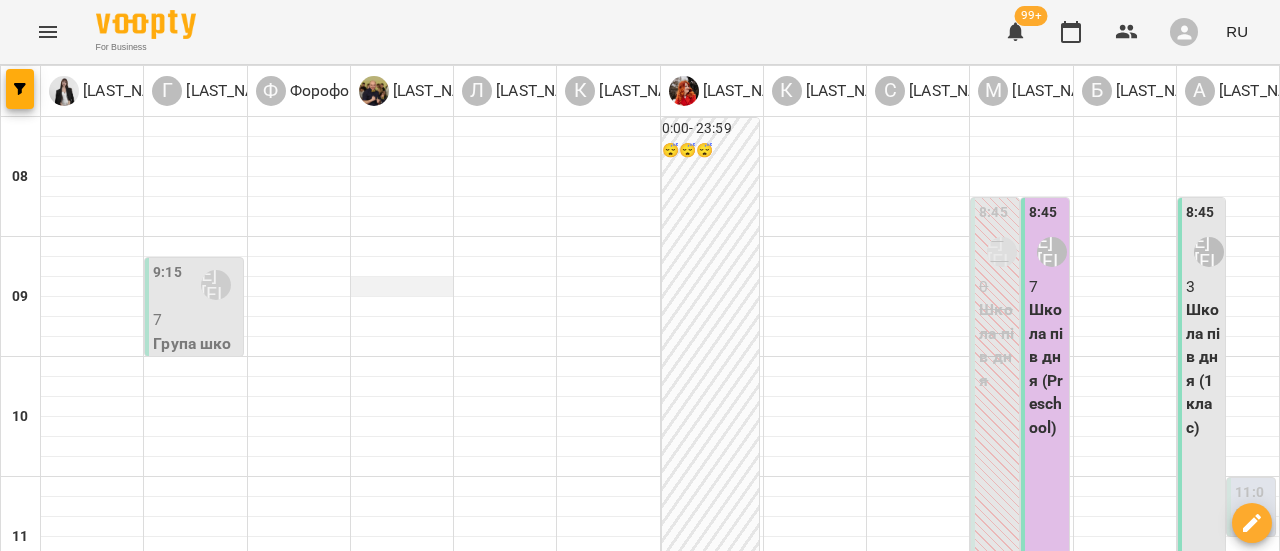 scroll, scrollTop: 200, scrollLeft: 0, axis: vertical 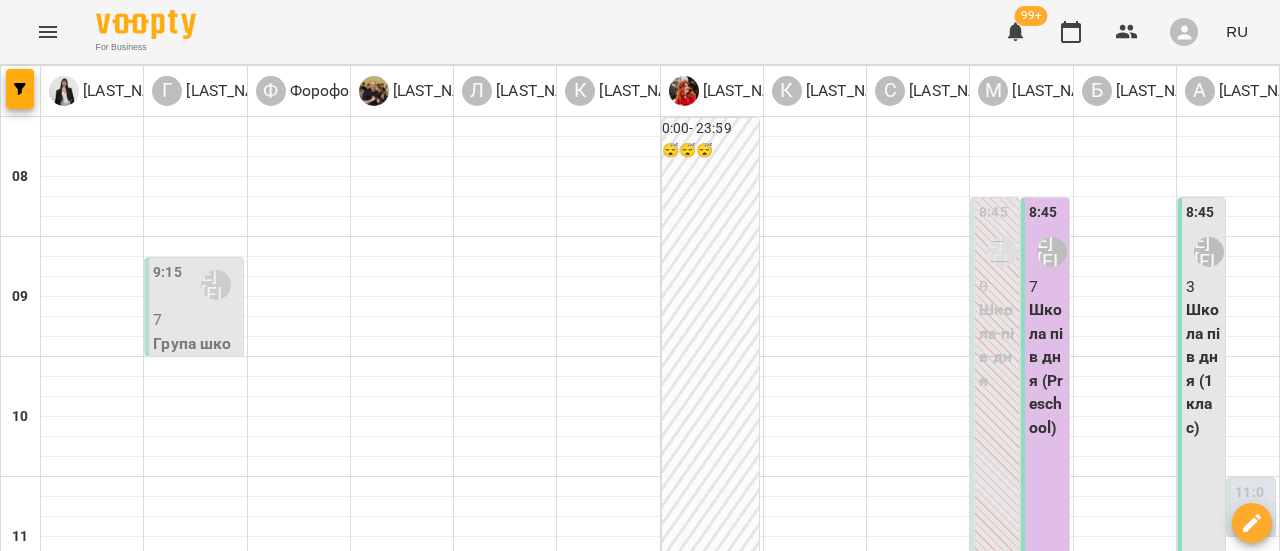 click on "10 июля" at bounding box center [830, 1602] 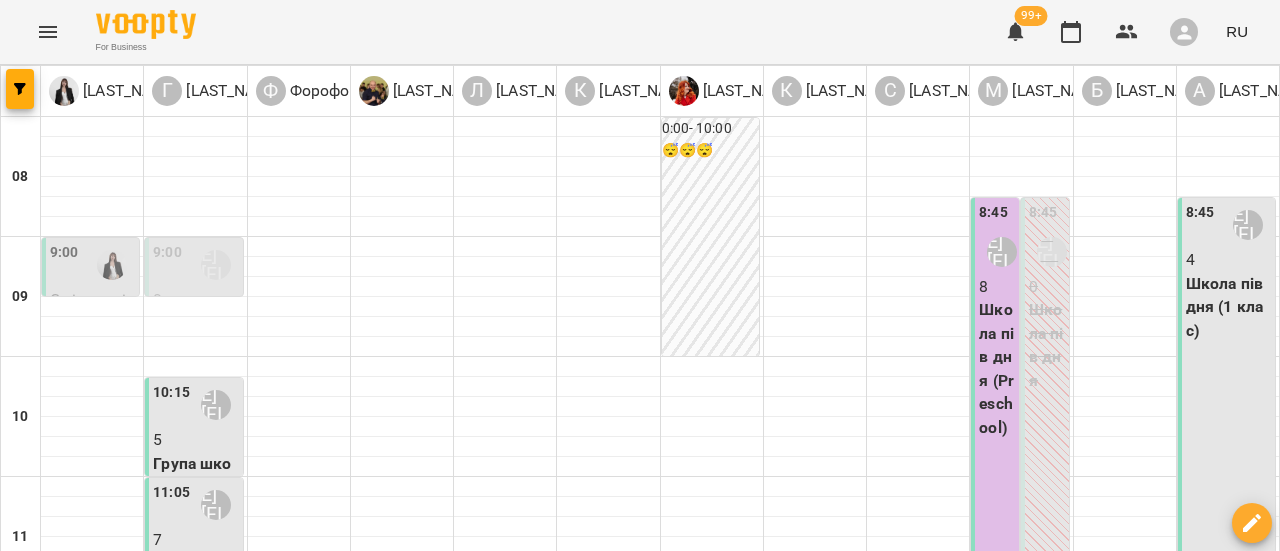 scroll, scrollTop: 800, scrollLeft: 0, axis: vertical 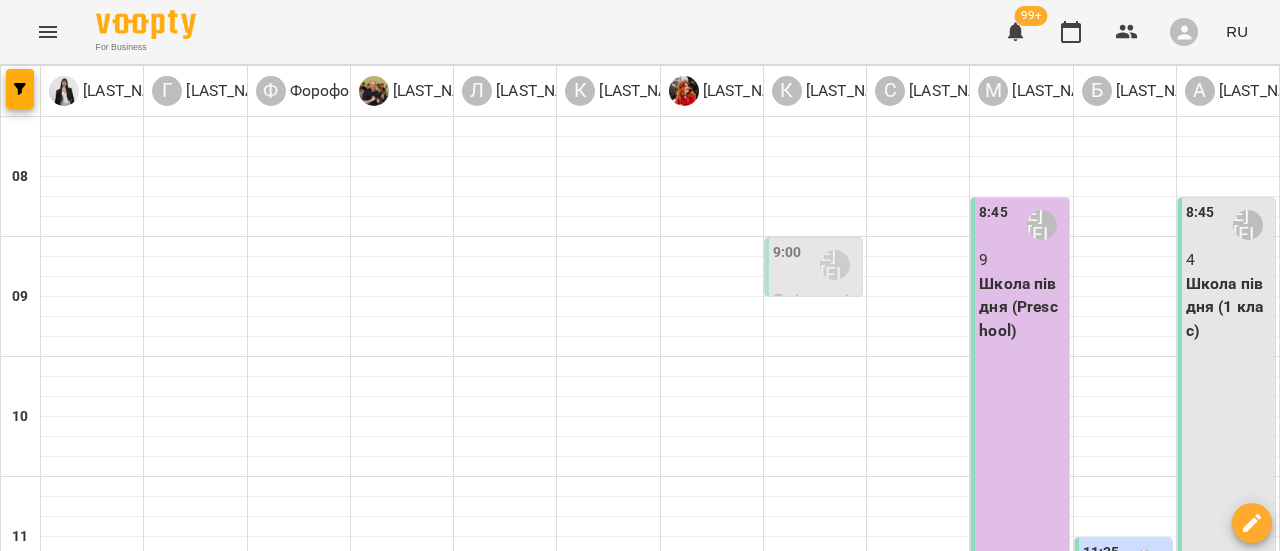 click at bounding box center [739, 1648] 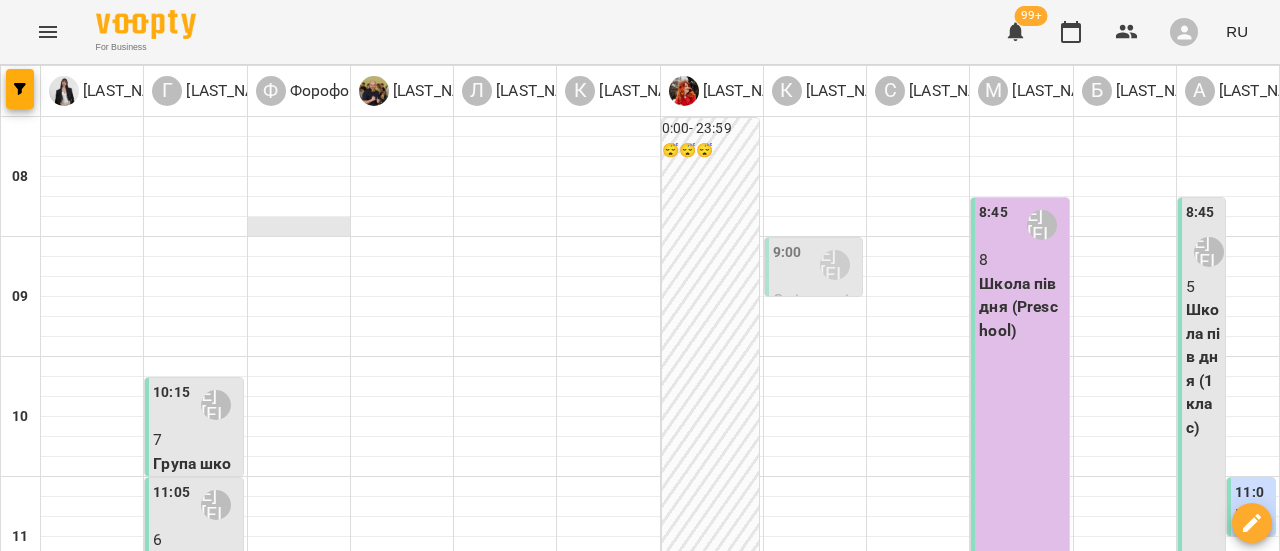 scroll, scrollTop: 200, scrollLeft: 0, axis: vertical 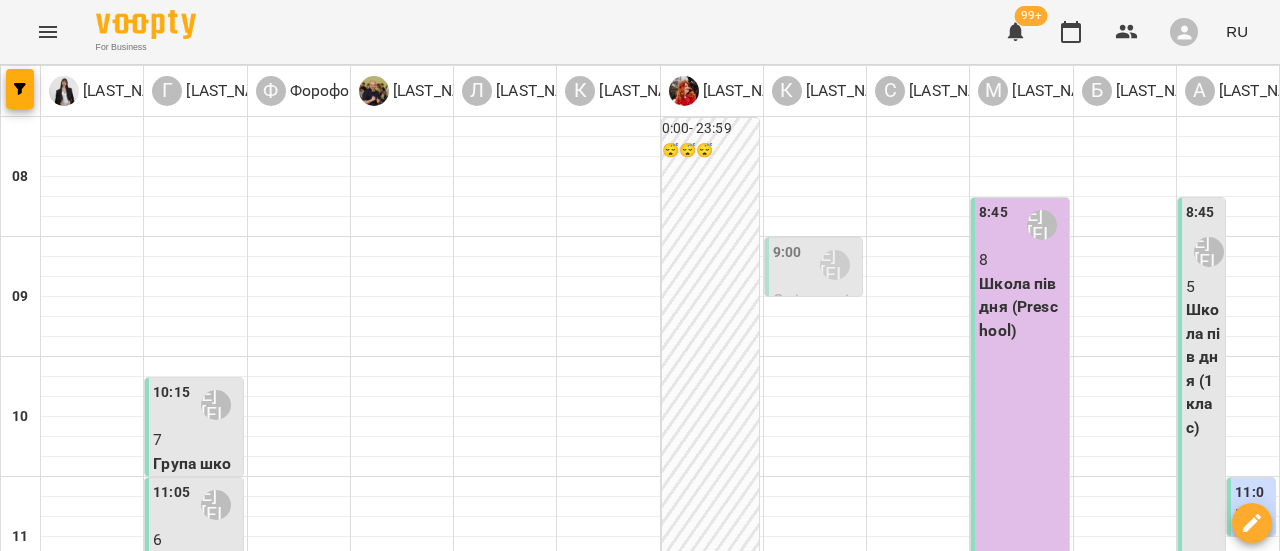 click on "10:15" at bounding box center (171, 405) 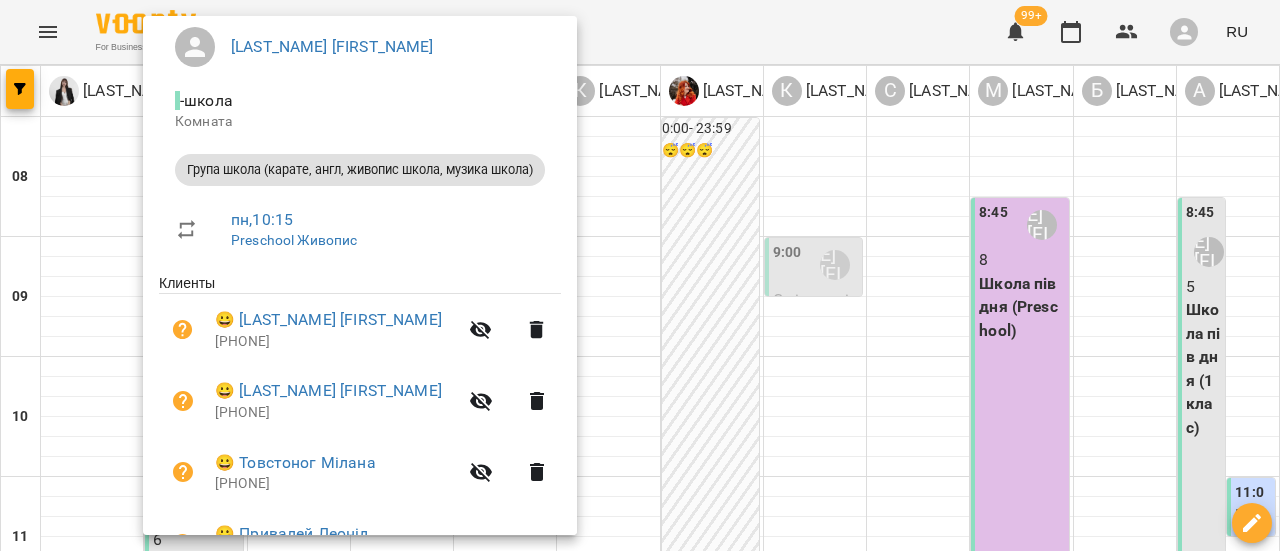 scroll, scrollTop: 0, scrollLeft: 0, axis: both 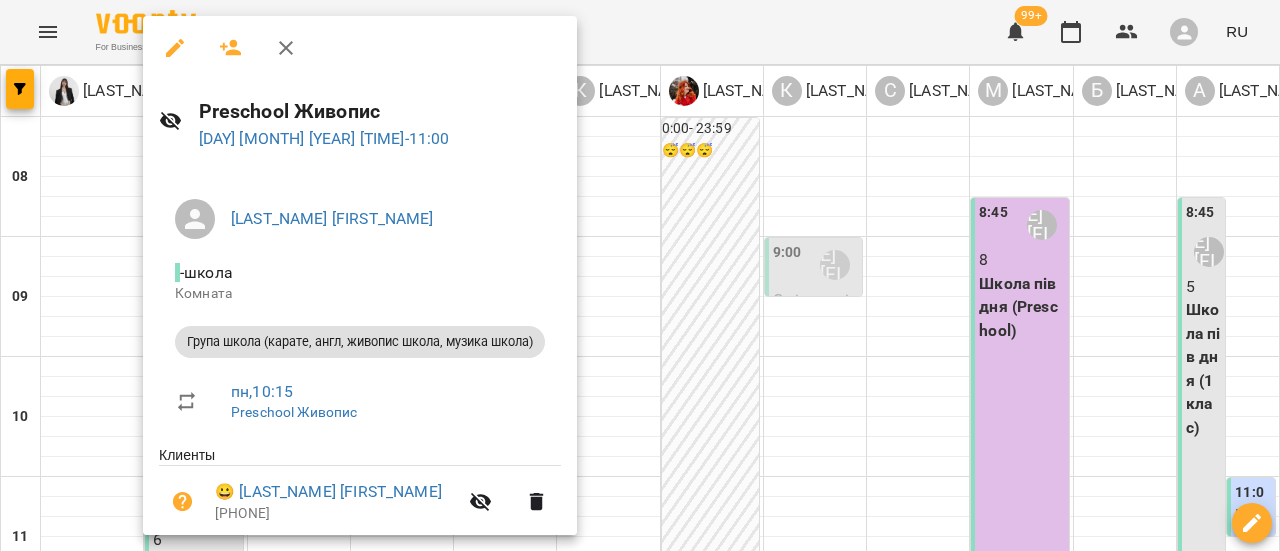 click at bounding box center (286, 48) 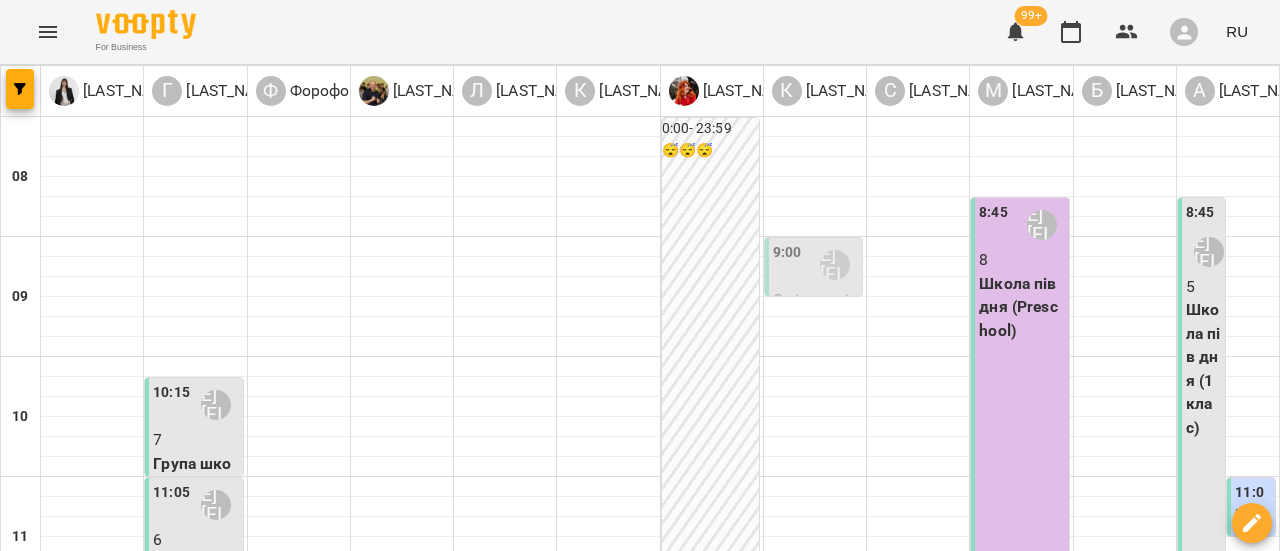 scroll, scrollTop: 600, scrollLeft: 0, axis: vertical 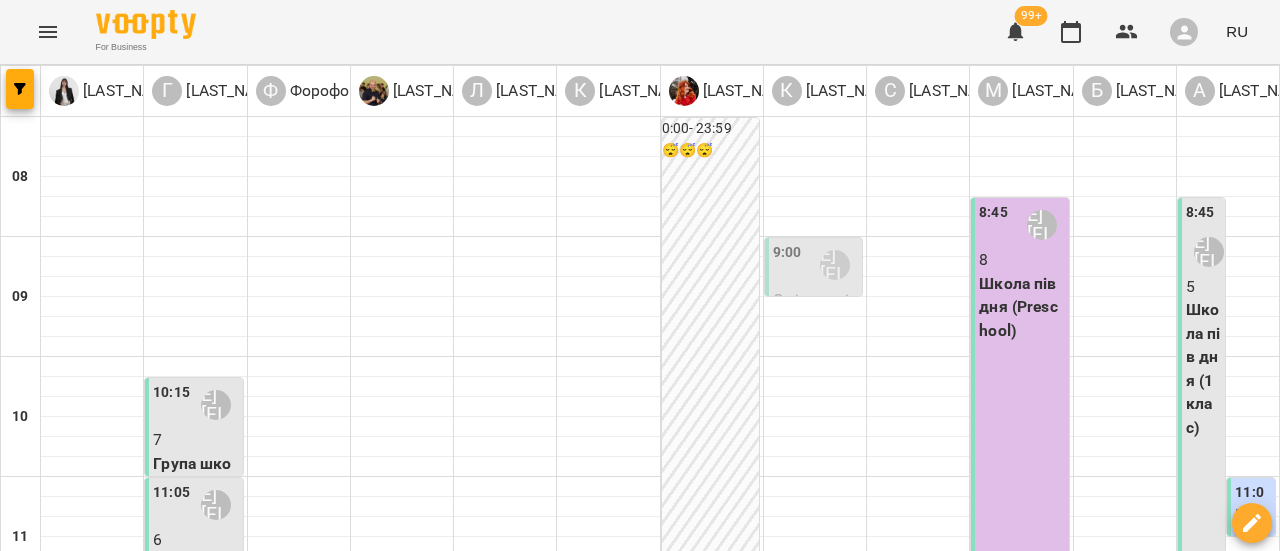 click on "[LAST_NAME] [FIRST_NAME]" at bounding box center [1020, 883] 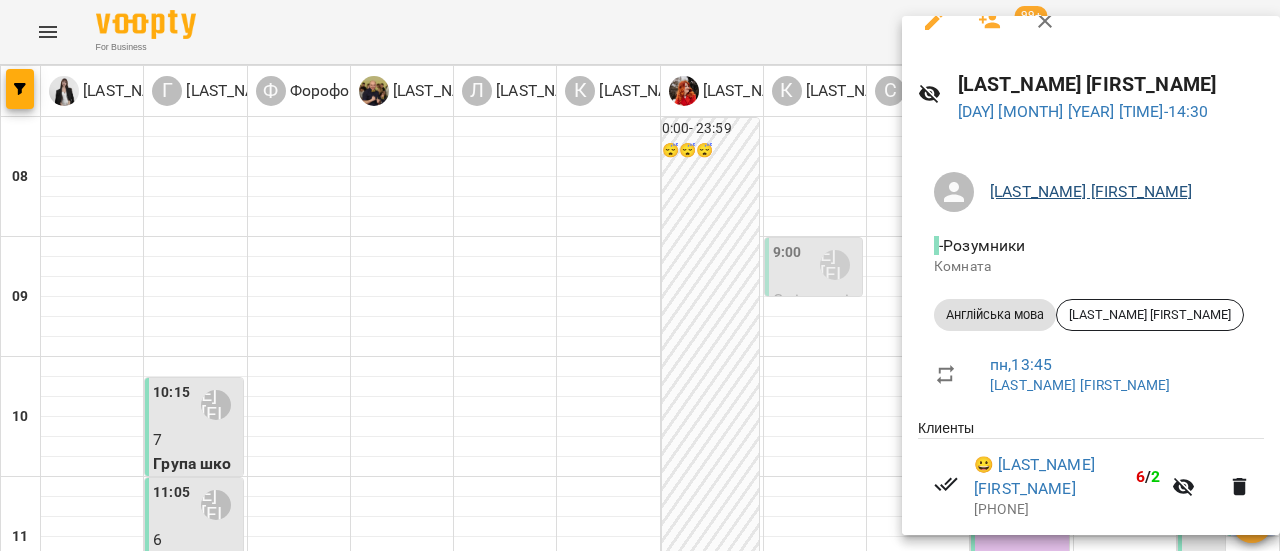 scroll, scrollTop: 0, scrollLeft: 0, axis: both 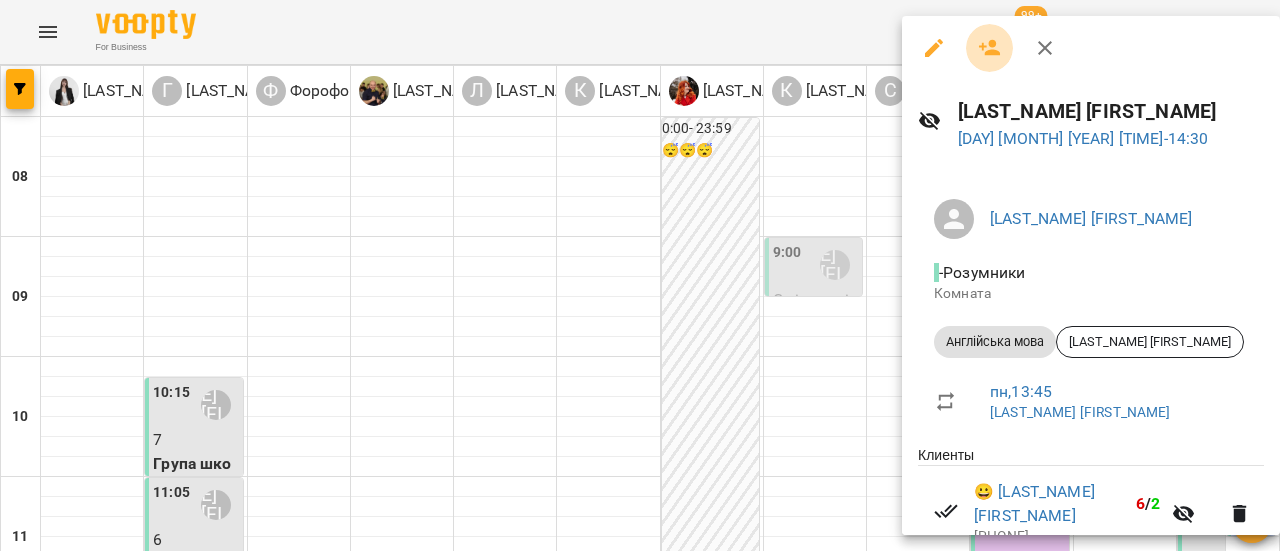 click 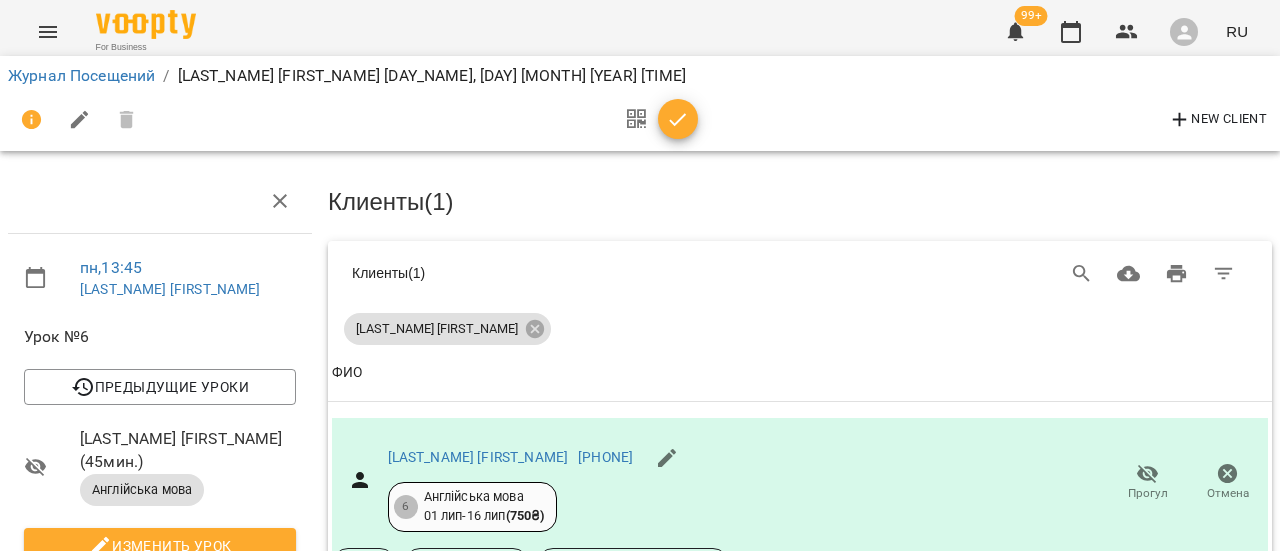scroll, scrollTop: 0, scrollLeft: 0, axis: both 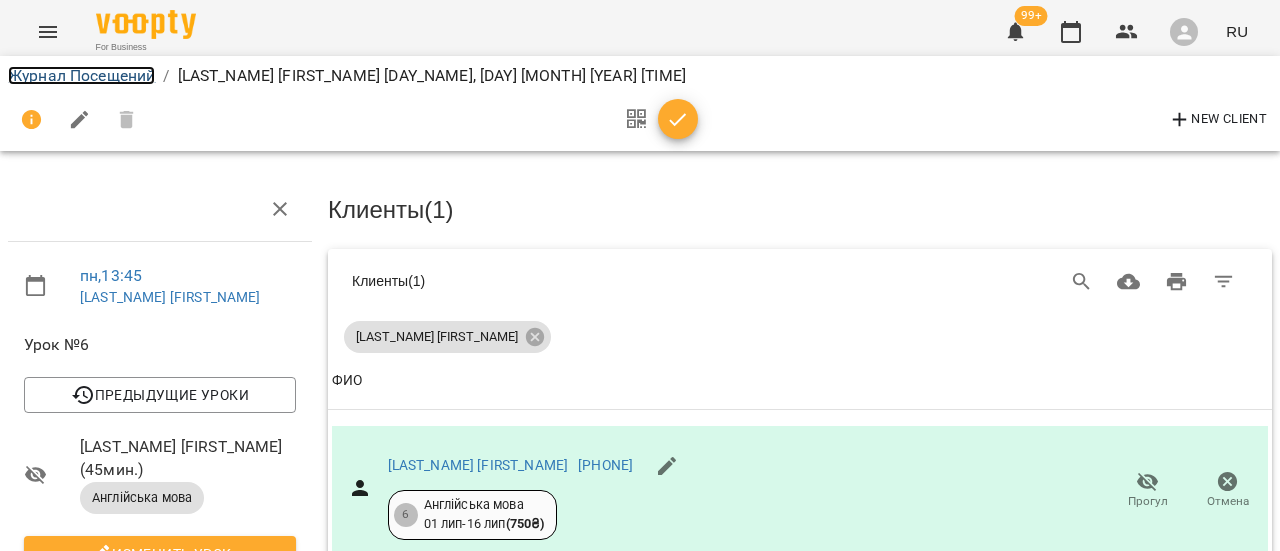 click on "Журнал Посещений" at bounding box center (81, 75) 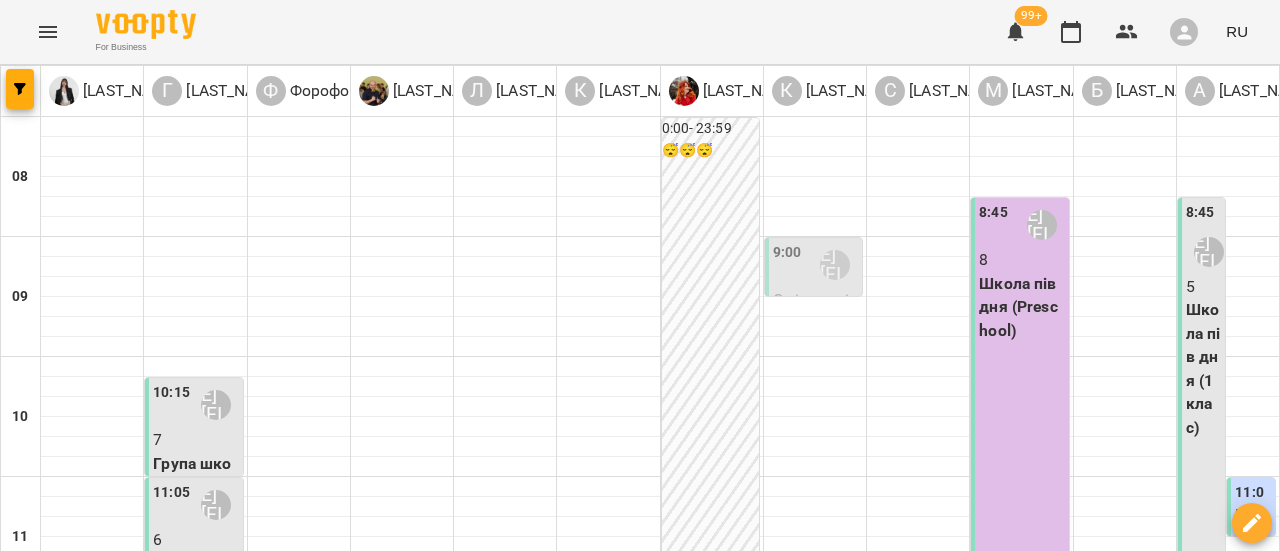 click 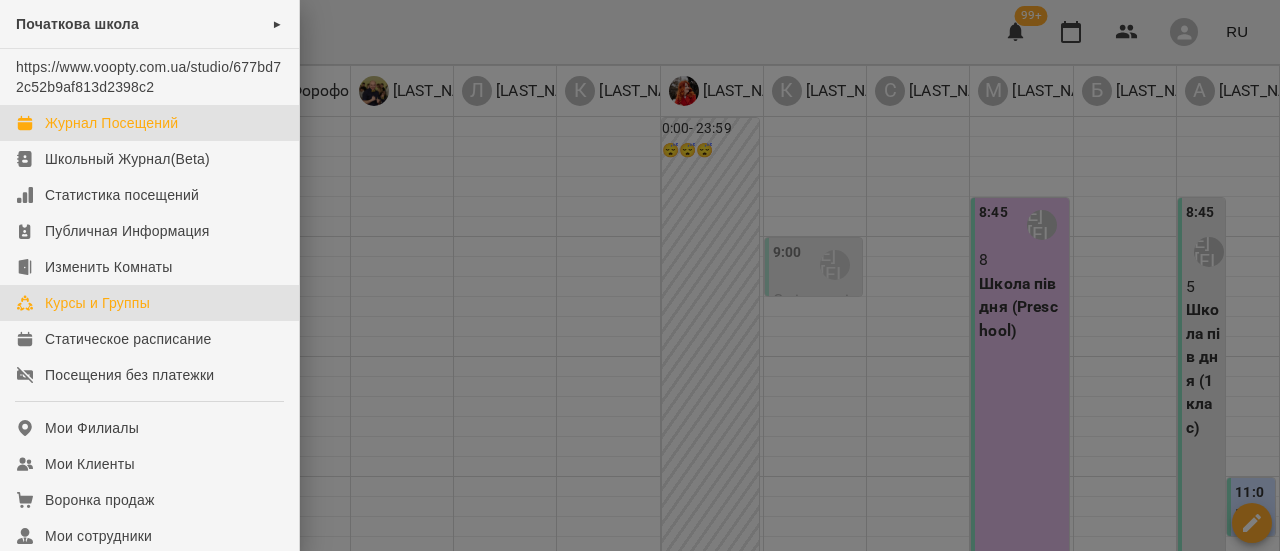 click on "Курсы и Группы" at bounding box center [97, 303] 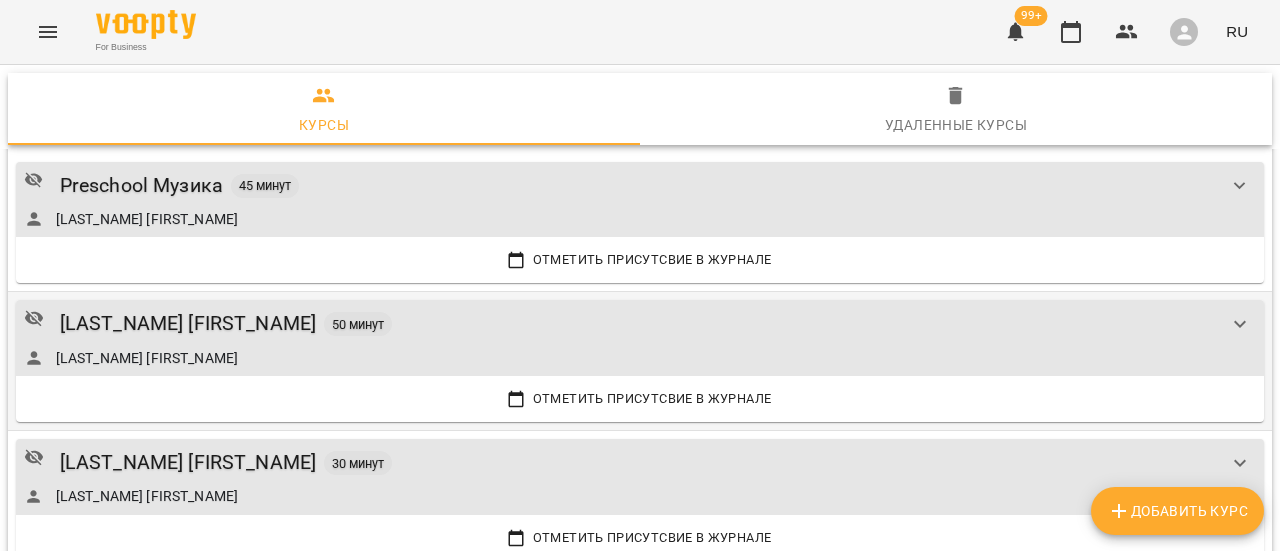 scroll, scrollTop: 600, scrollLeft: 0, axis: vertical 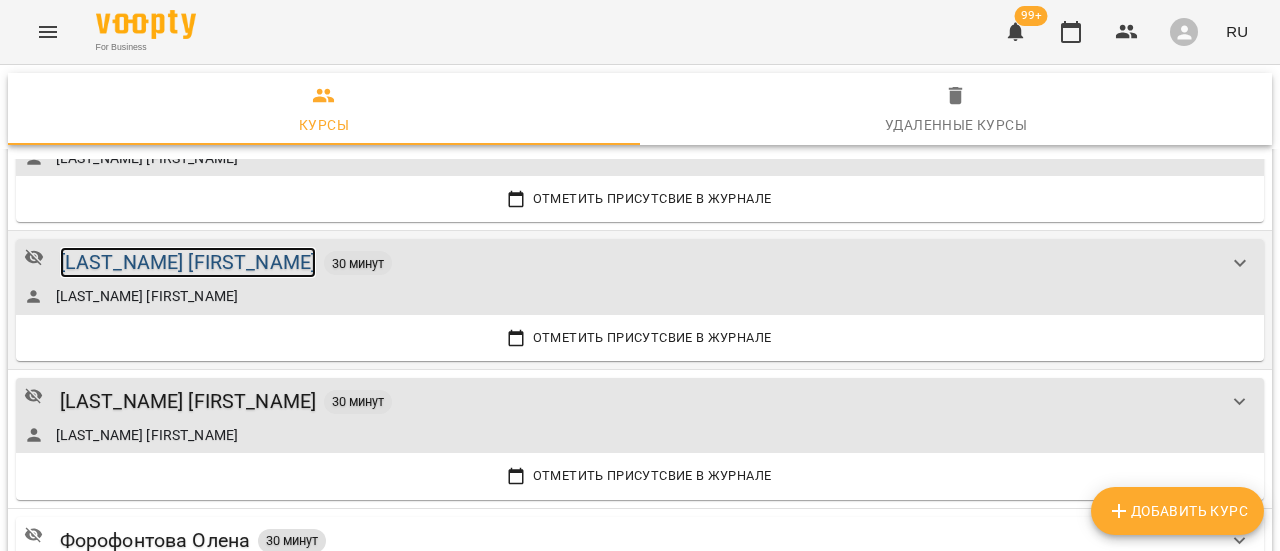 click on "[LAST_NAME] [FIRST_NAME]" at bounding box center [188, 262] 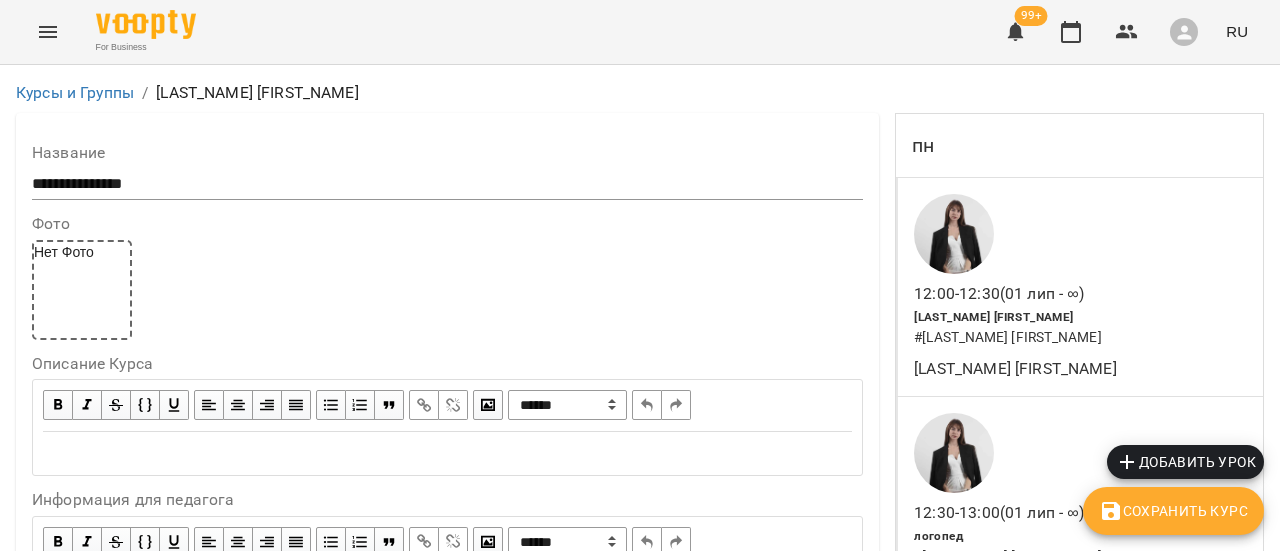 scroll, scrollTop: 800, scrollLeft: 0, axis: vertical 